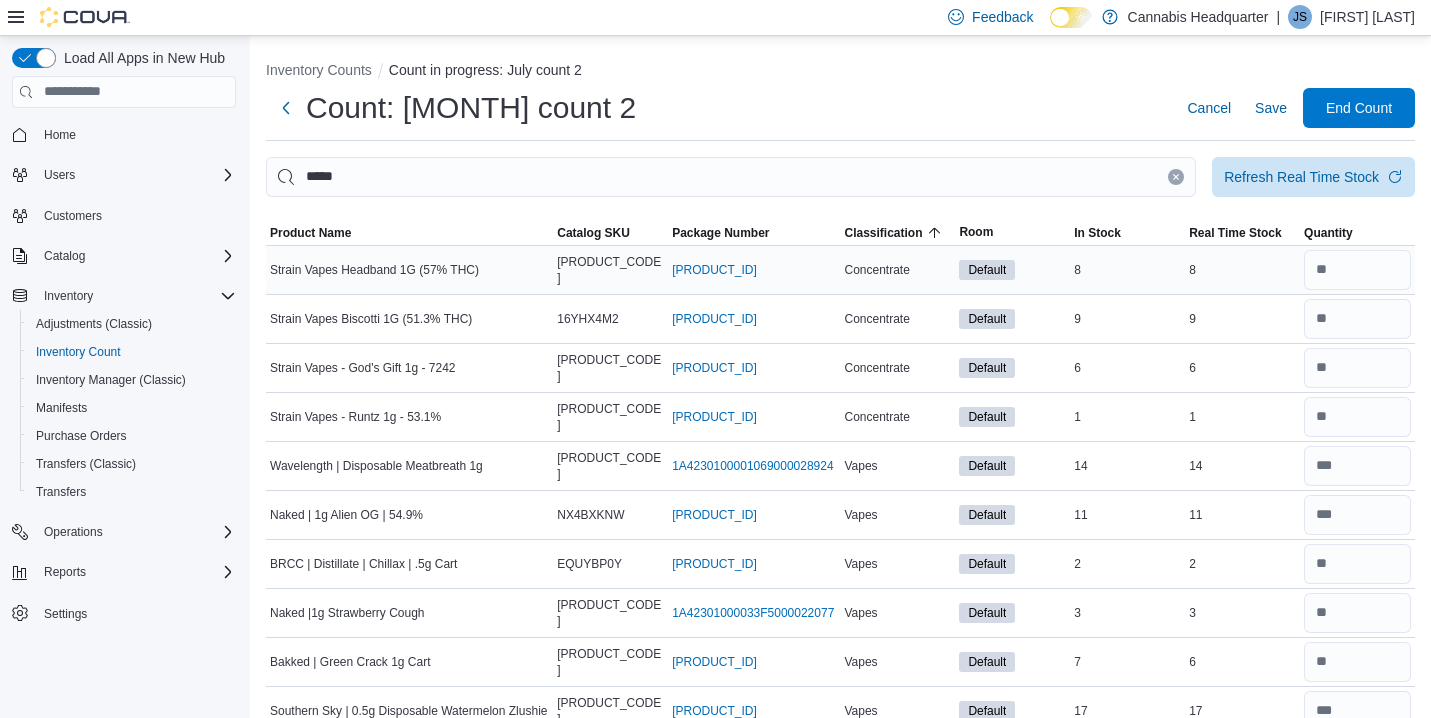 scroll, scrollTop: 0, scrollLeft: 0, axis: both 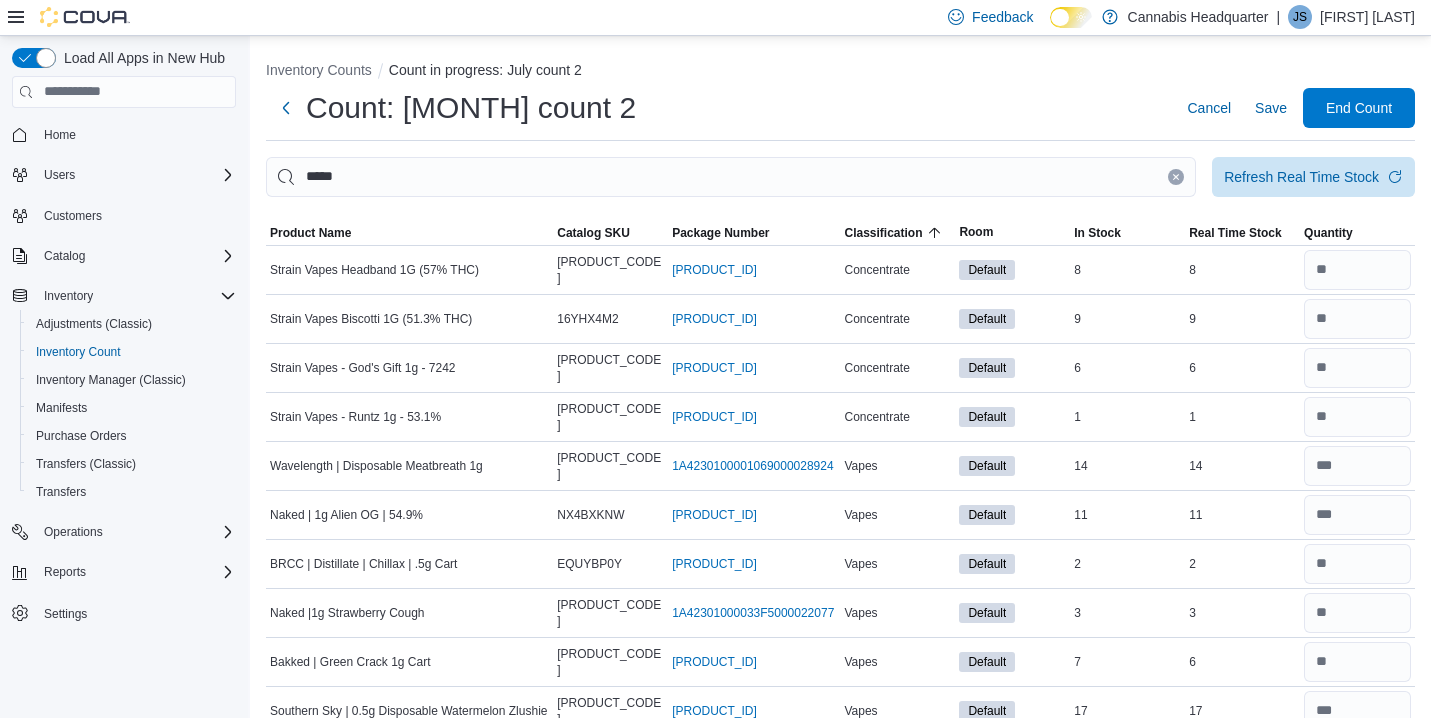 click on "Count: [MONTH] count 2  Cancel Save End Count" at bounding box center (840, 108) 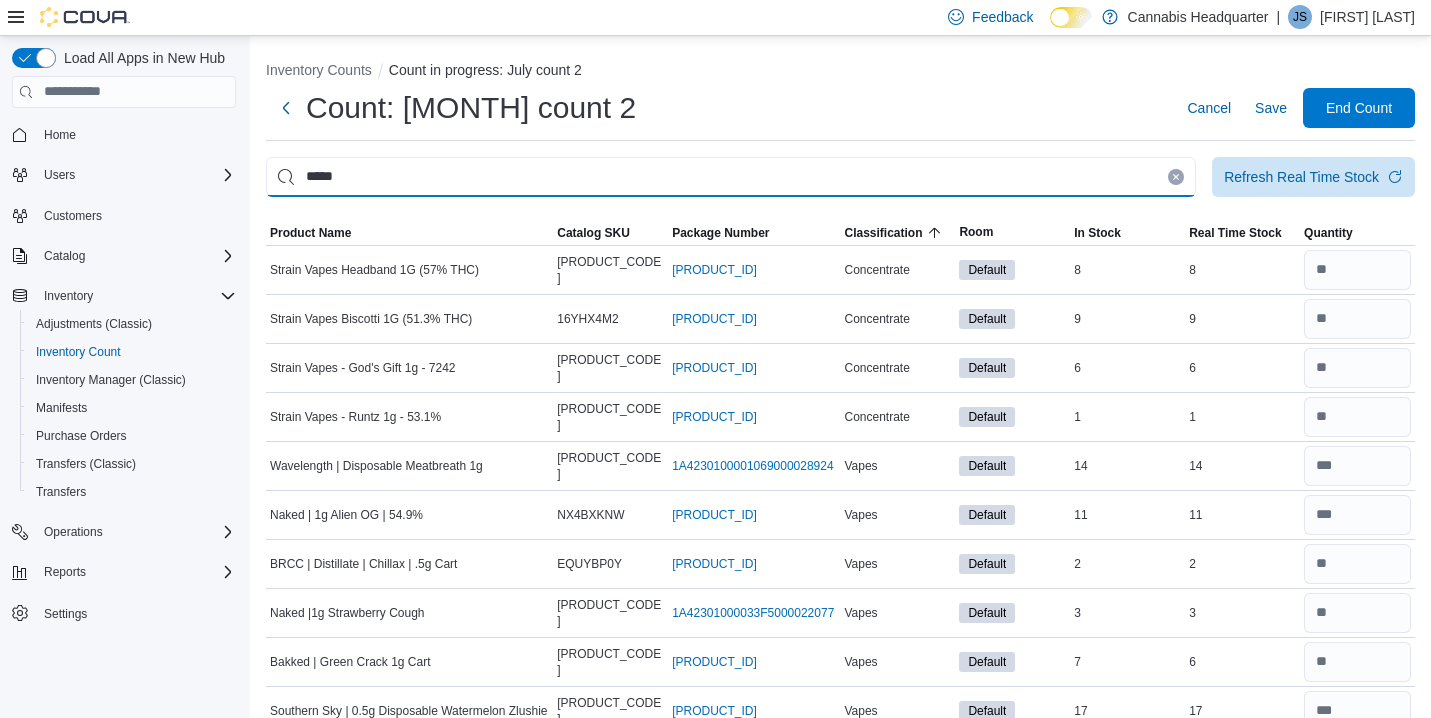 click on "*****" at bounding box center [731, 177] 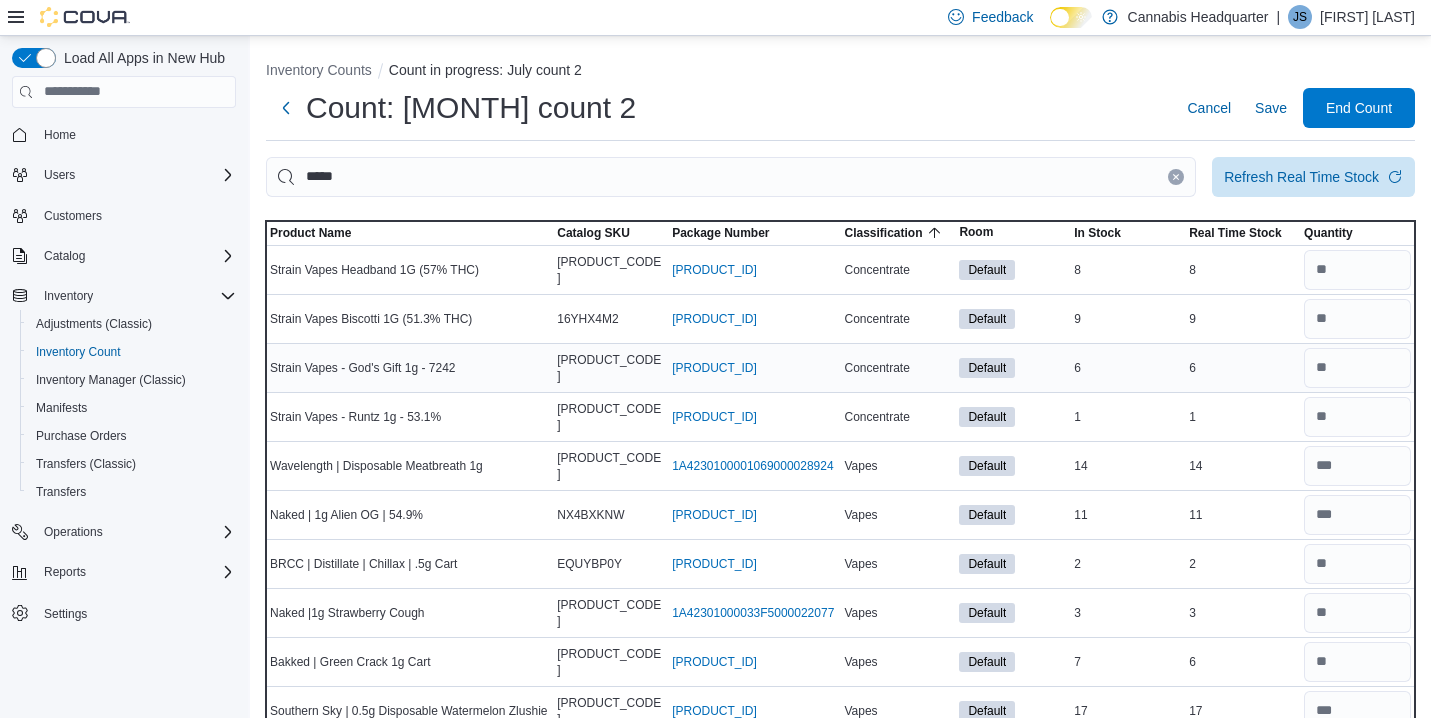 click on "6" at bounding box center (1242, 368) 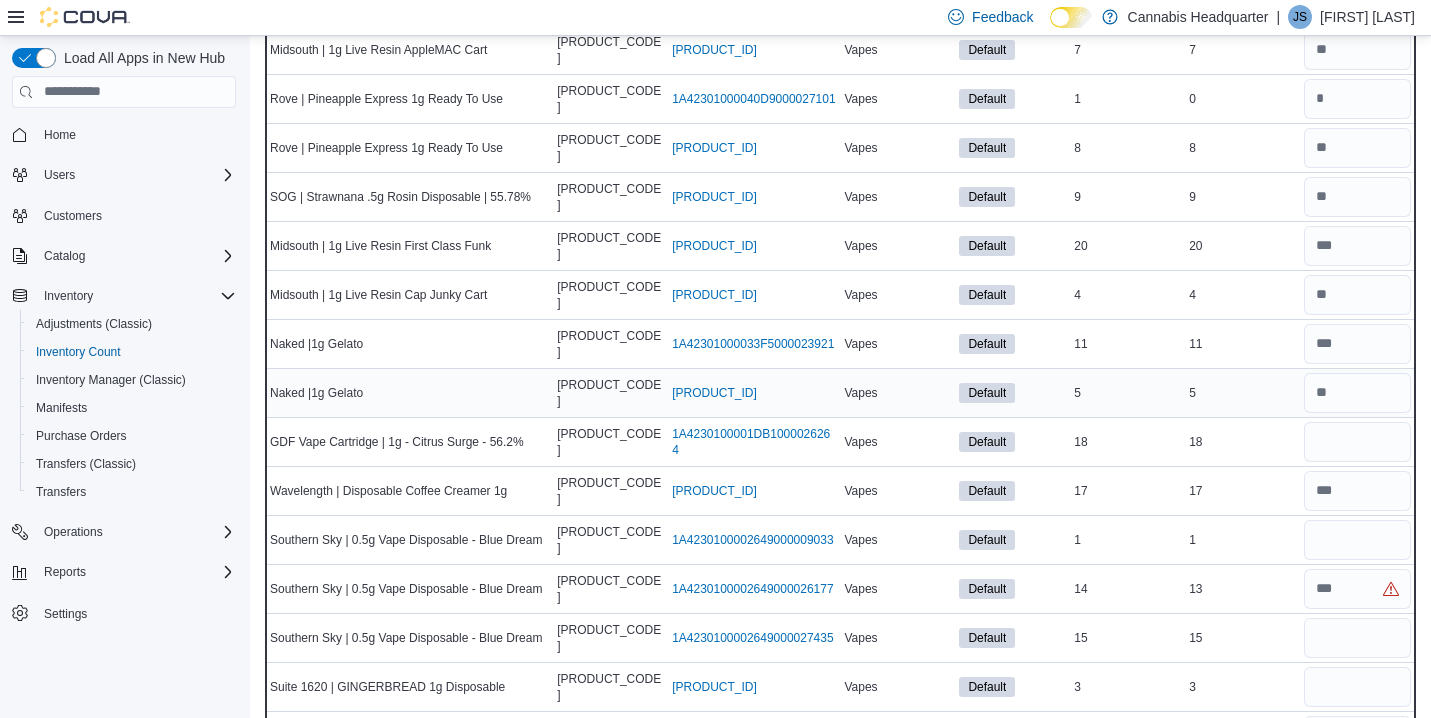 scroll, scrollTop: 3200, scrollLeft: 0, axis: vertical 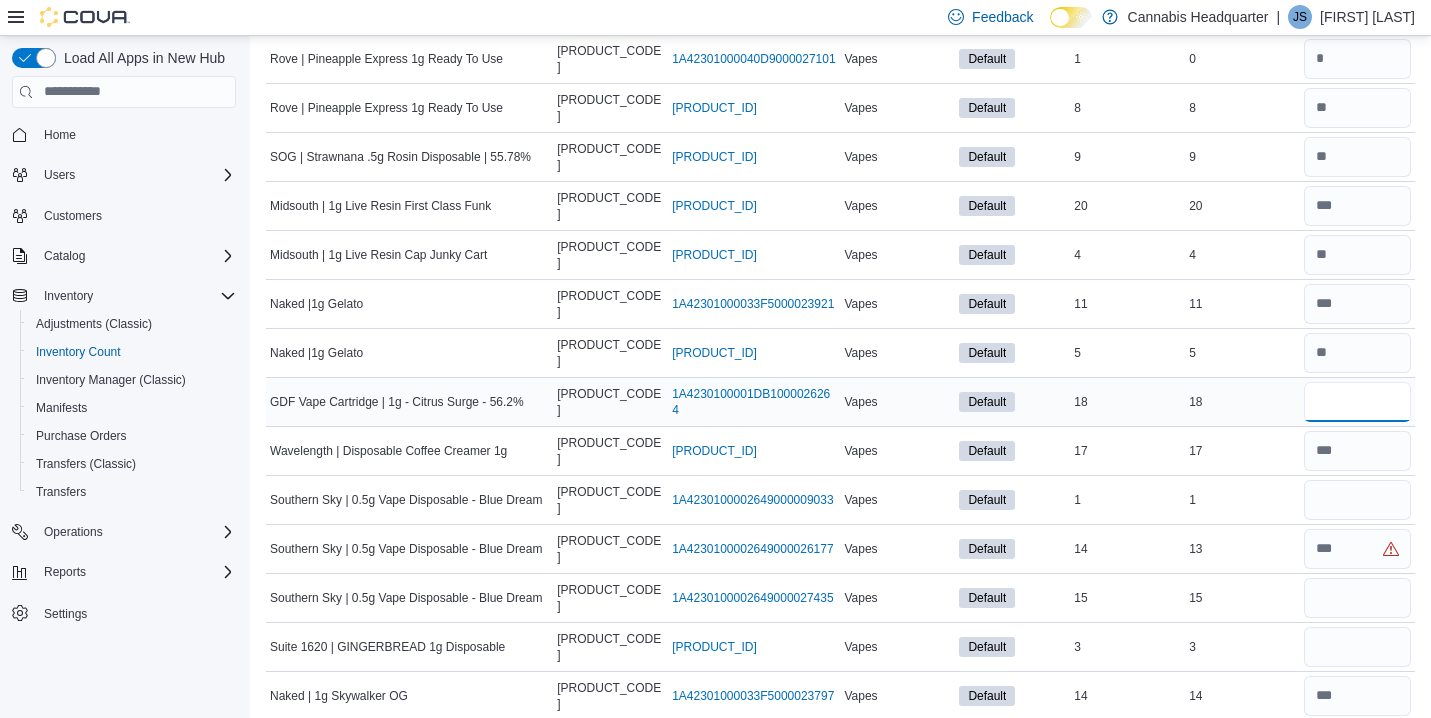 click at bounding box center (1357, 402) 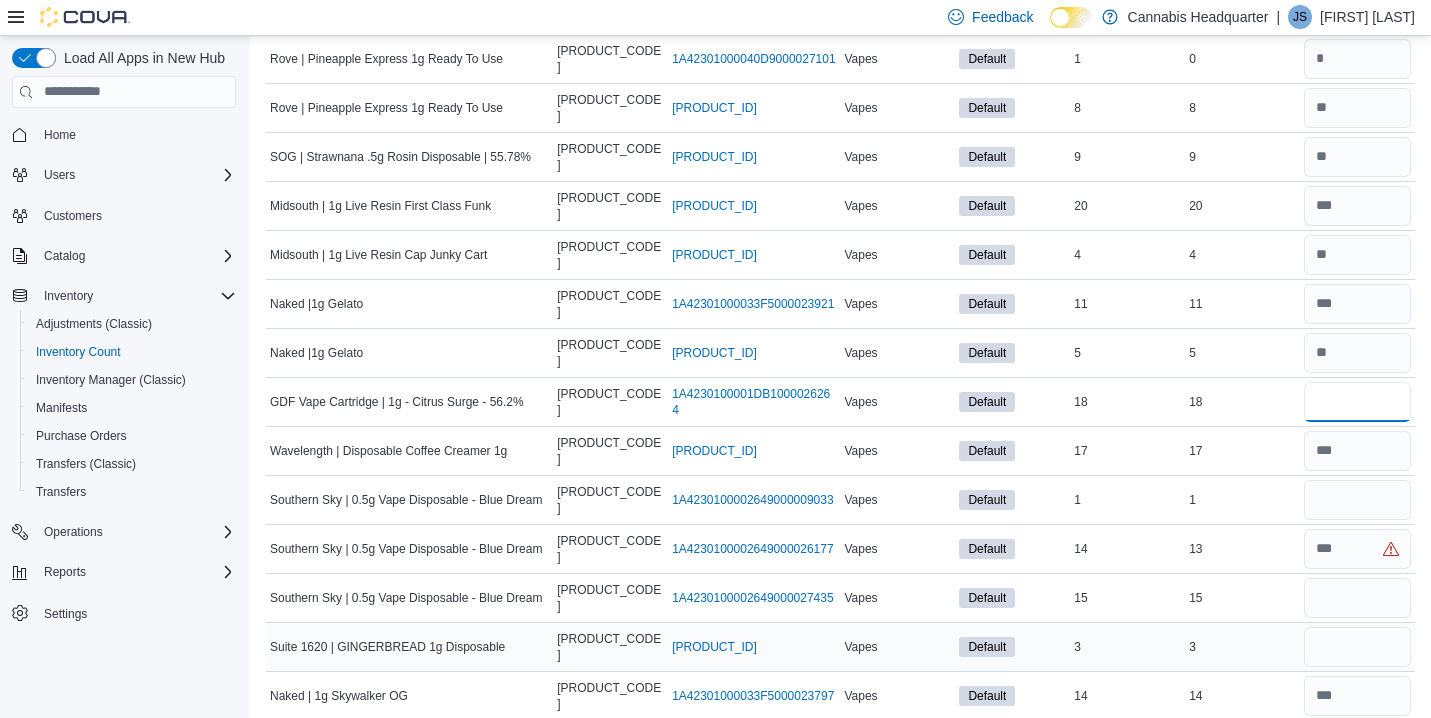 type on "**" 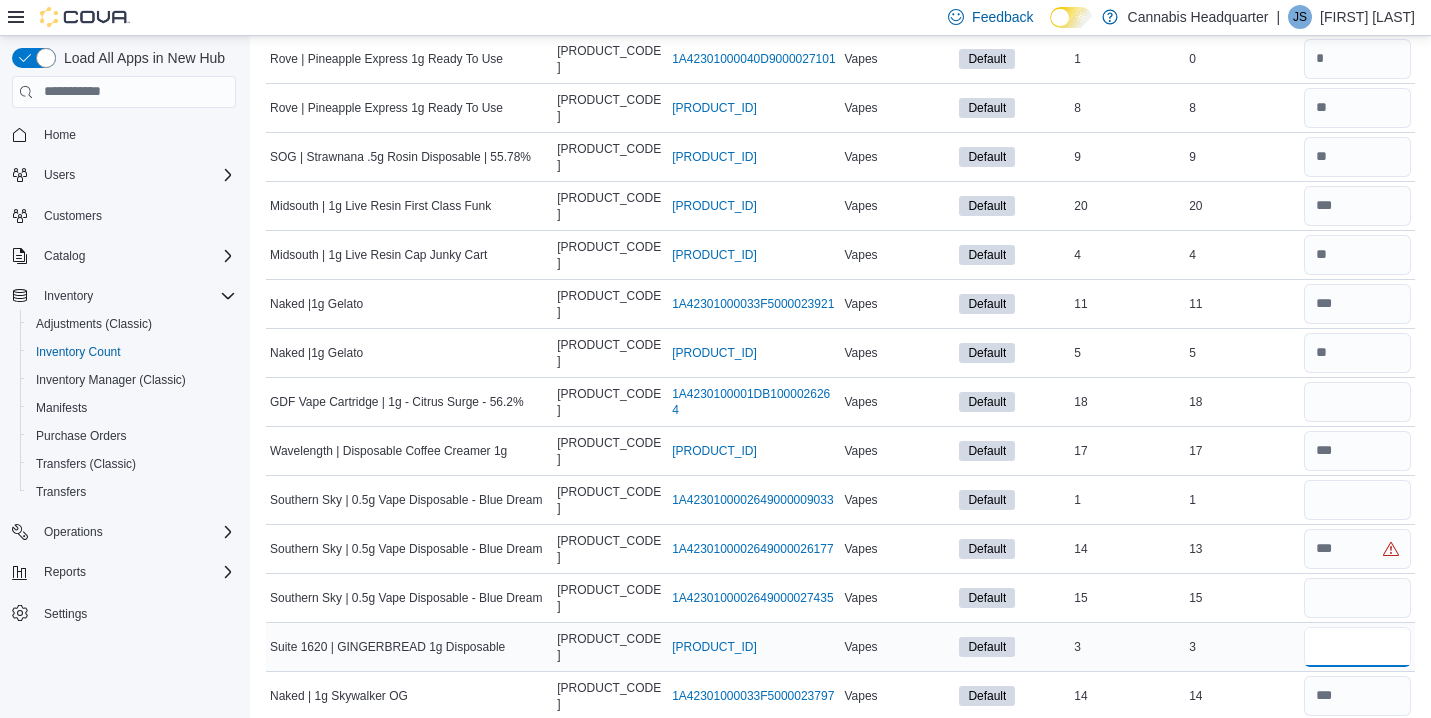 type 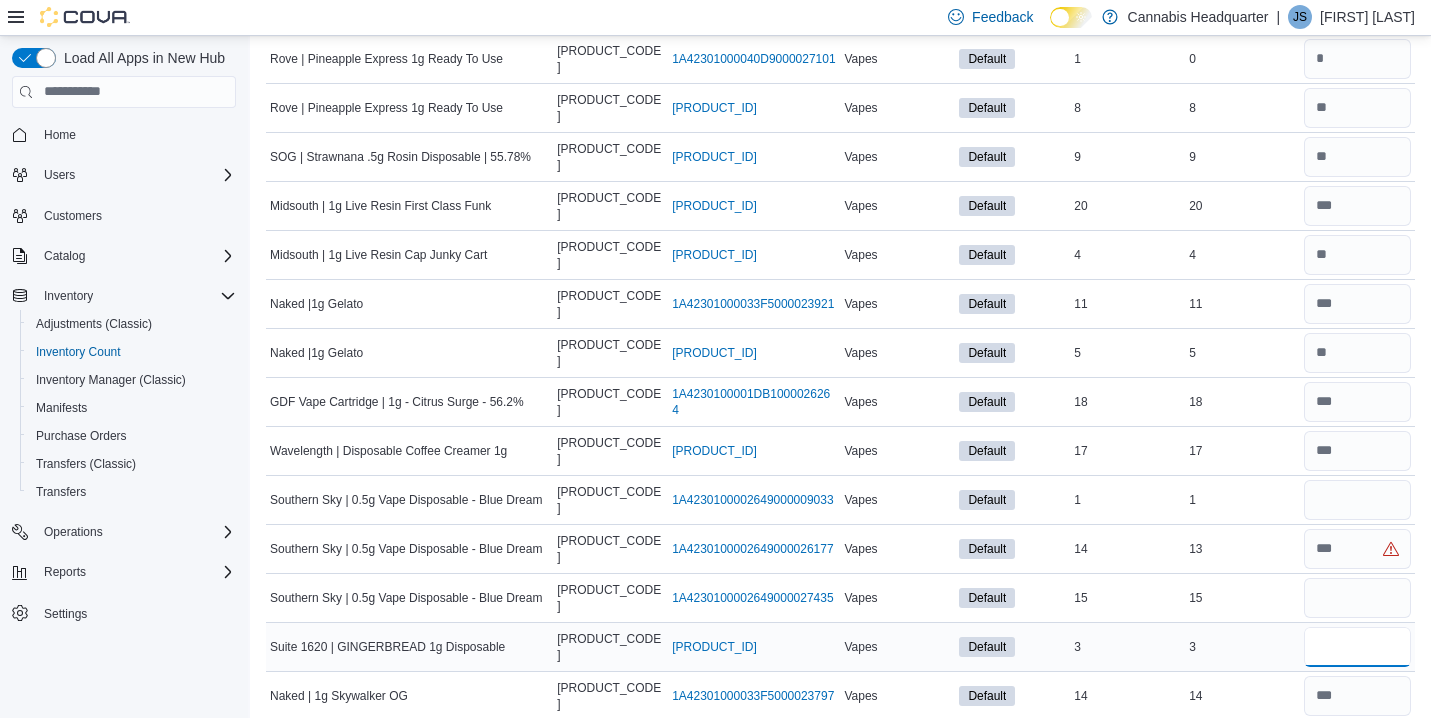 click at bounding box center (1357, 647) 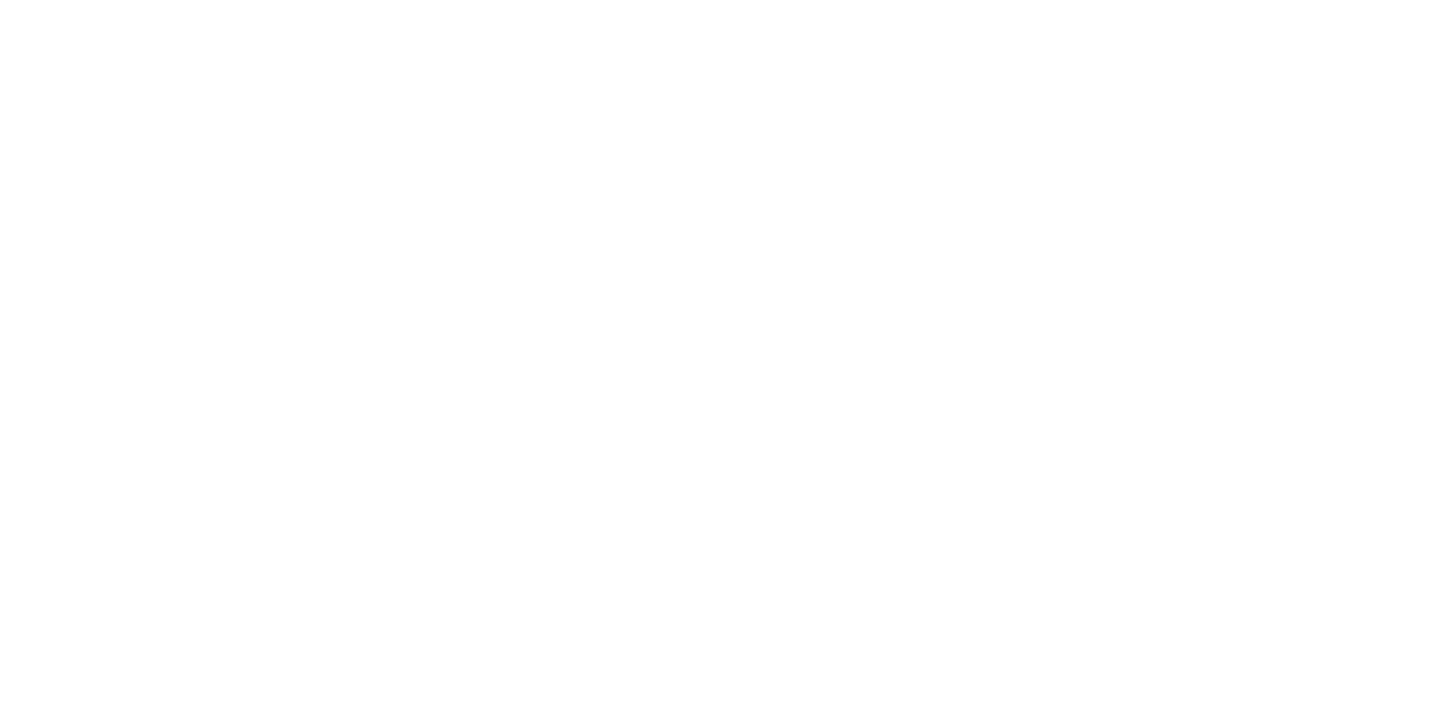 scroll, scrollTop: 0, scrollLeft: 0, axis: both 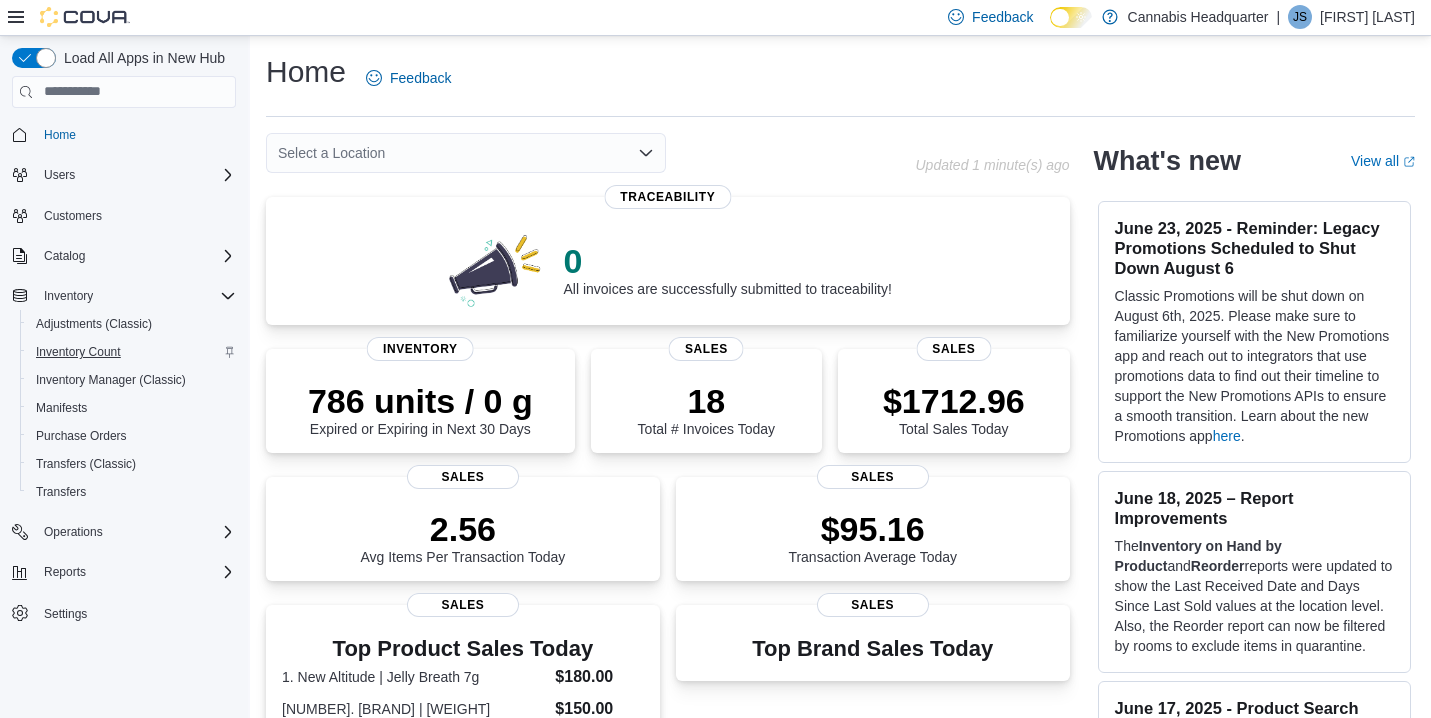 click on "Inventory Count" at bounding box center (78, 352) 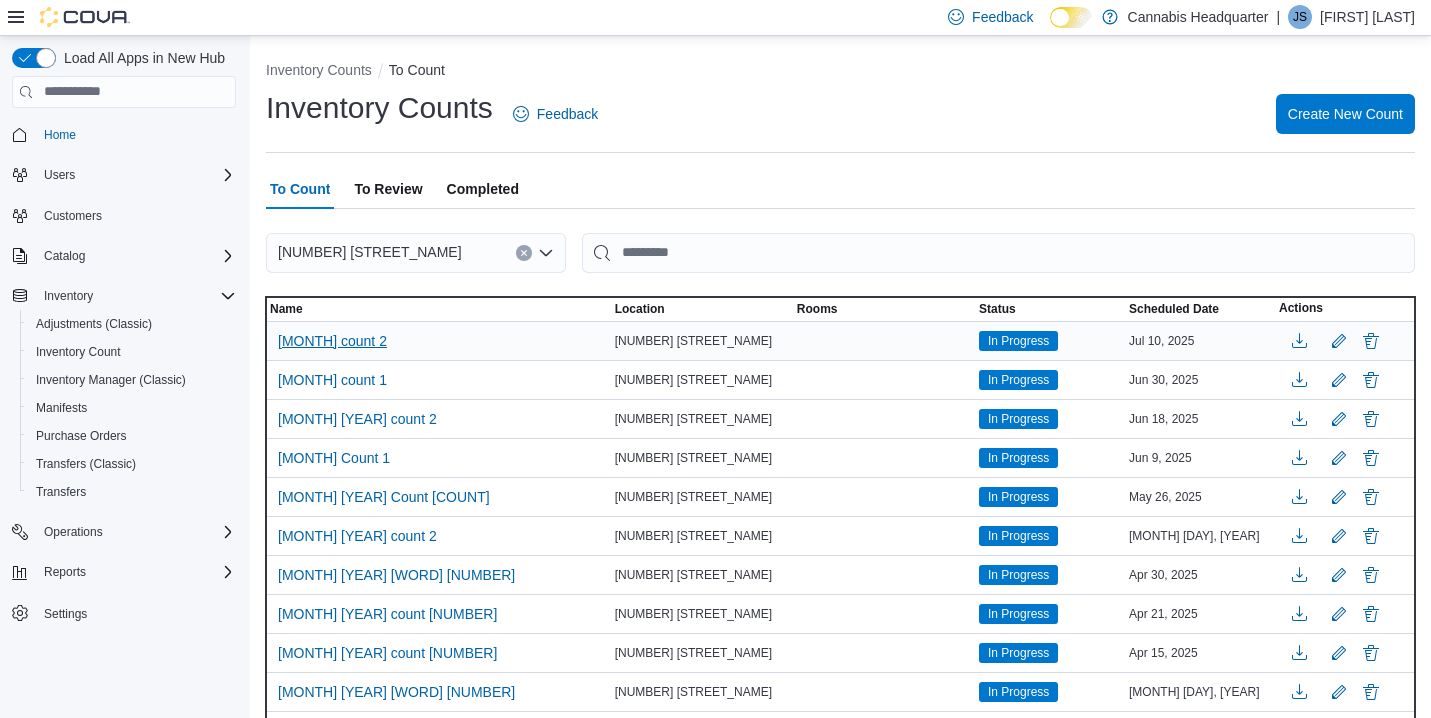 click on "[MONTH] count 2" at bounding box center [332, 341] 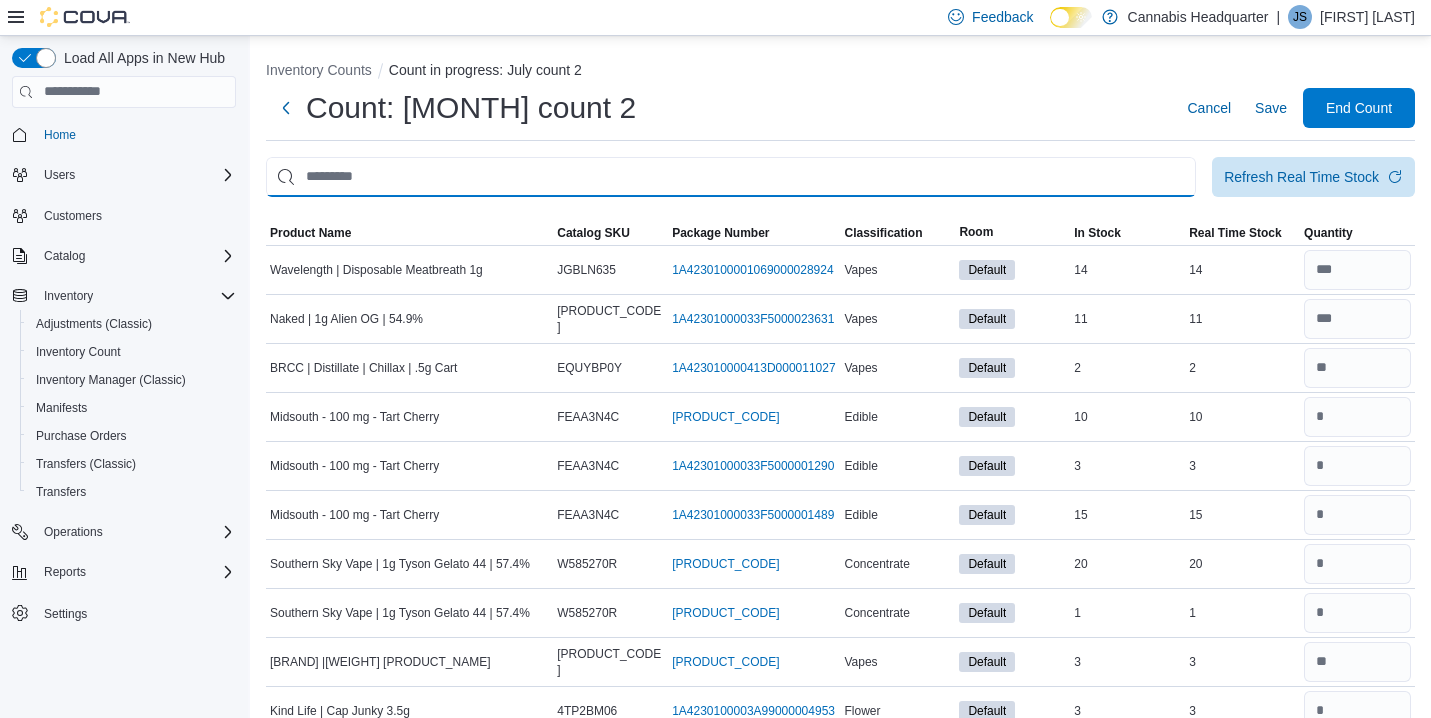 click at bounding box center [731, 177] 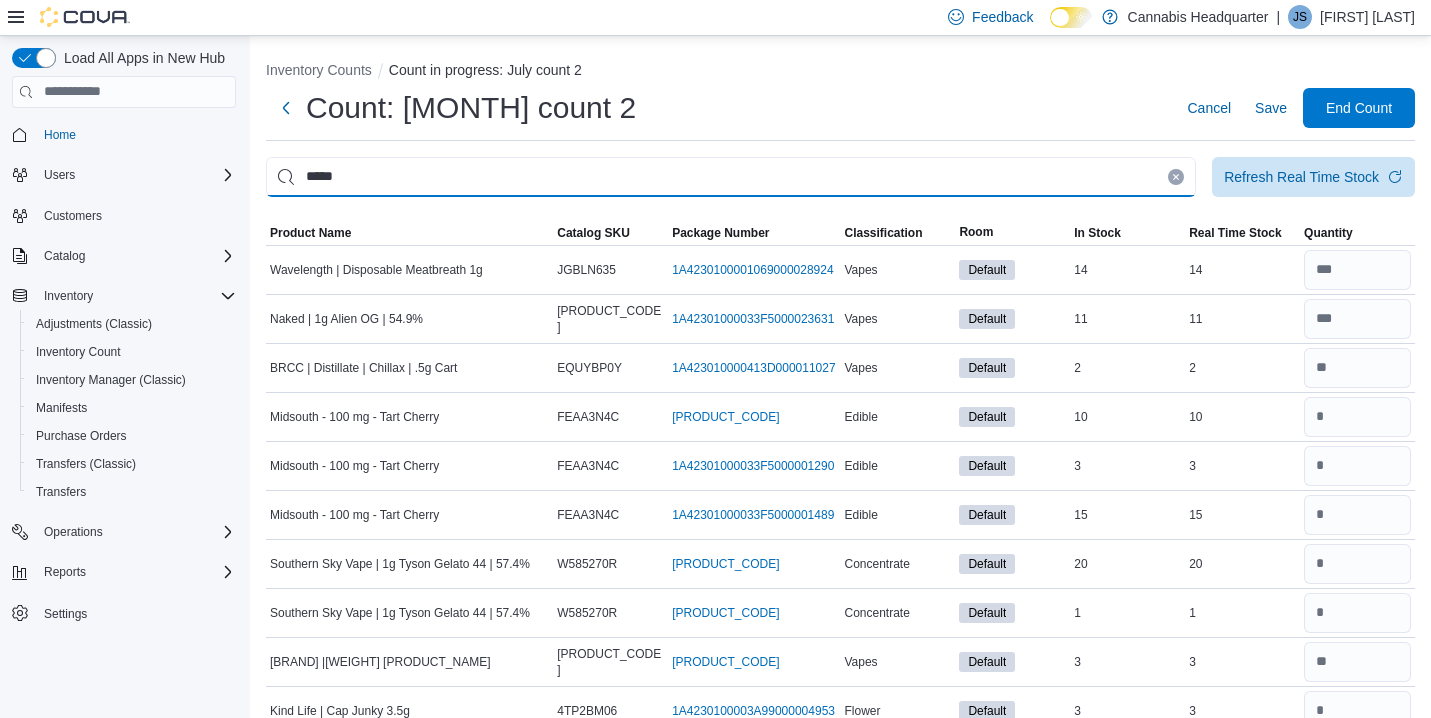 type on "*****" 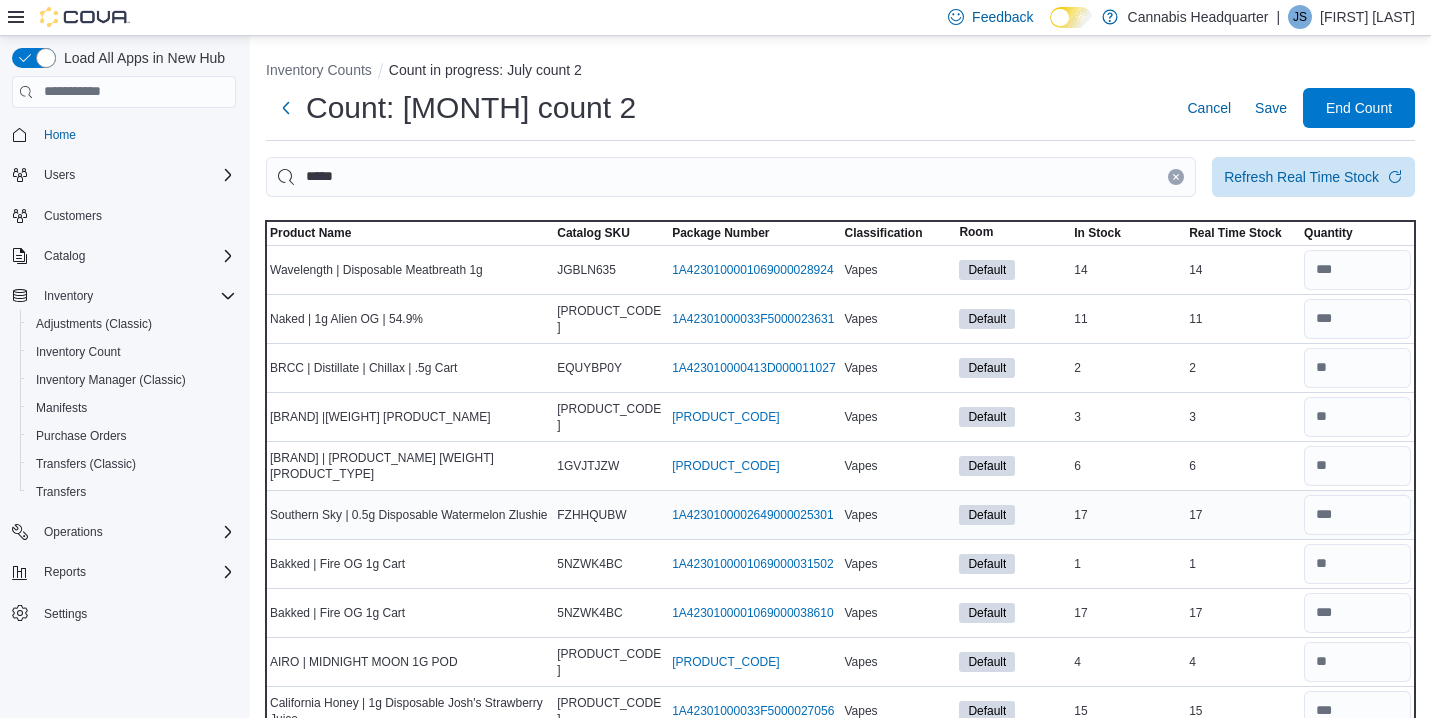 click on "Real Time Stock 17" at bounding box center [1242, 514] 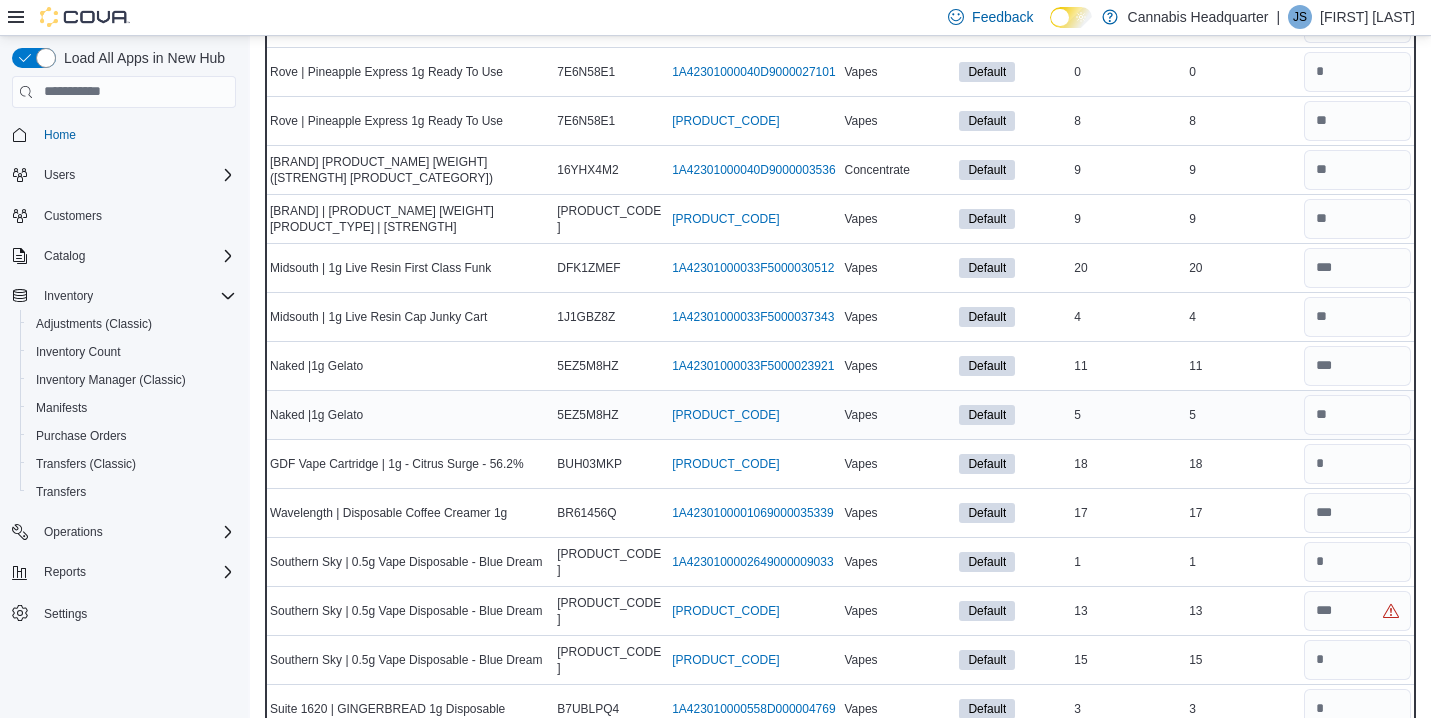 scroll, scrollTop: 3080, scrollLeft: 0, axis: vertical 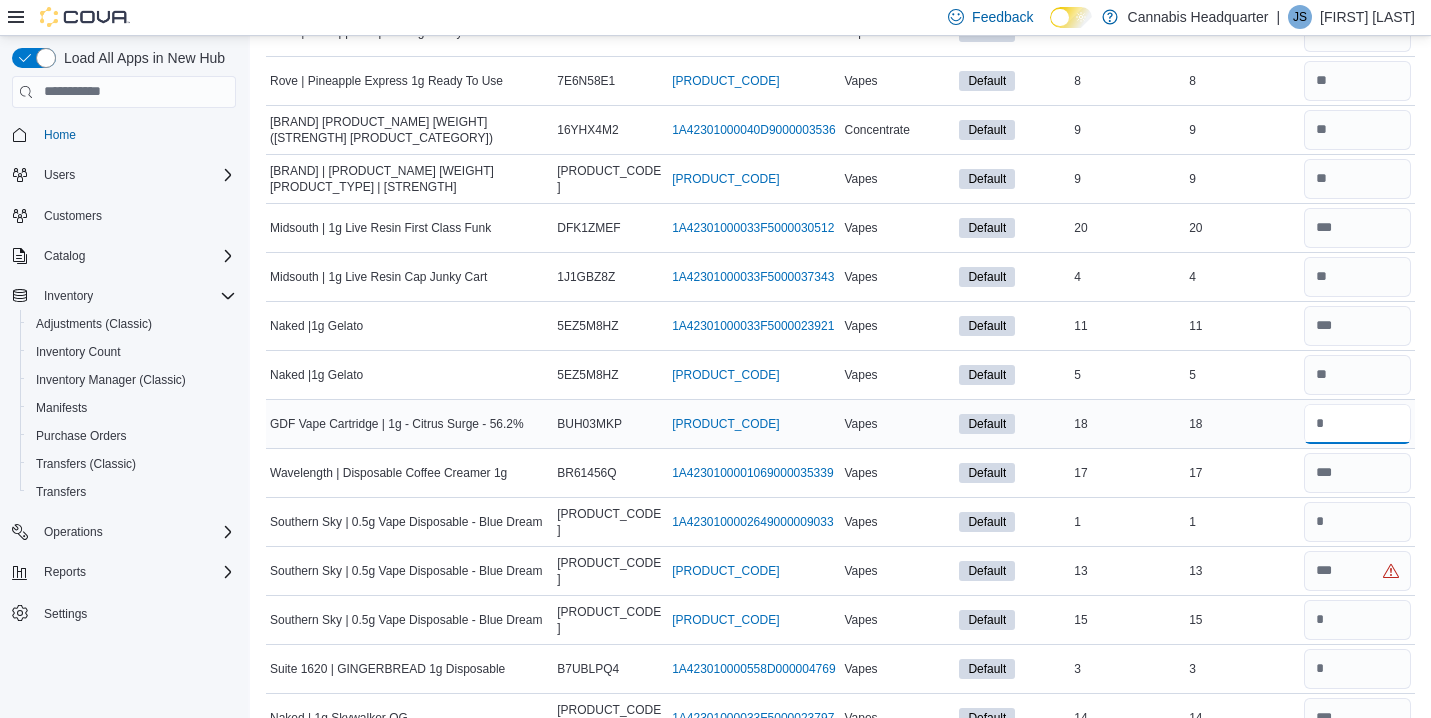 click at bounding box center (1357, 424) 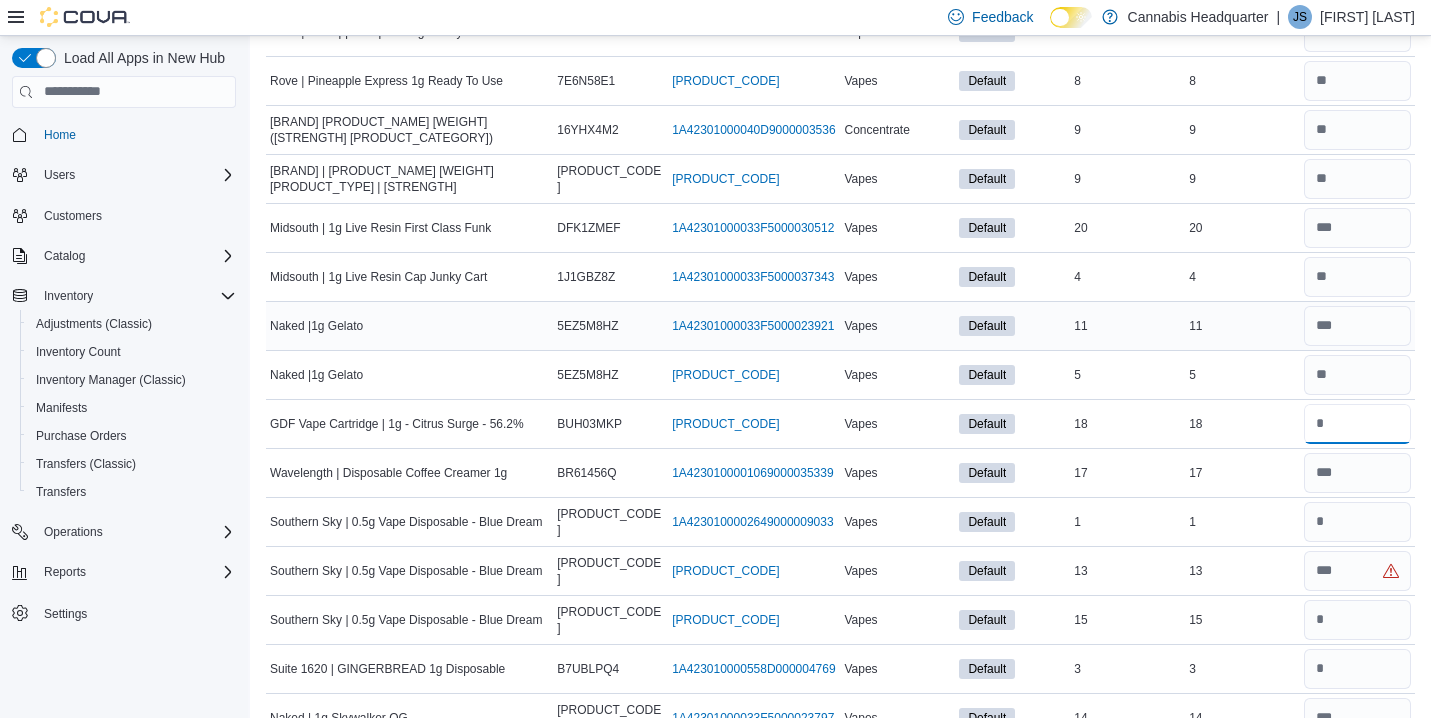 type on "**" 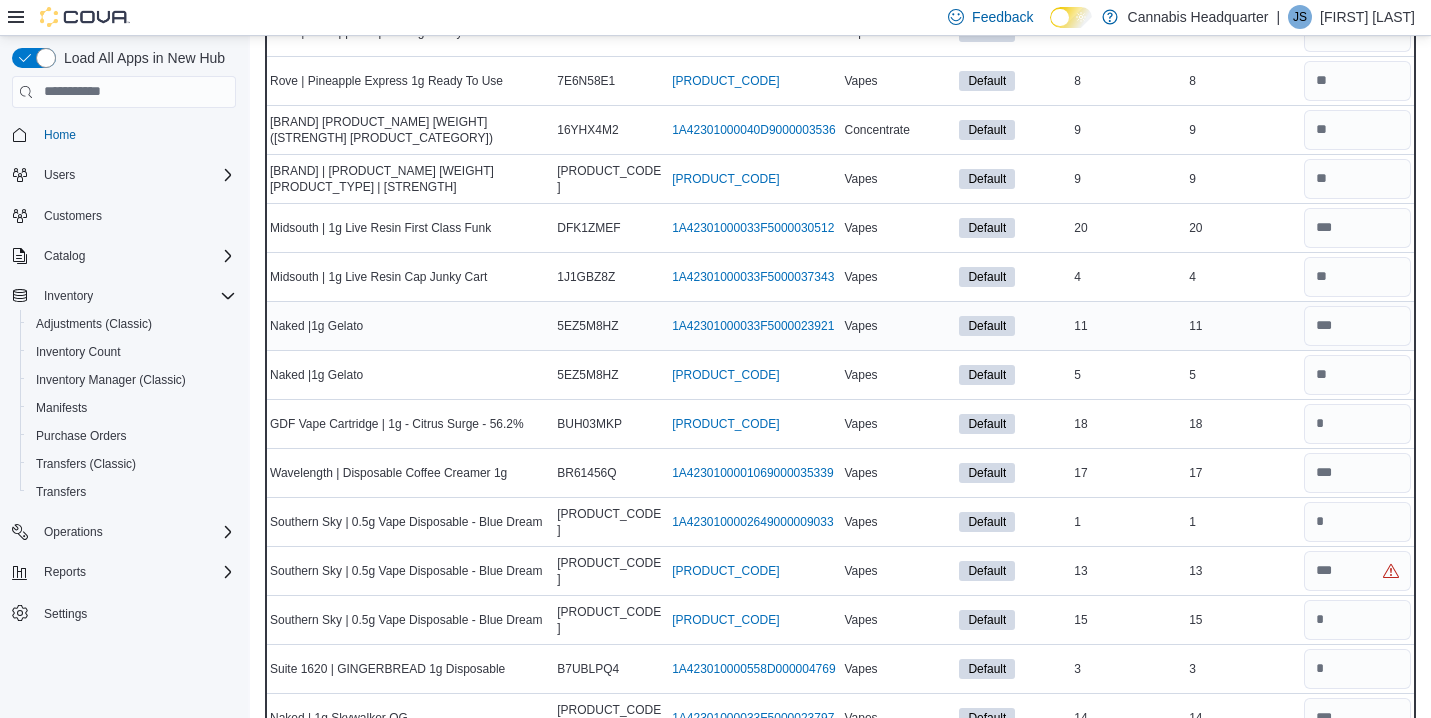 type 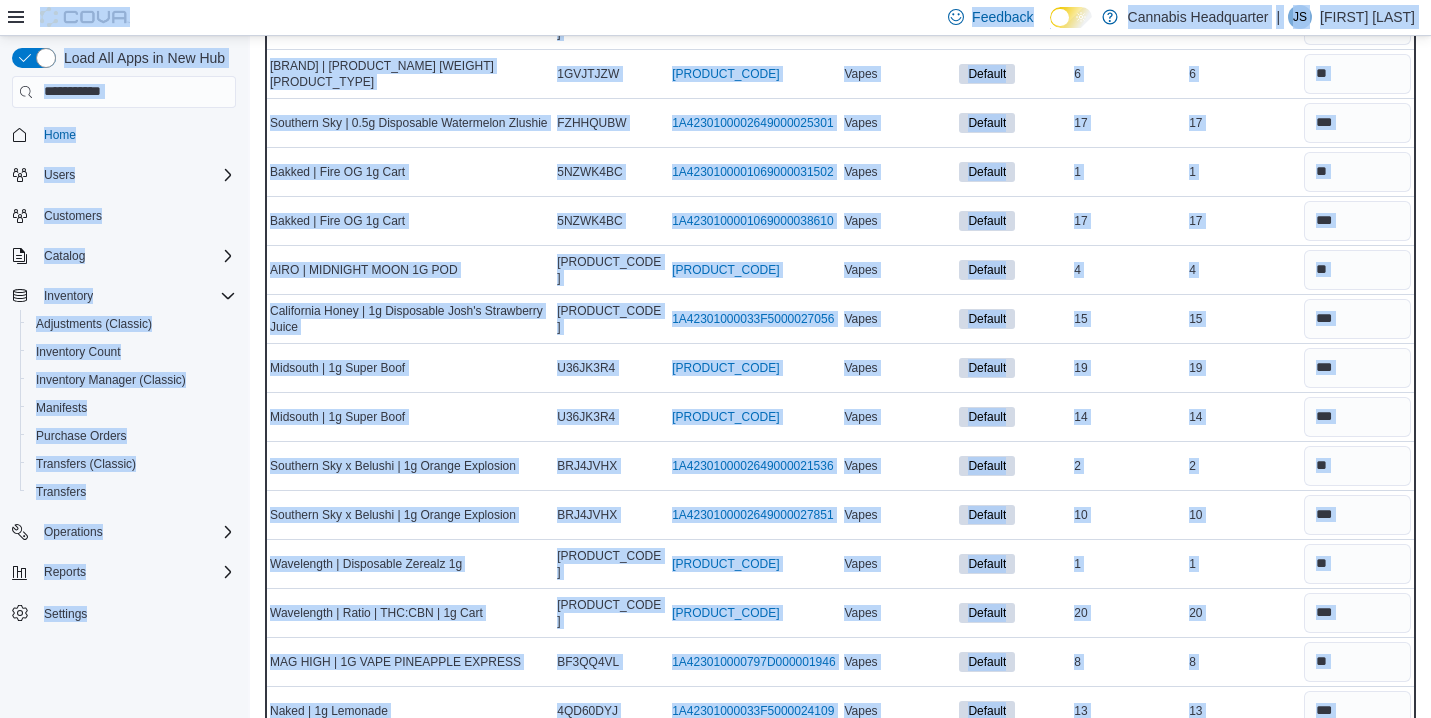 scroll, scrollTop: 0, scrollLeft: 0, axis: both 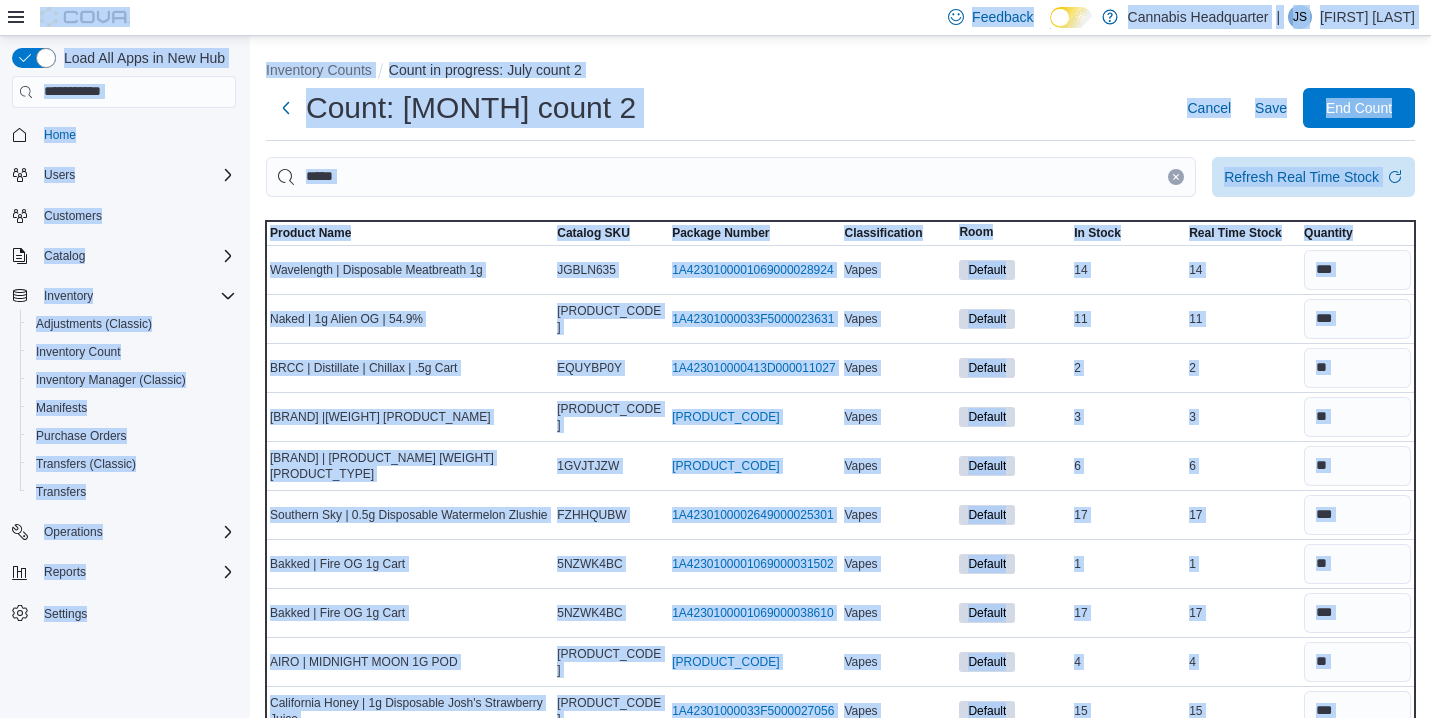 drag, startPoint x: 1266, startPoint y: 346, endPoint x: 1281, endPoint y: -101, distance: 447.25162 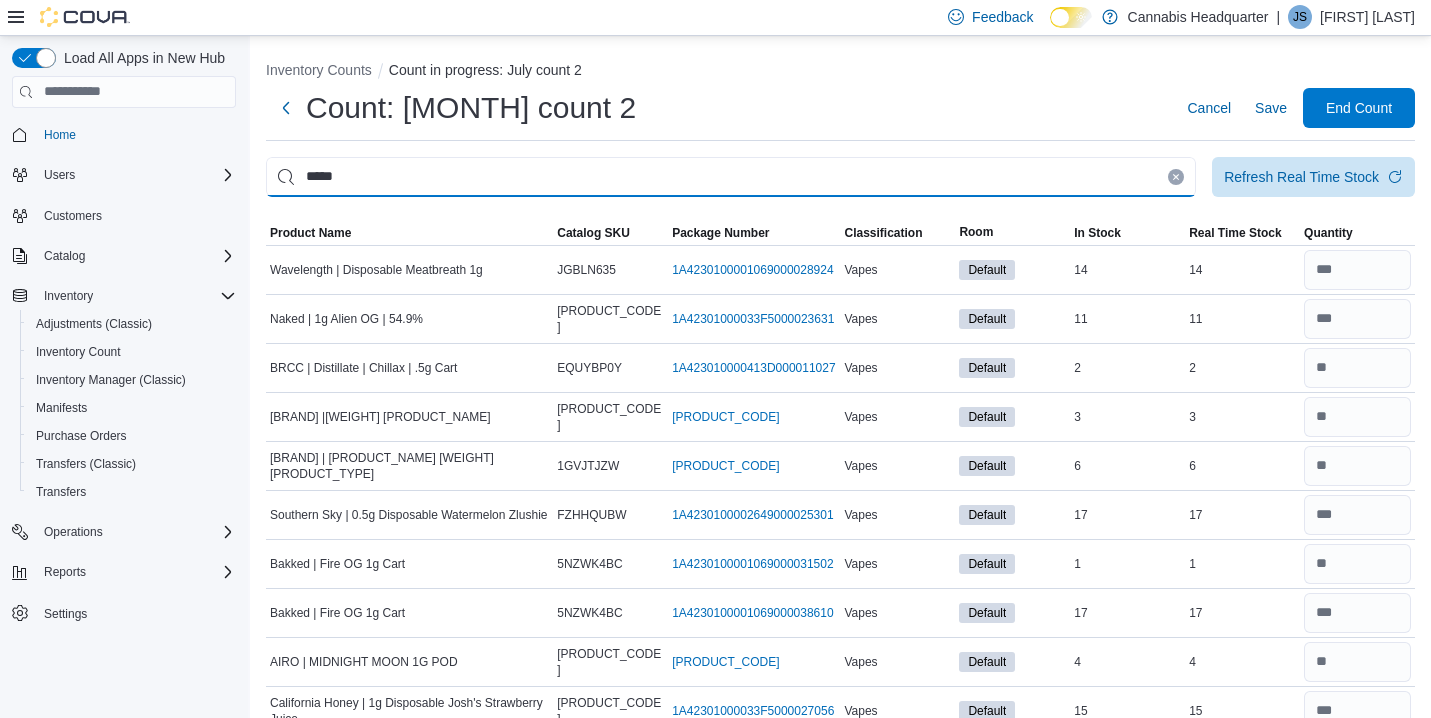 click on "*****" at bounding box center [731, 177] 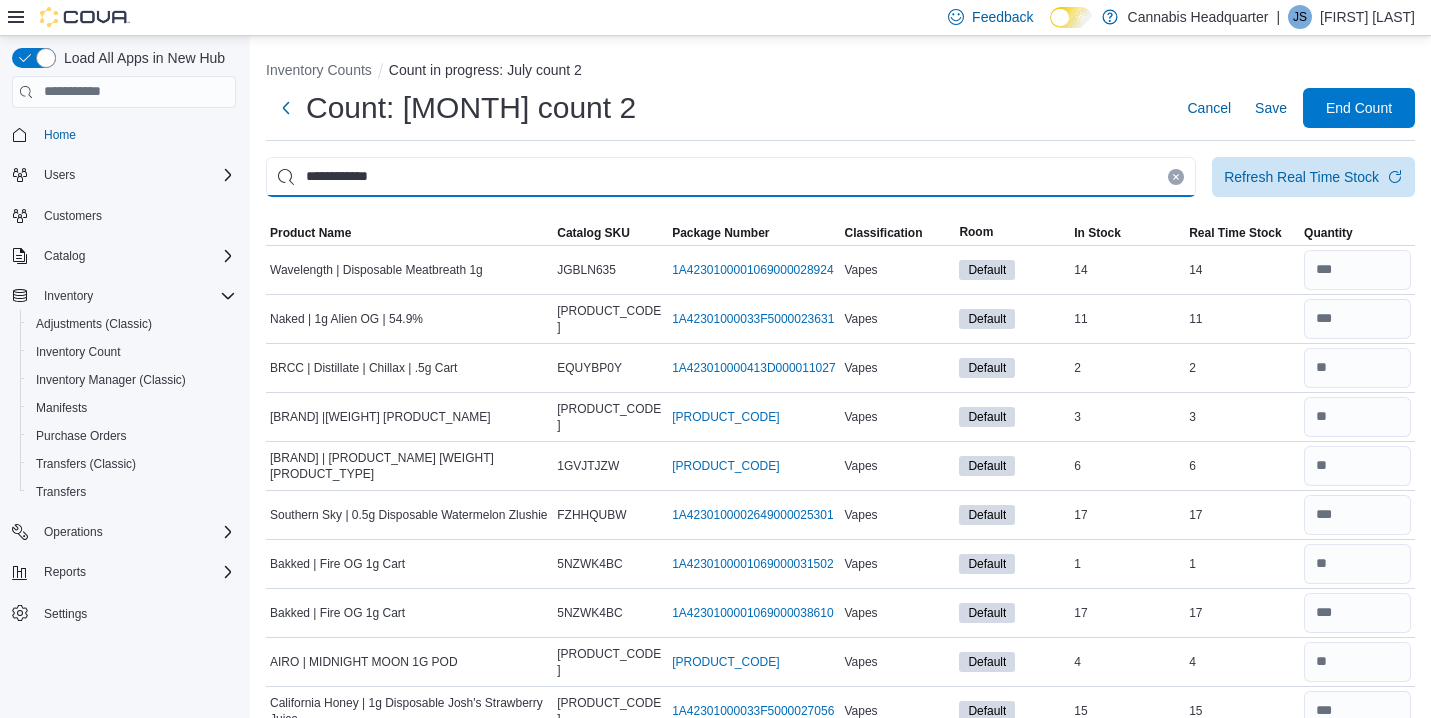 type on "**********" 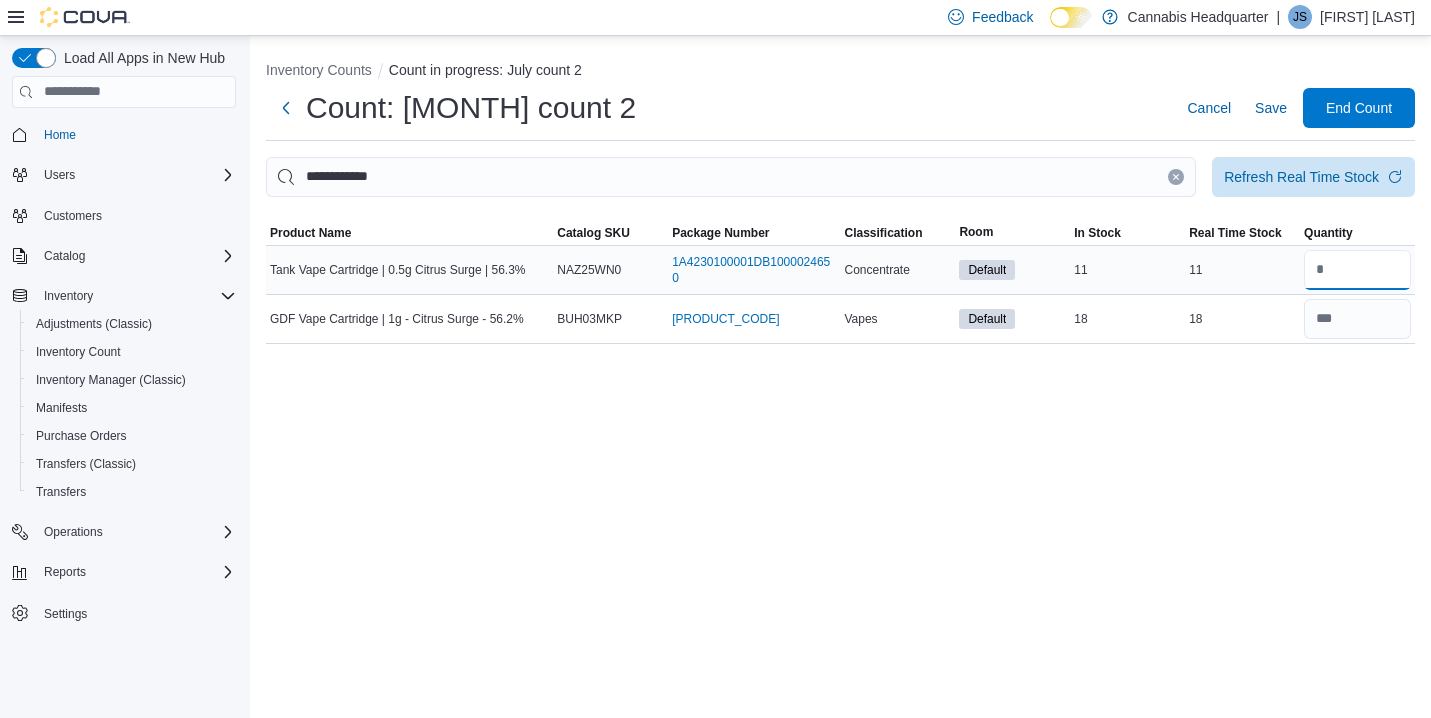 click at bounding box center [1357, 270] 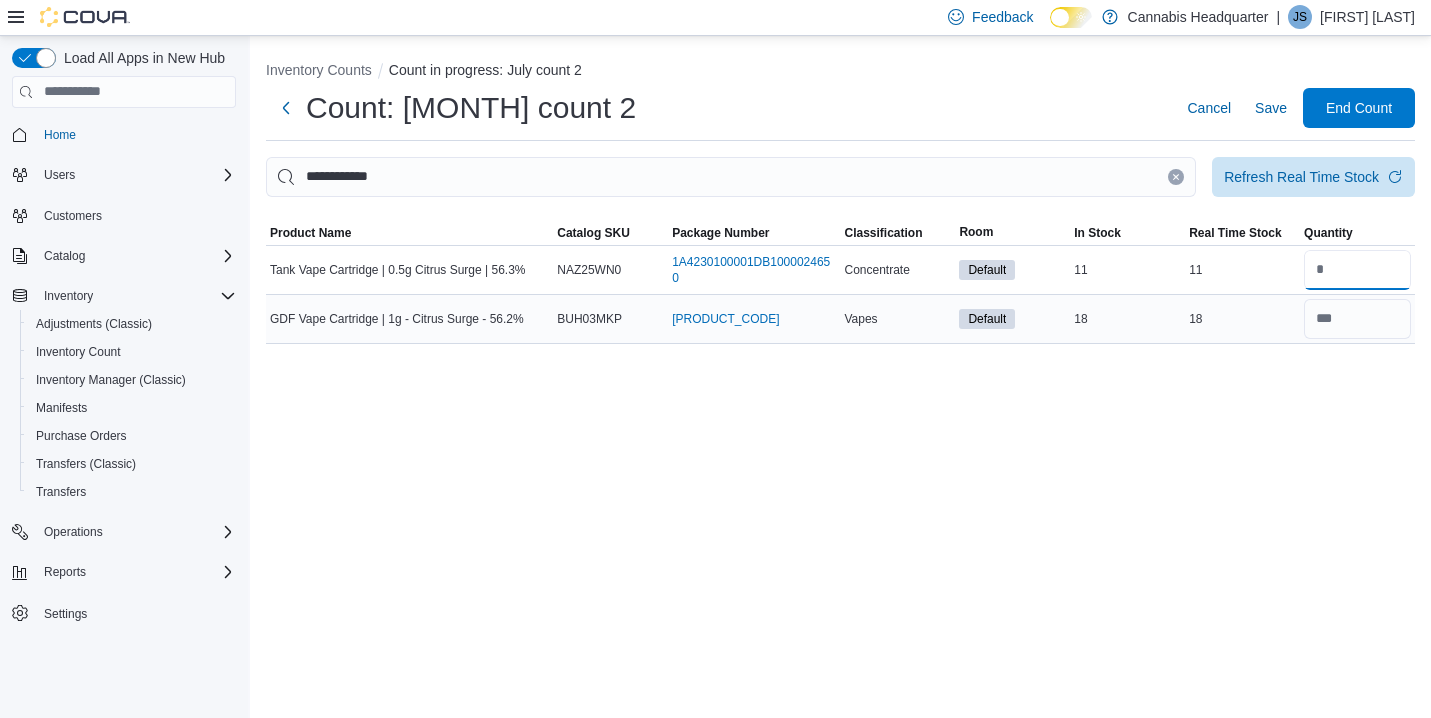 type on "**" 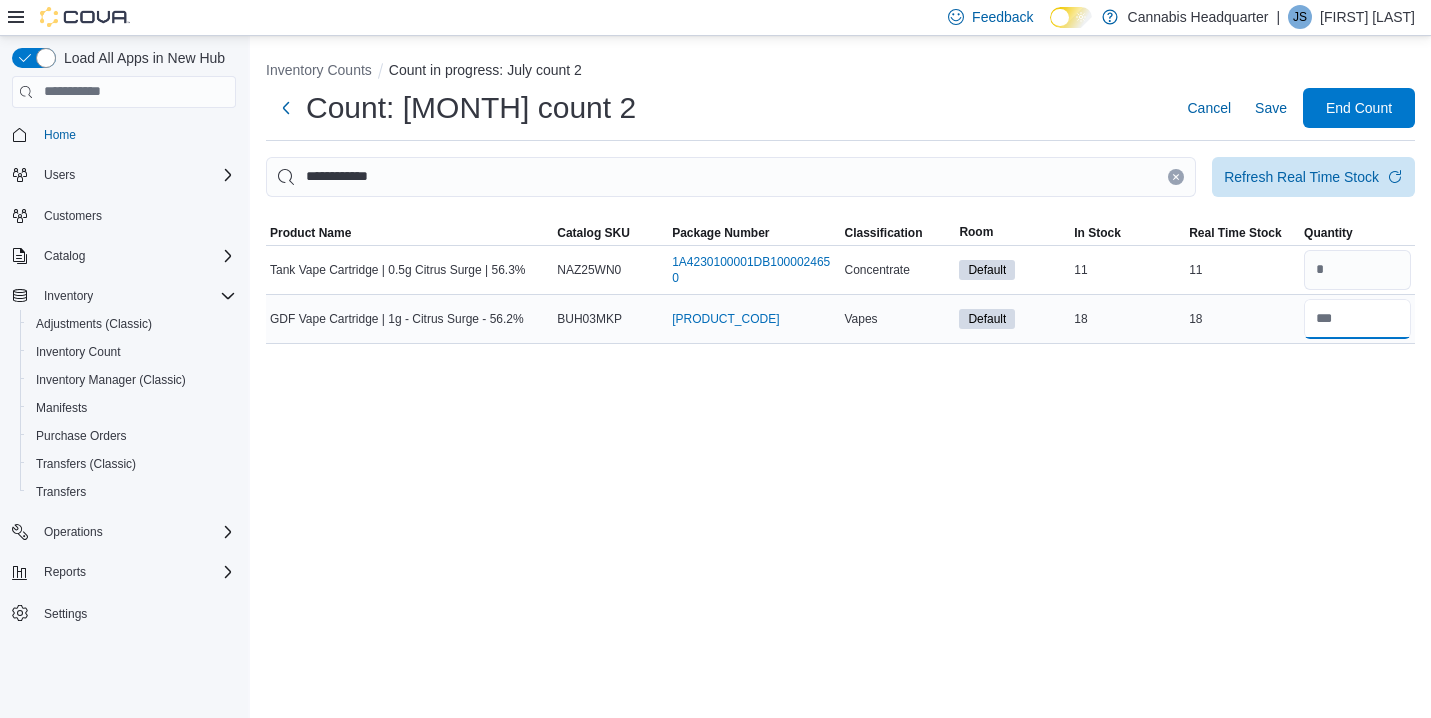 type 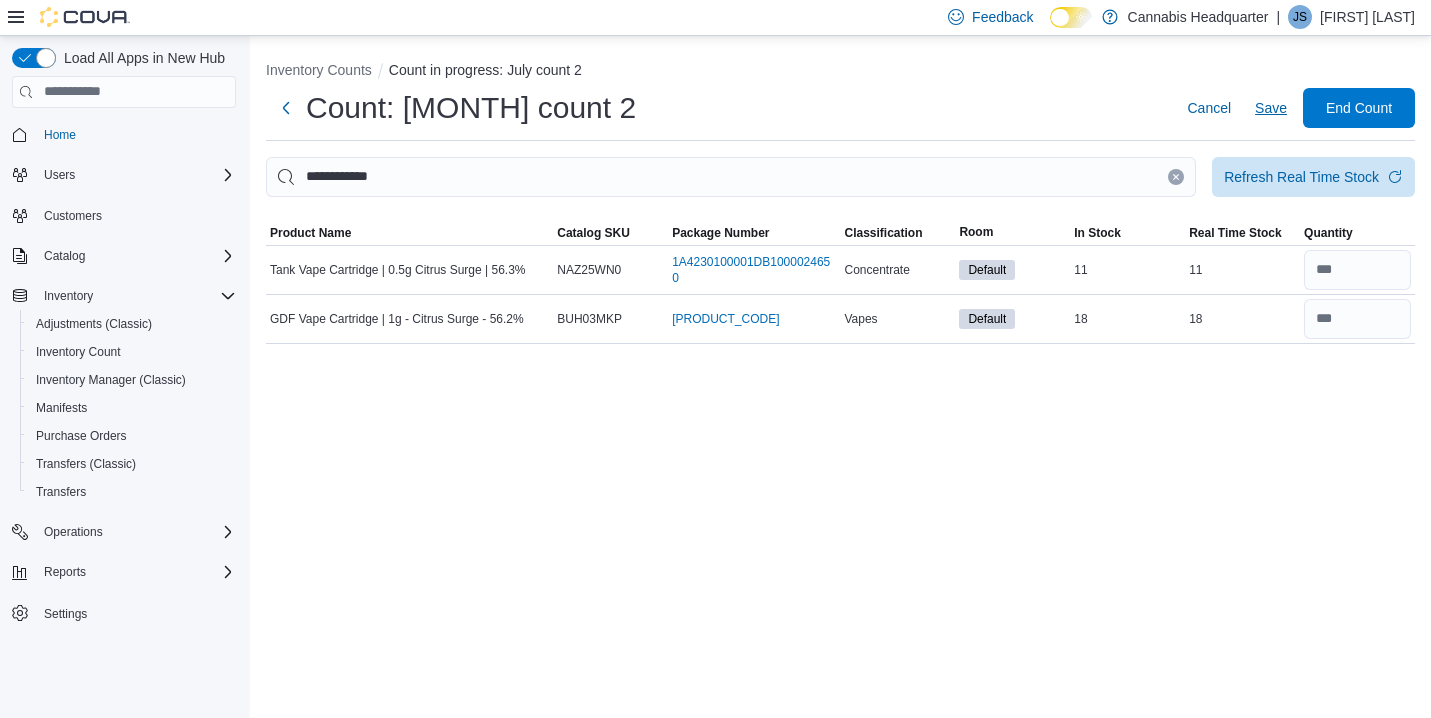 click on "Save" at bounding box center [1271, 108] 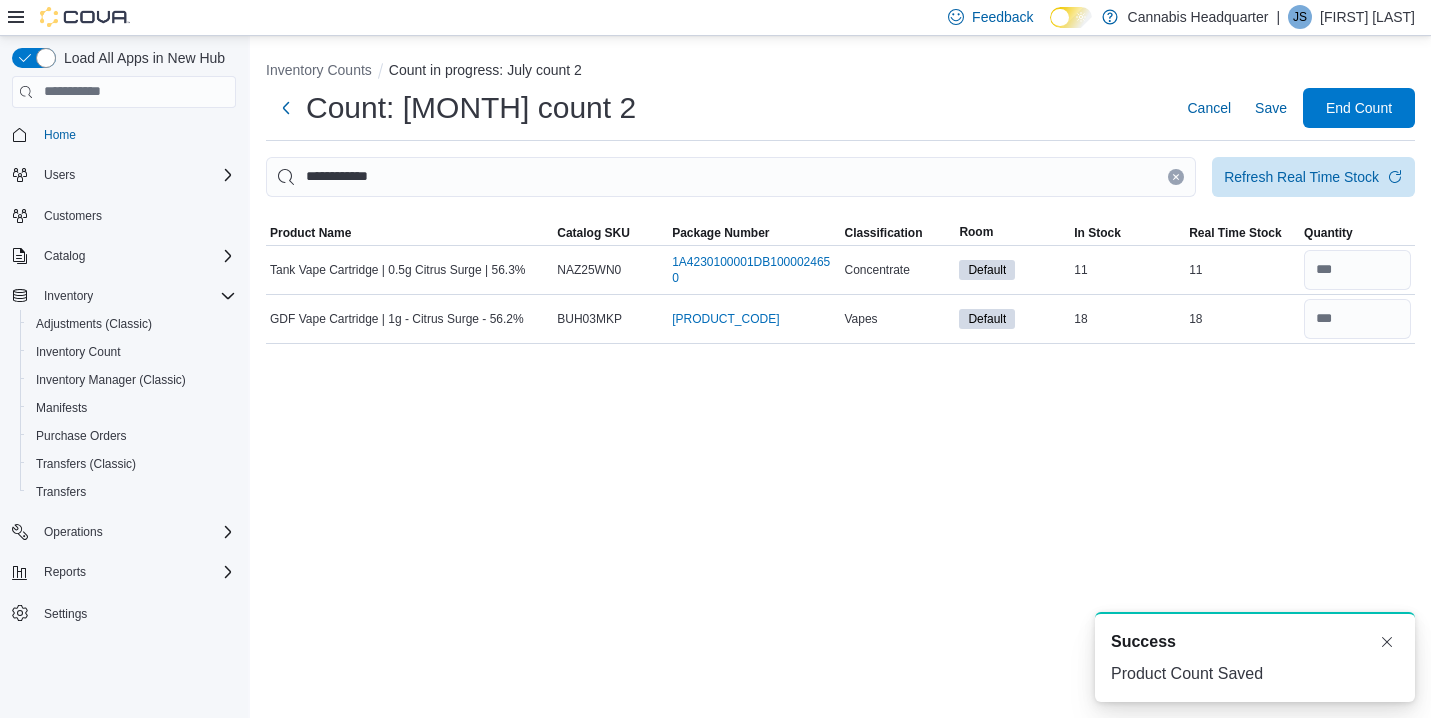 scroll, scrollTop: 0, scrollLeft: 0, axis: both 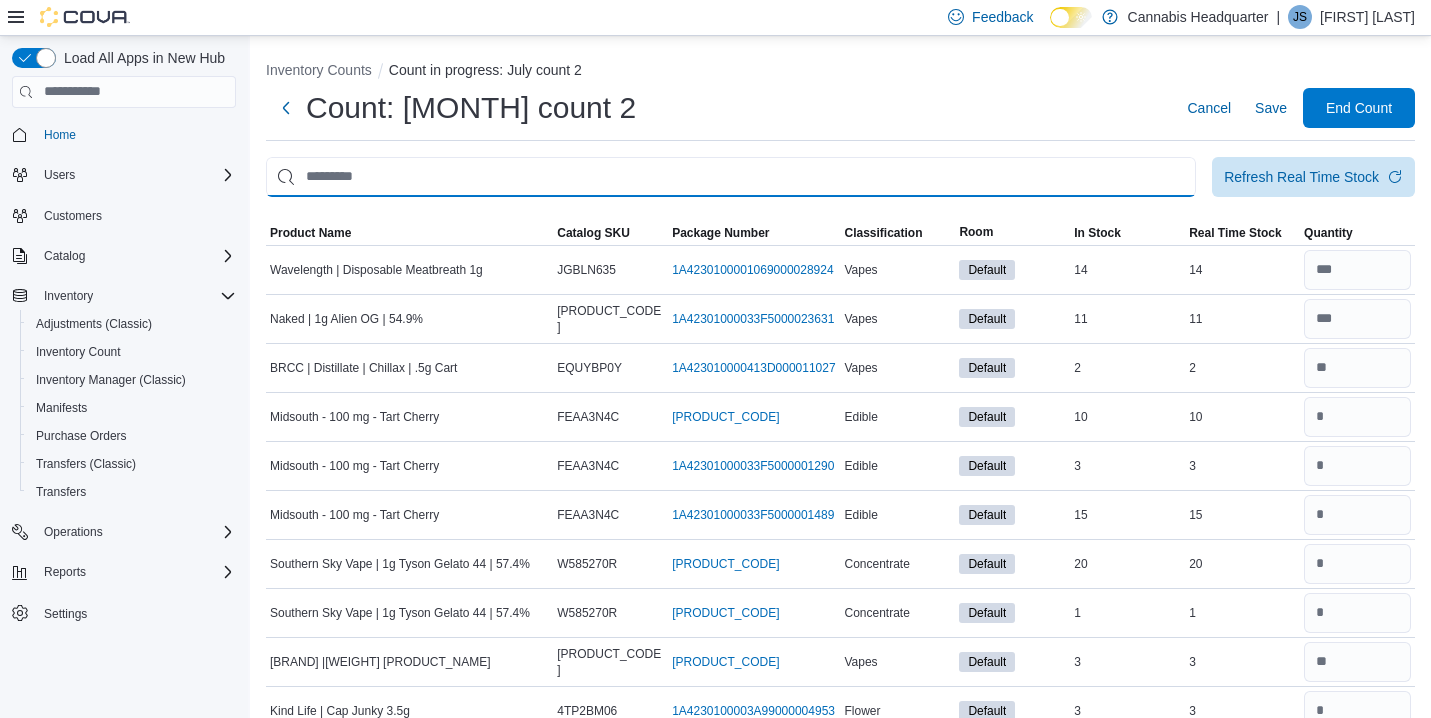 click at bounding box center [731, 177] 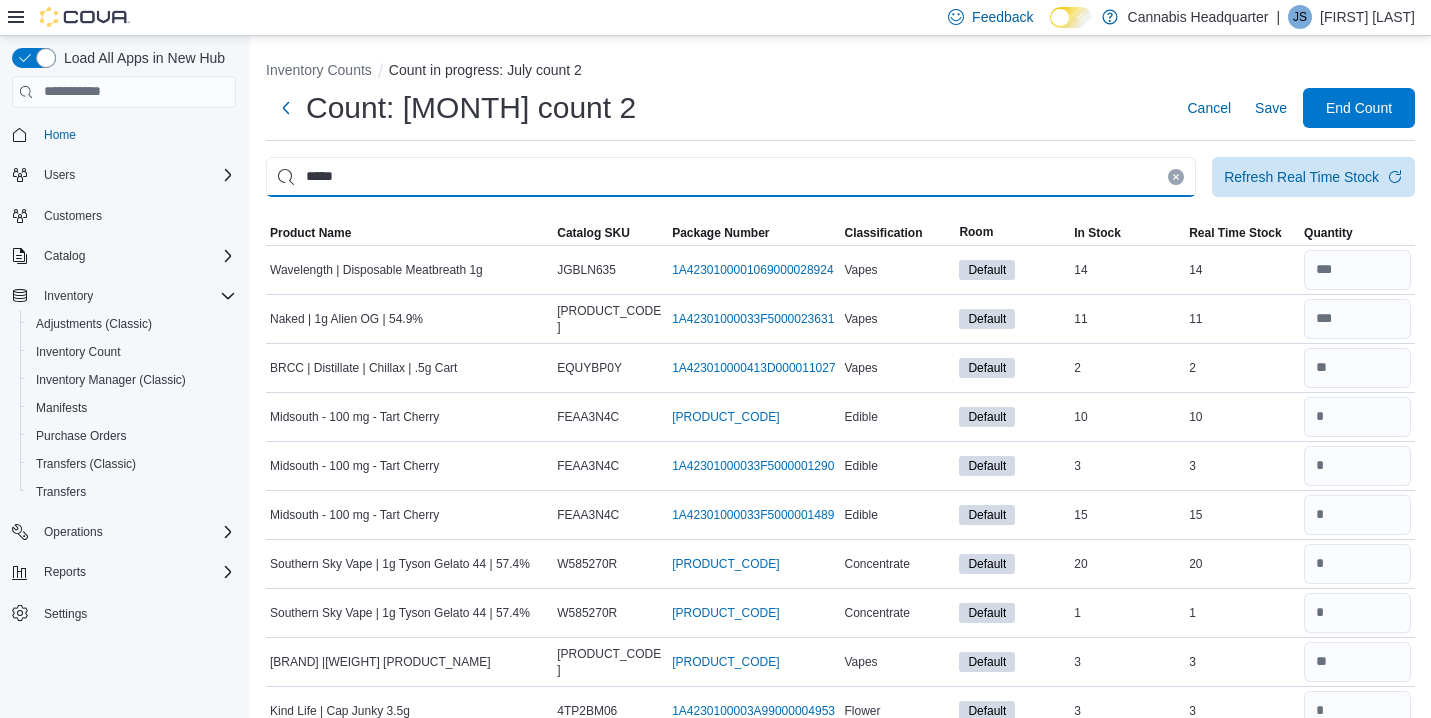 type on "*****" 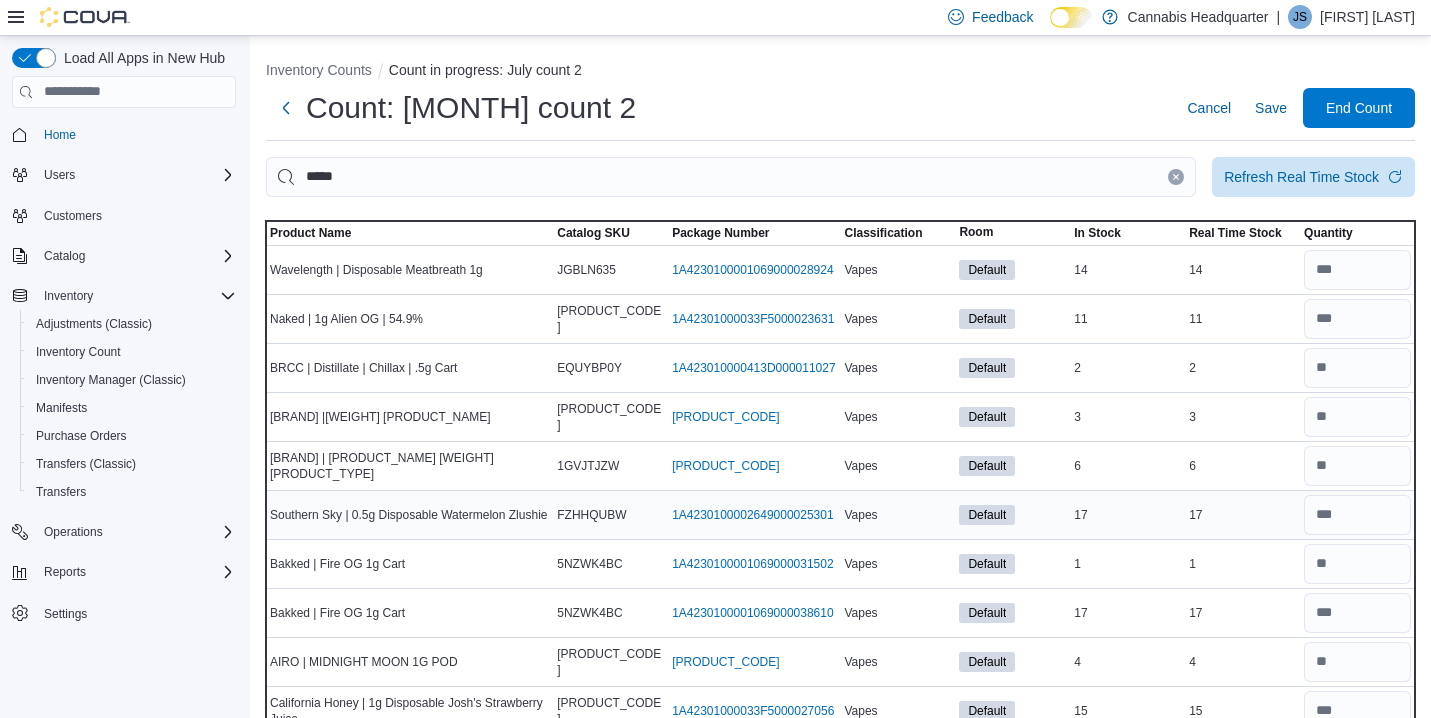 click on "17" at bounding box center [1242, 515] 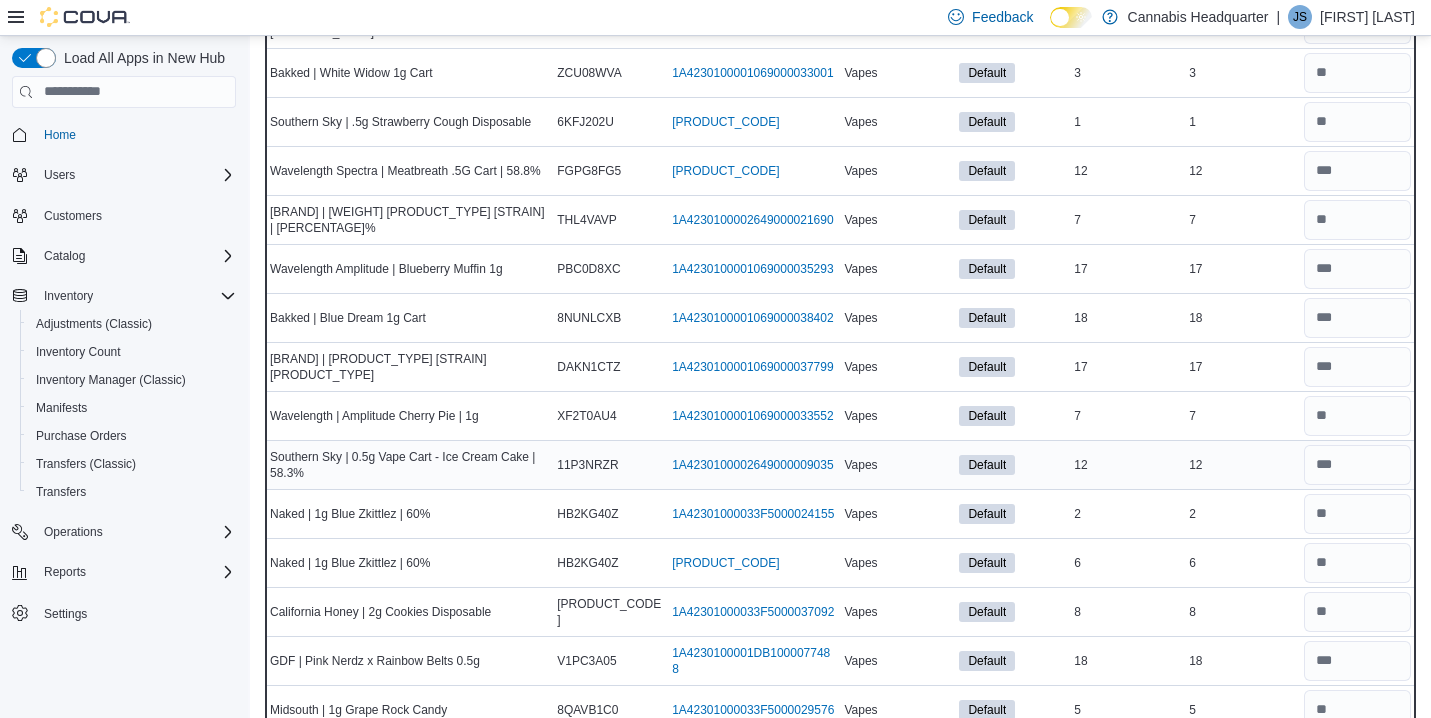 scroll, scrollTop: 1560, scrollLeft: 0, axis: vertical 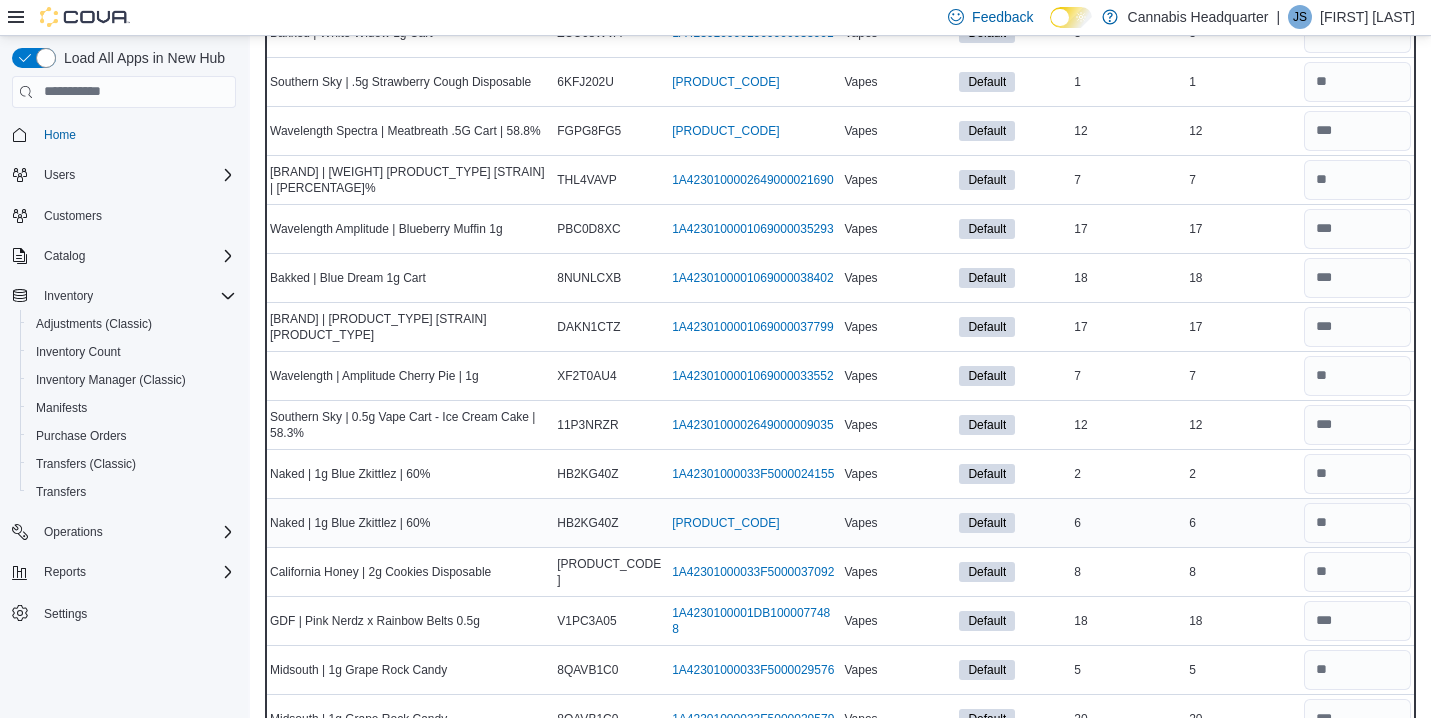 click on "6" at bounding box center (1242, 523) 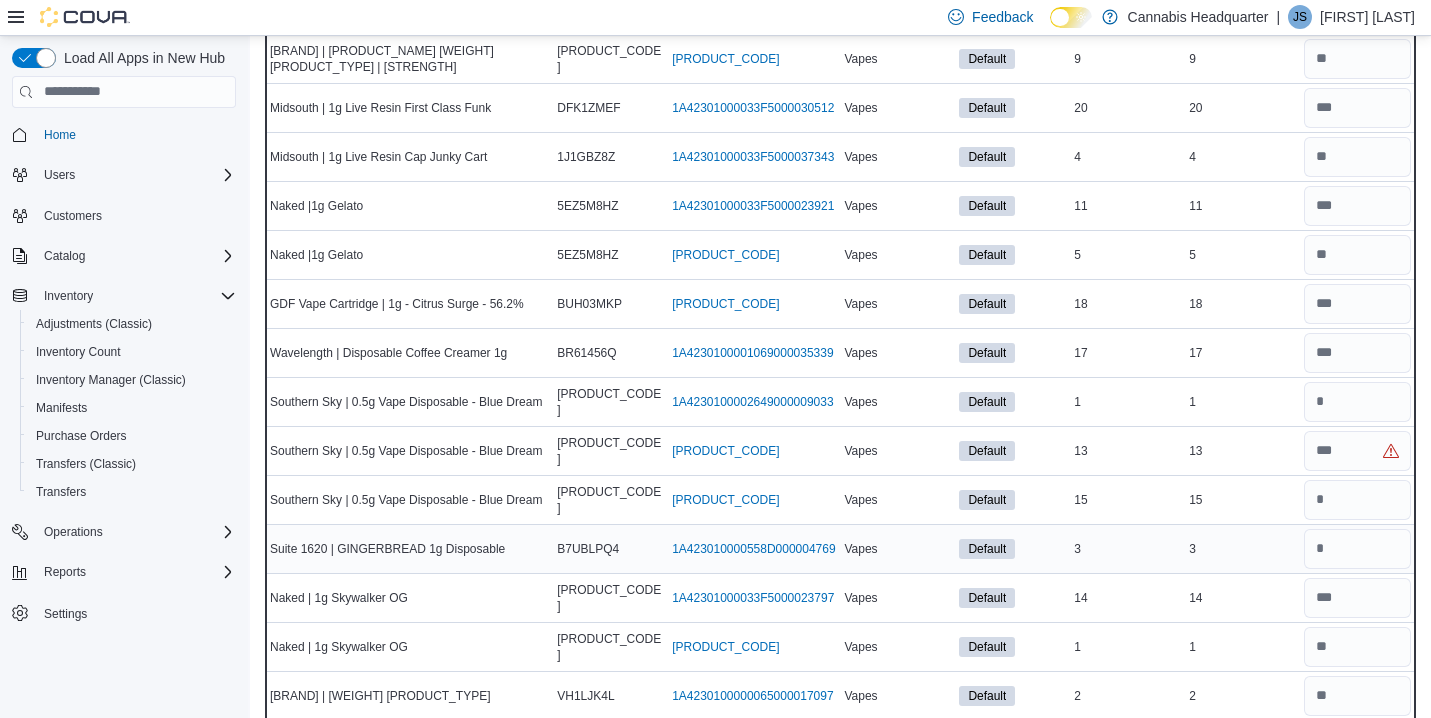 scroll, scrollTop: 3240, scrollLeft: 0, axis: vertical 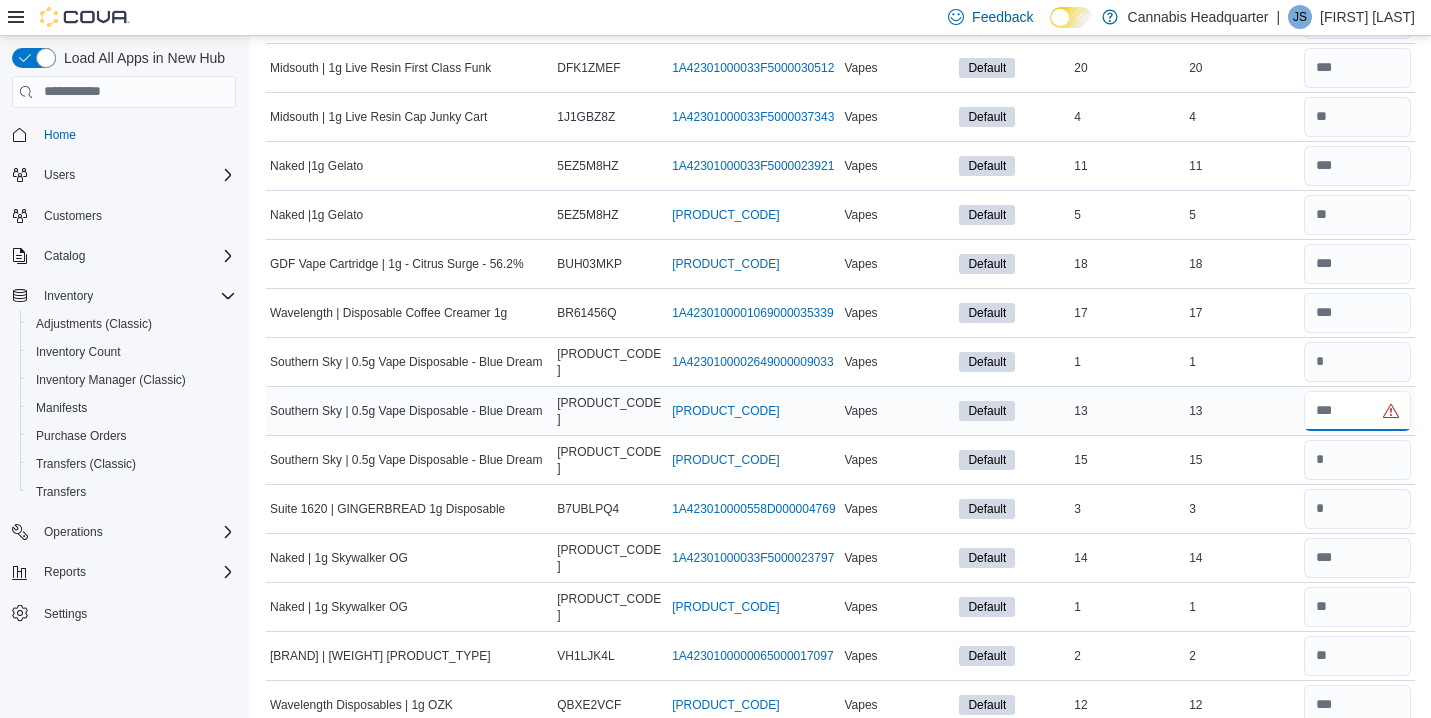 click at bounding box center [1357, 411] 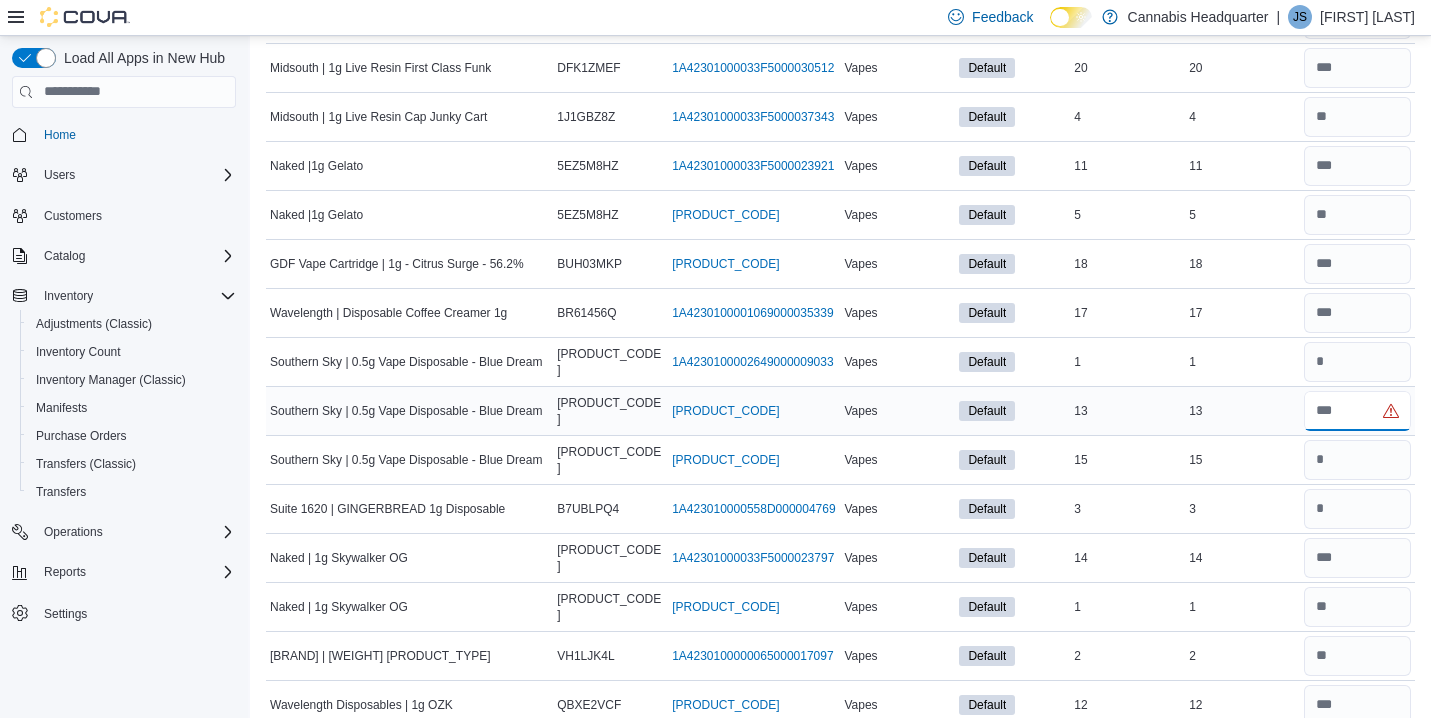 type on "**" 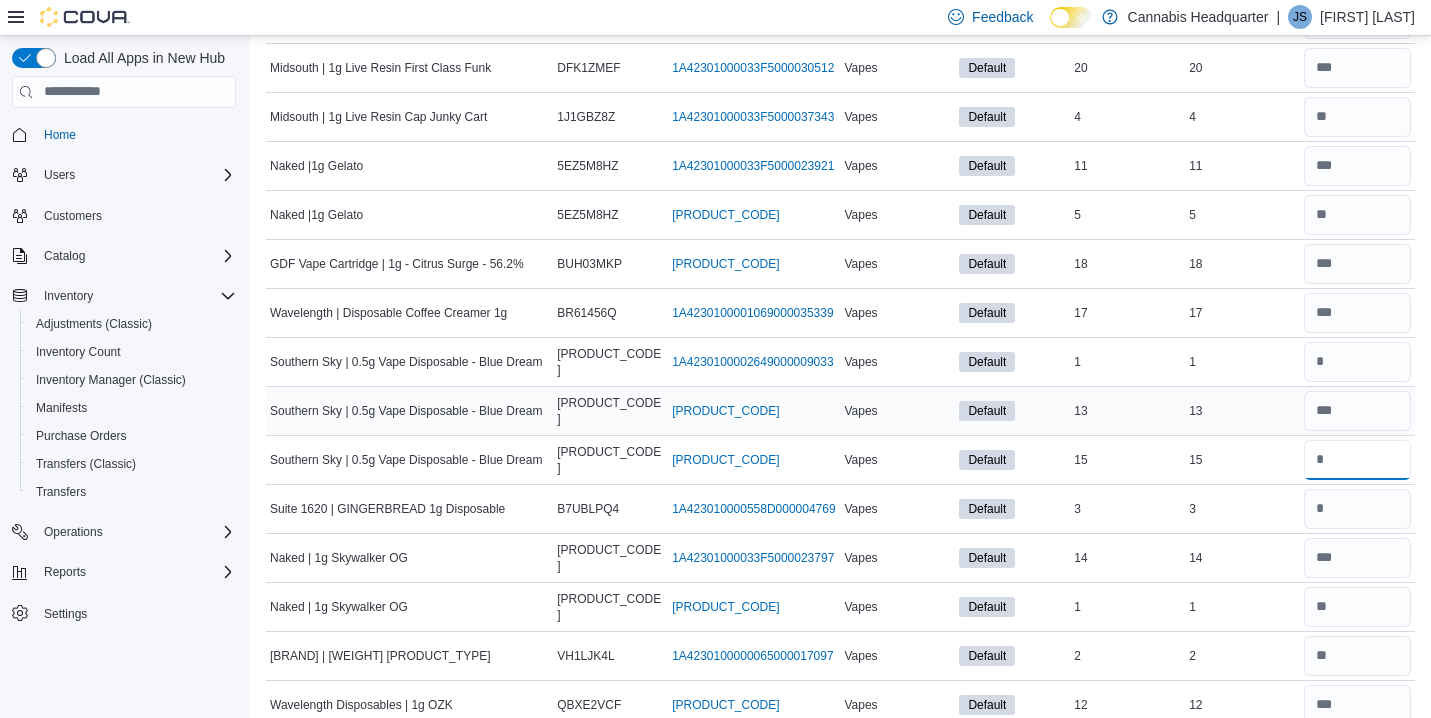 type 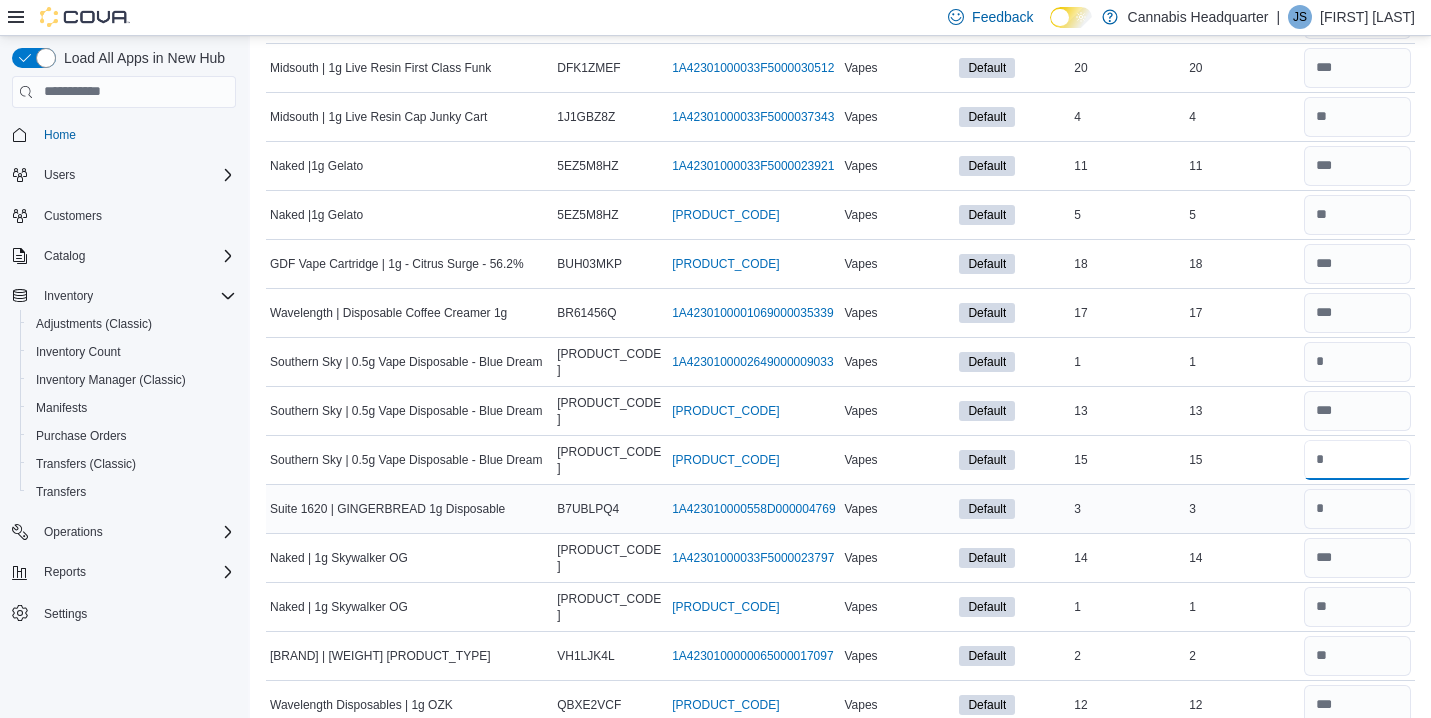 type on "**" 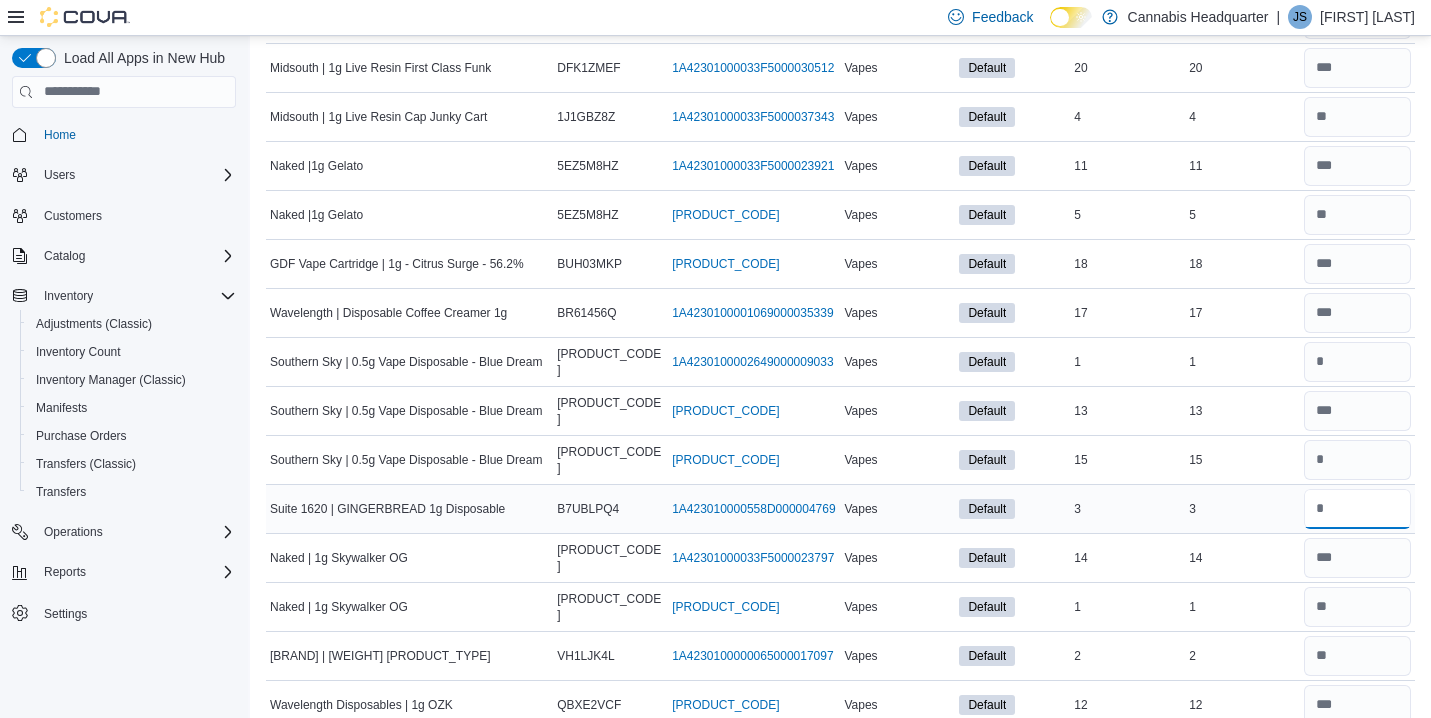 type 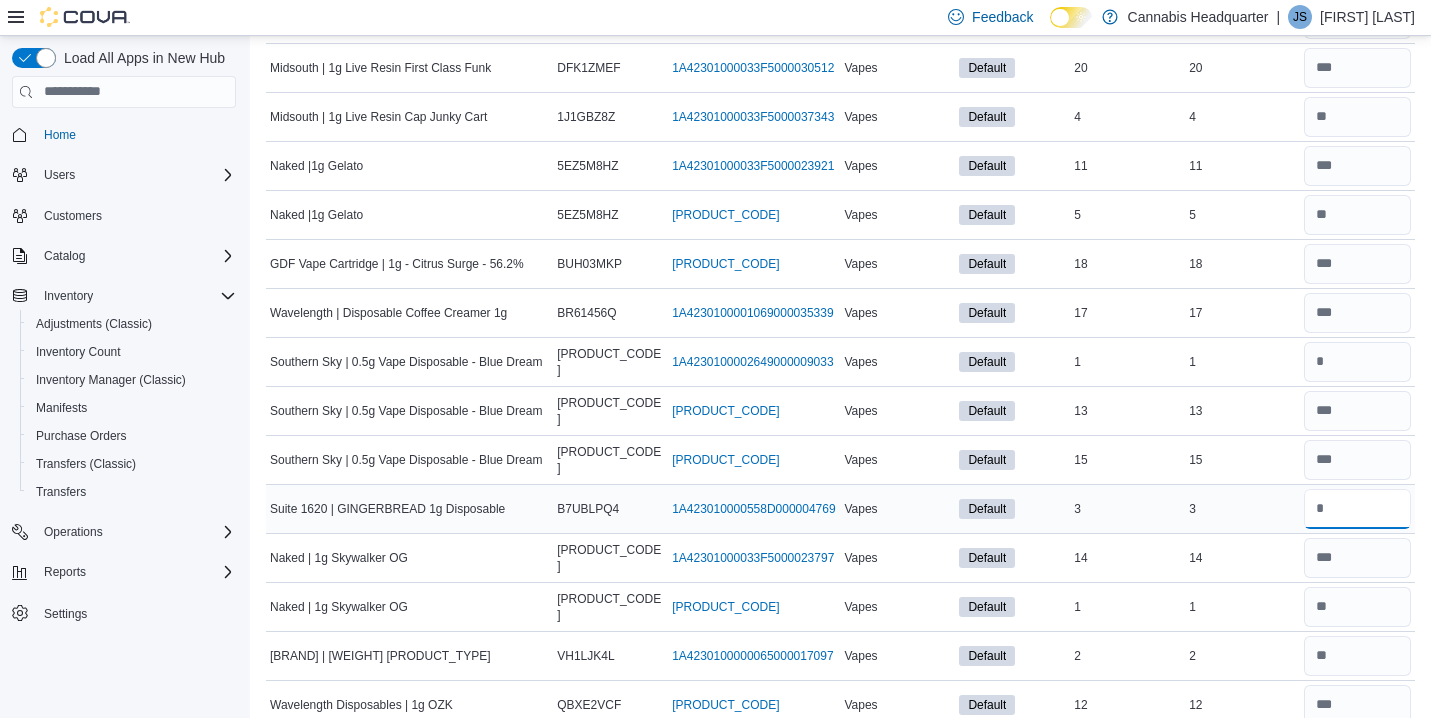 click at bounding box center (1357, 509) 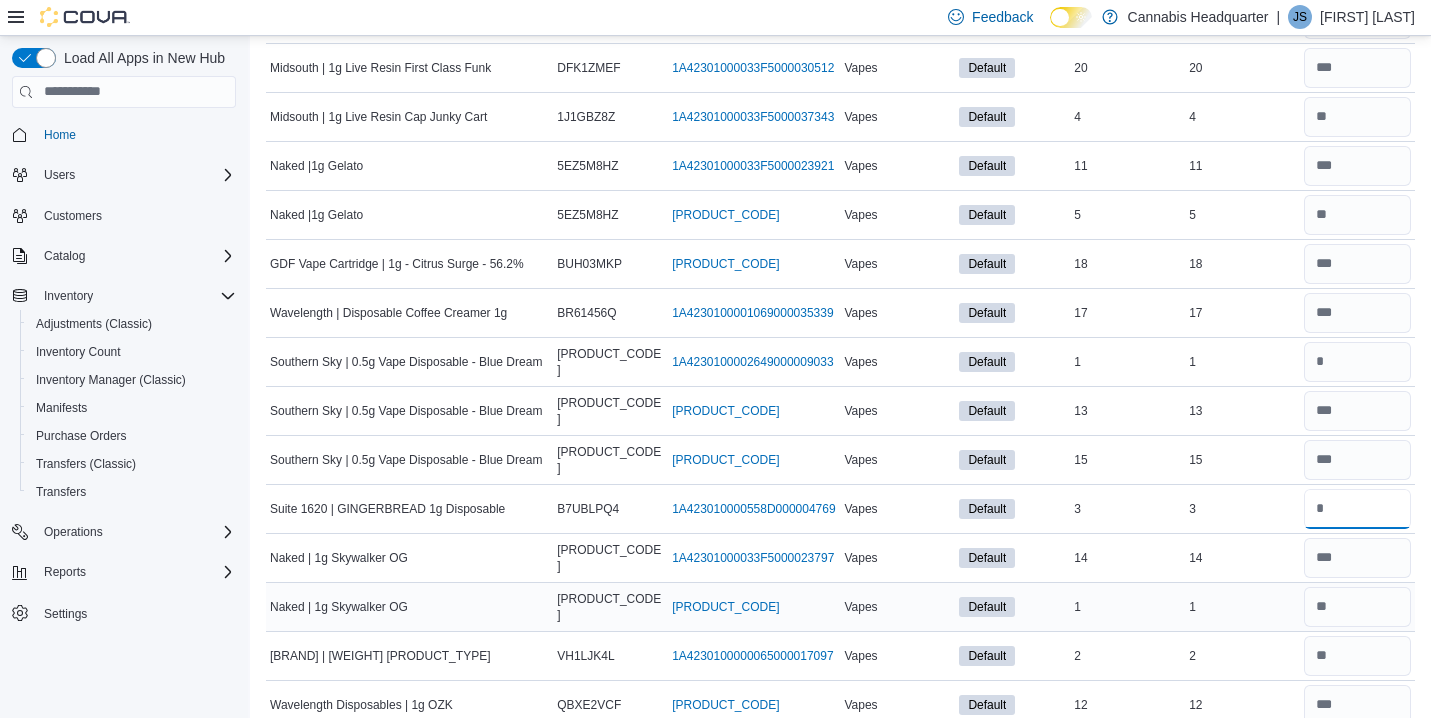 type on "*" 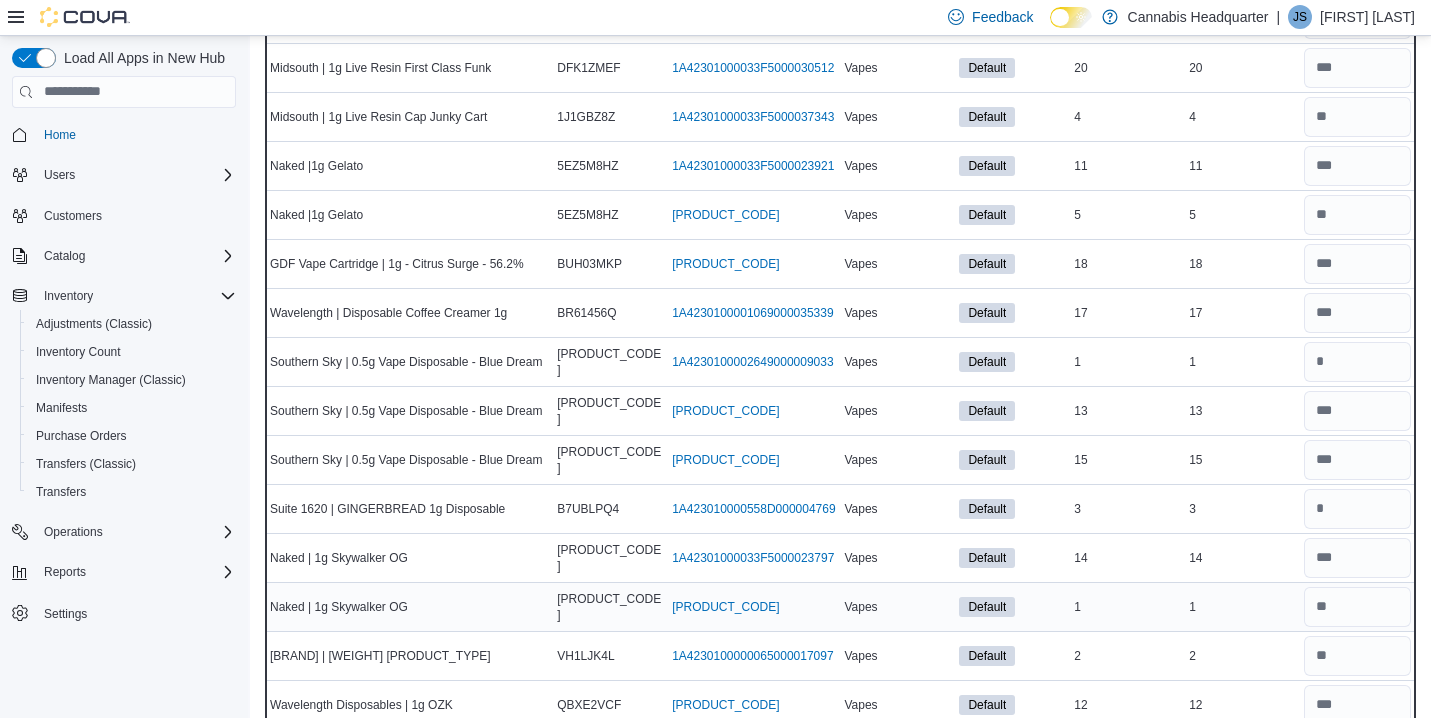 type 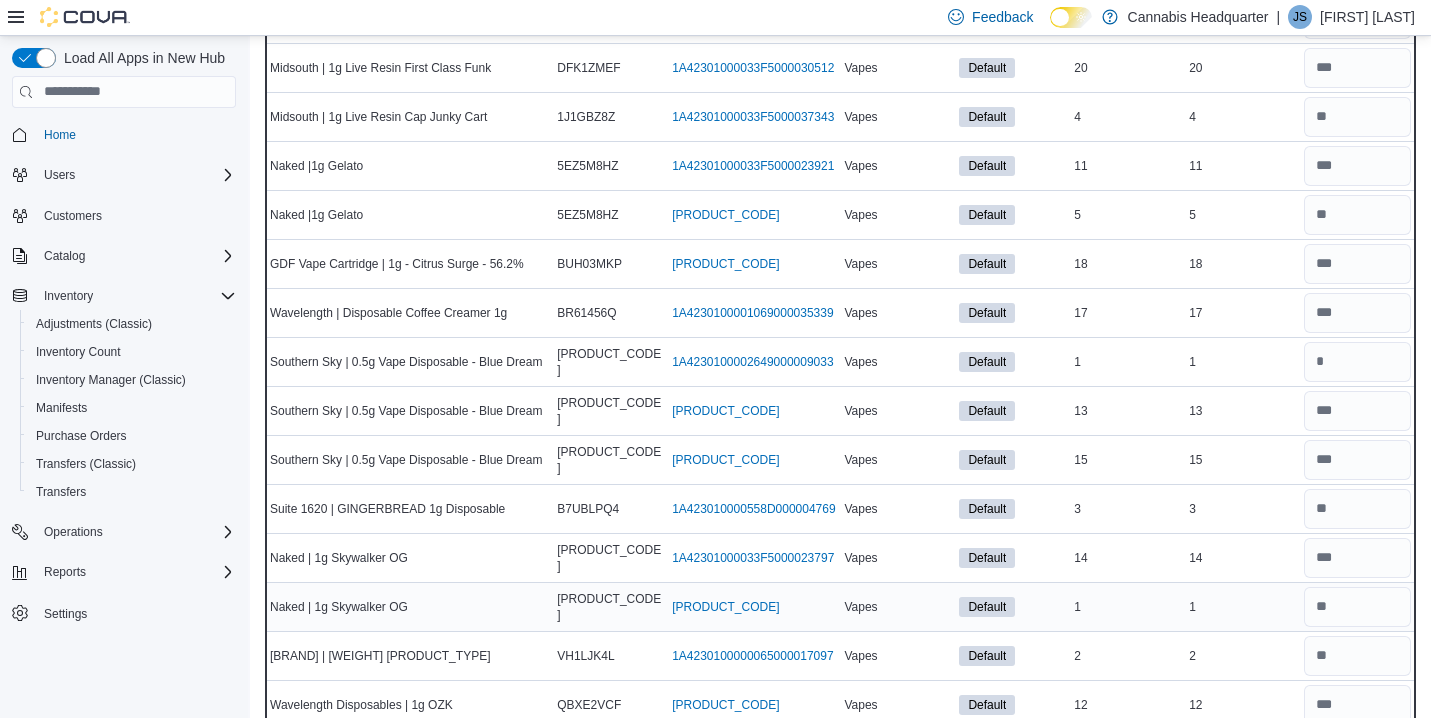 click on "1" at bounding box center (1242, 607) 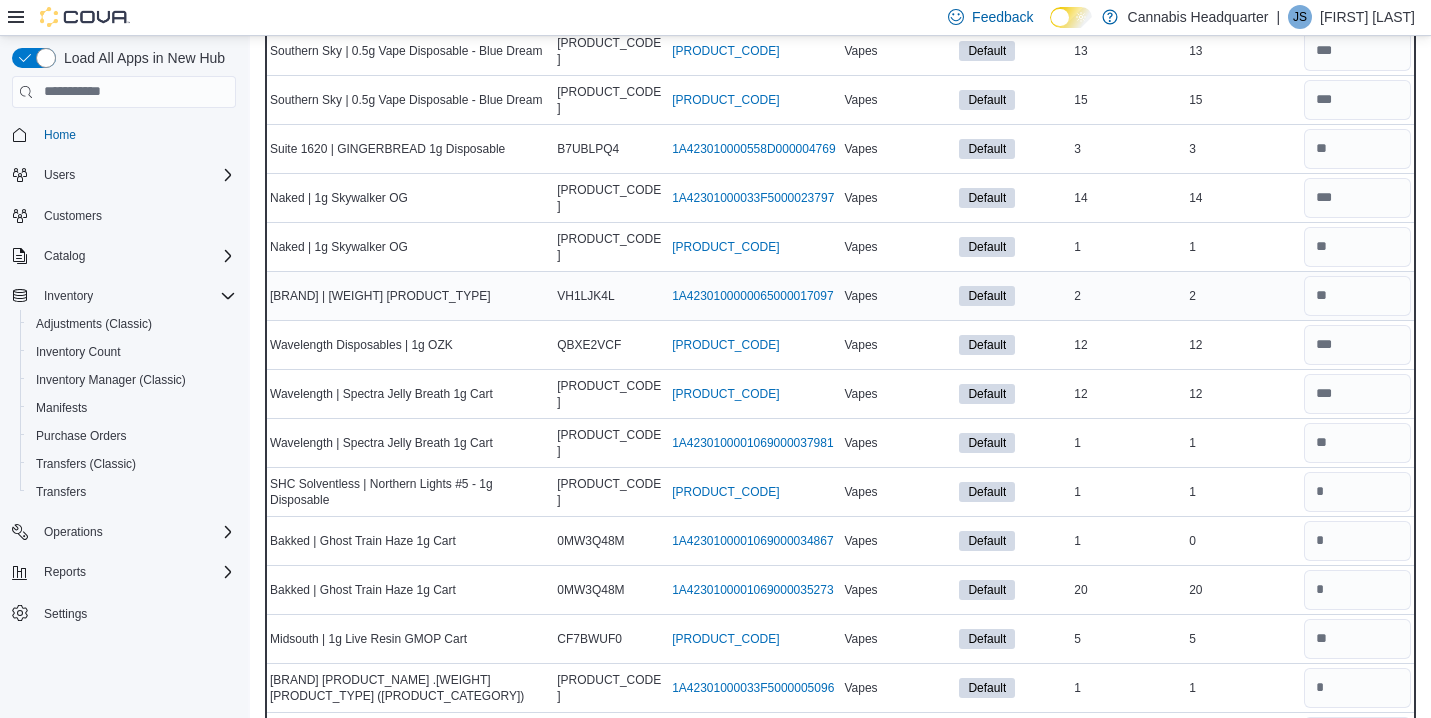 scroll, scrollTop: 3680, scrollLeft: 0, axis: vertical 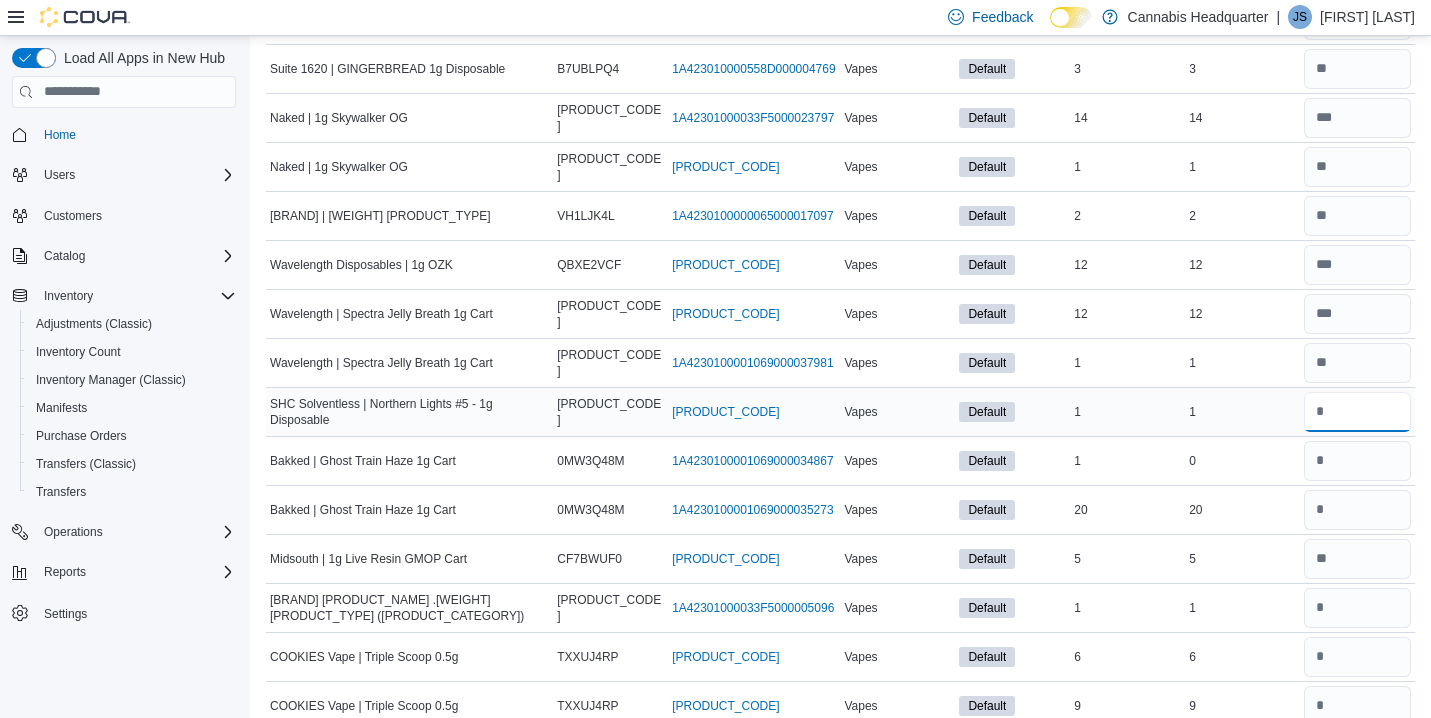 click at bounding box center [1357, 412] 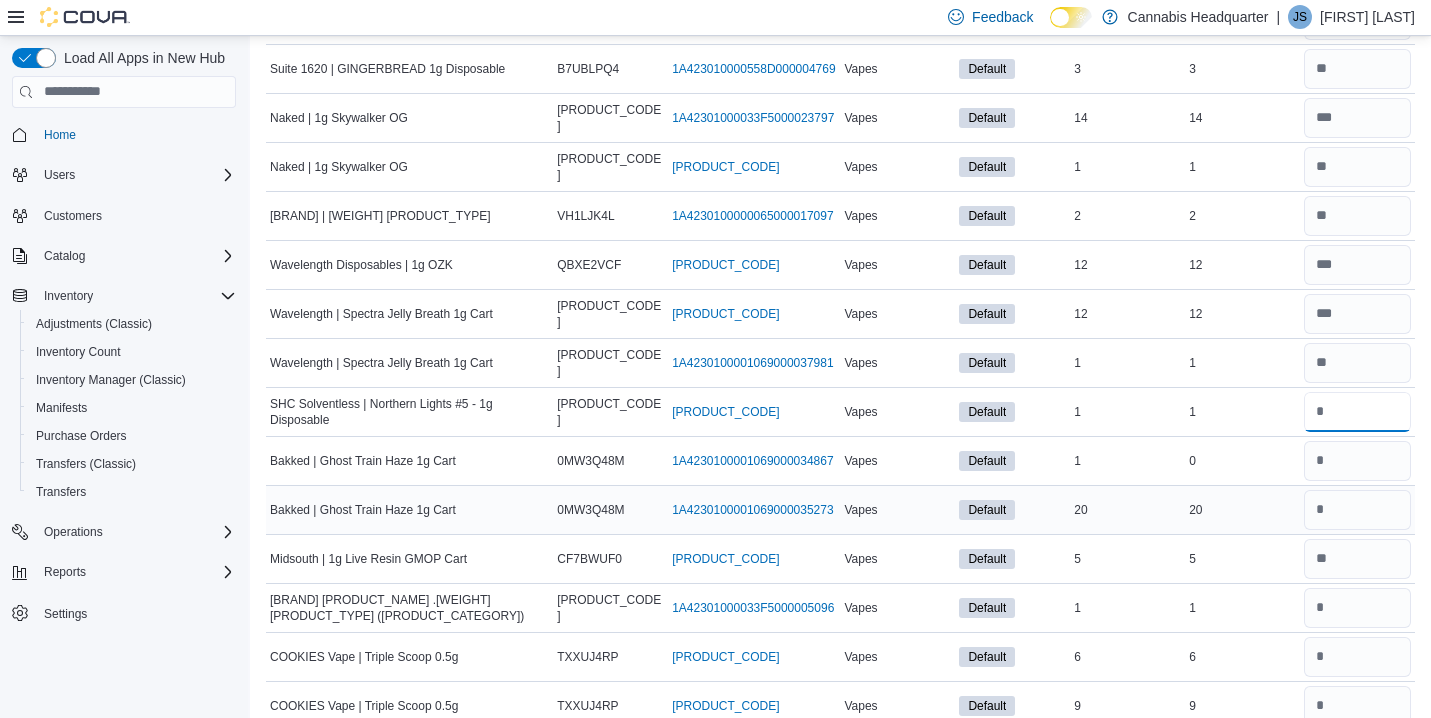 type on "*" 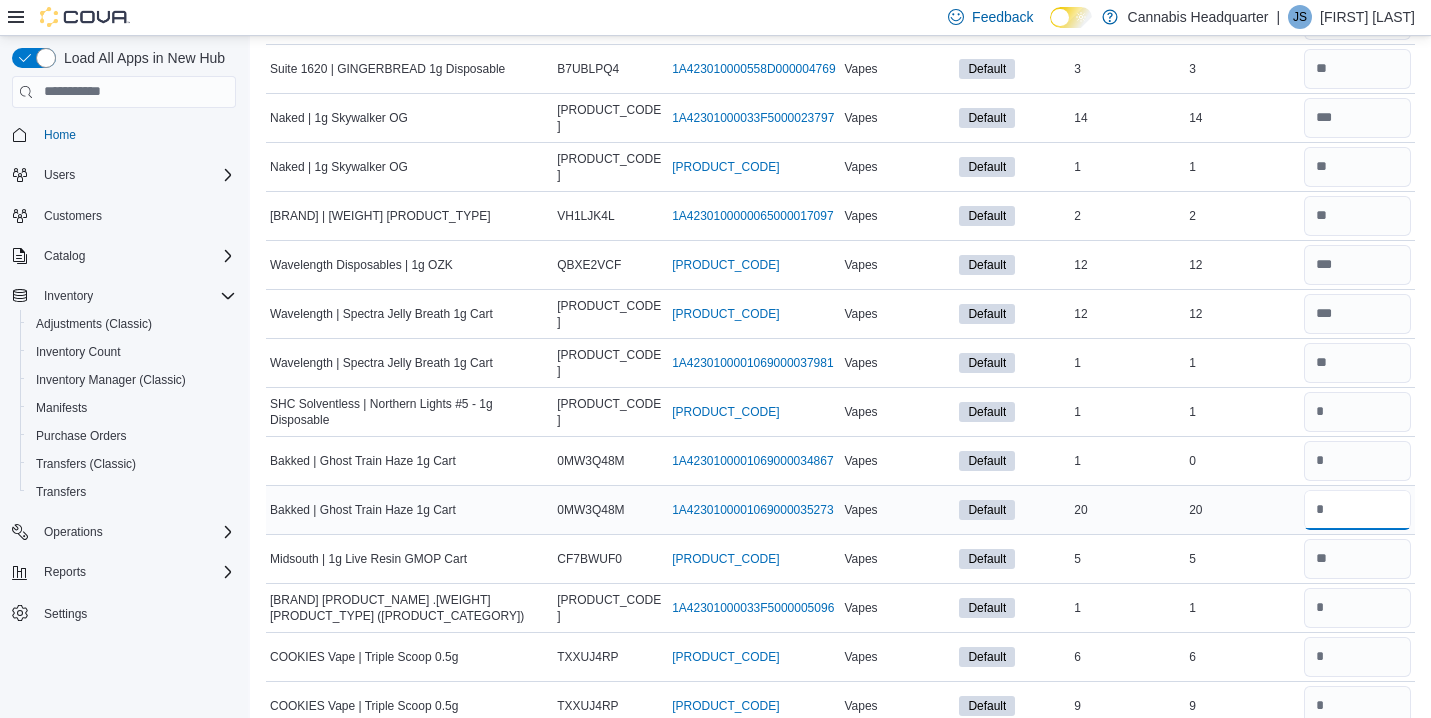 type 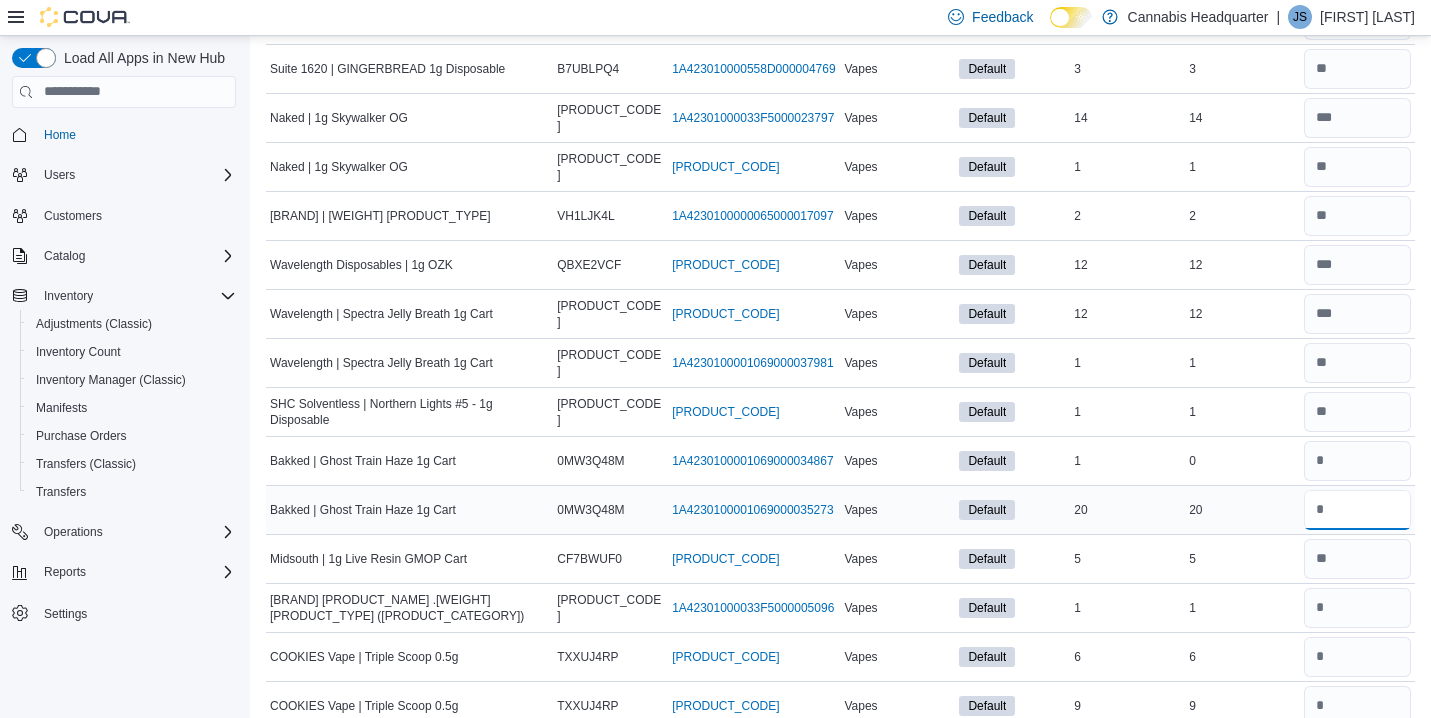 click at bounding box center (1357, 510) 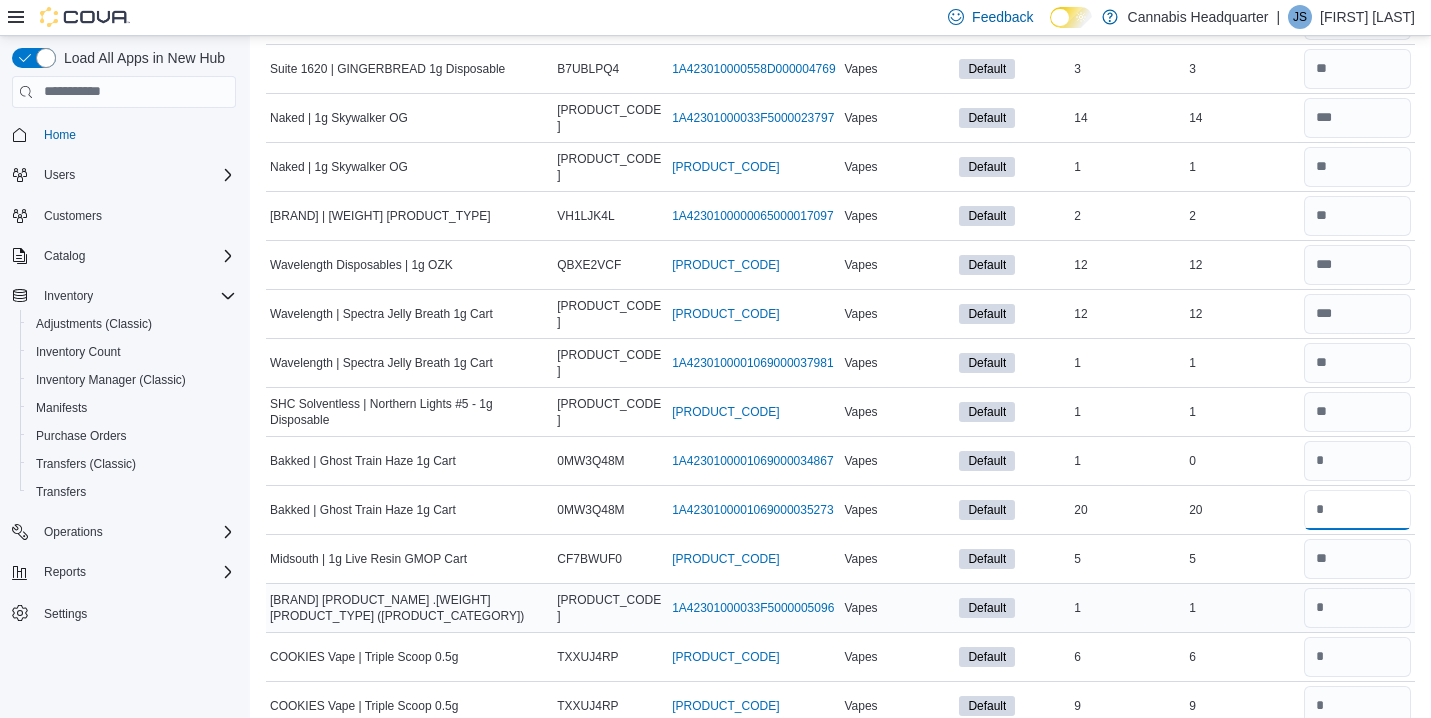 type on "**" 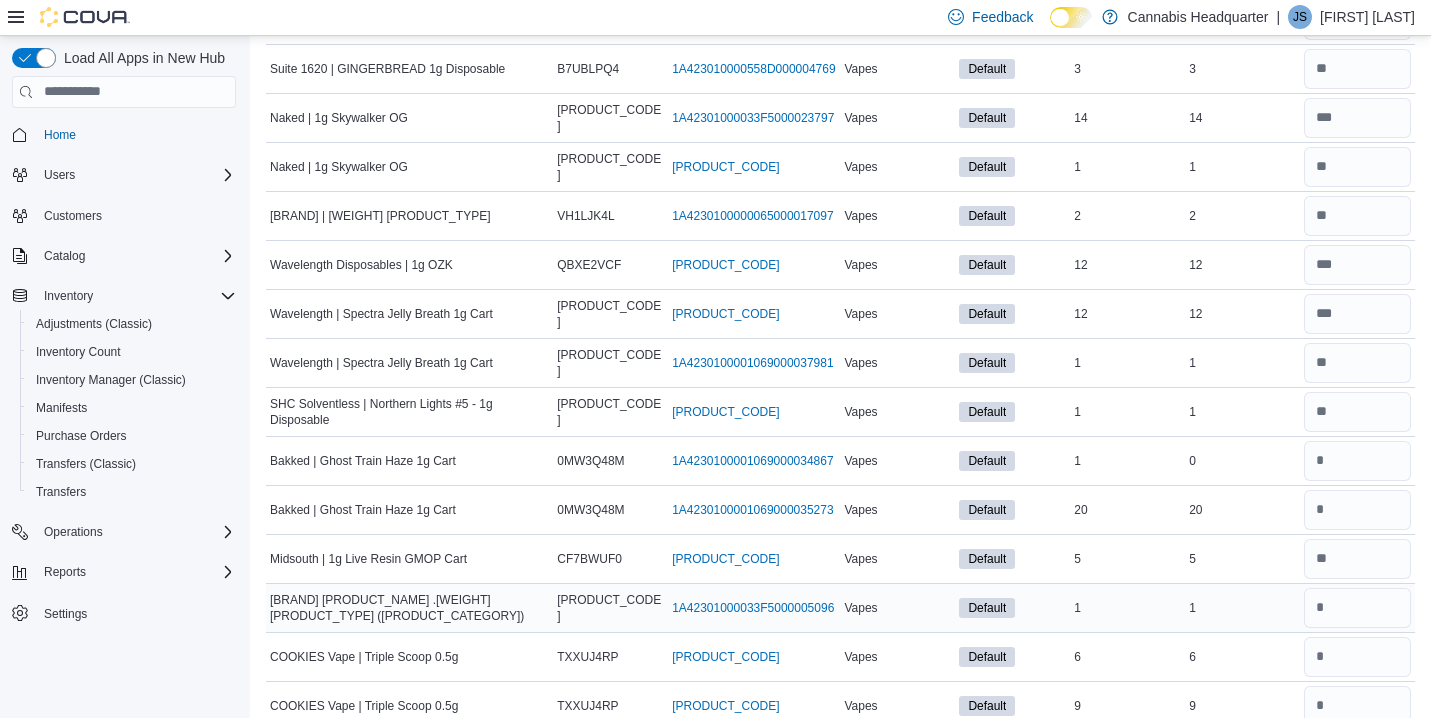 type 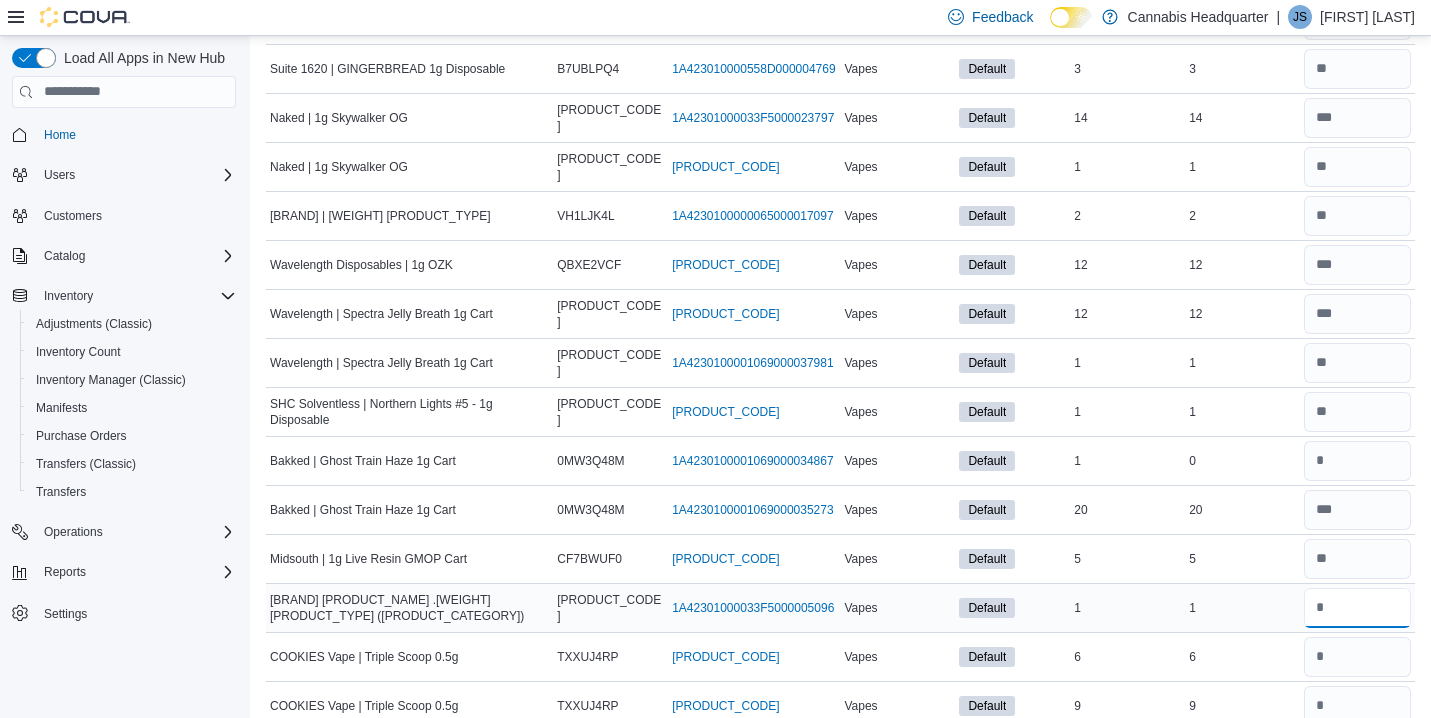 click at bounding box center [1357, 608] 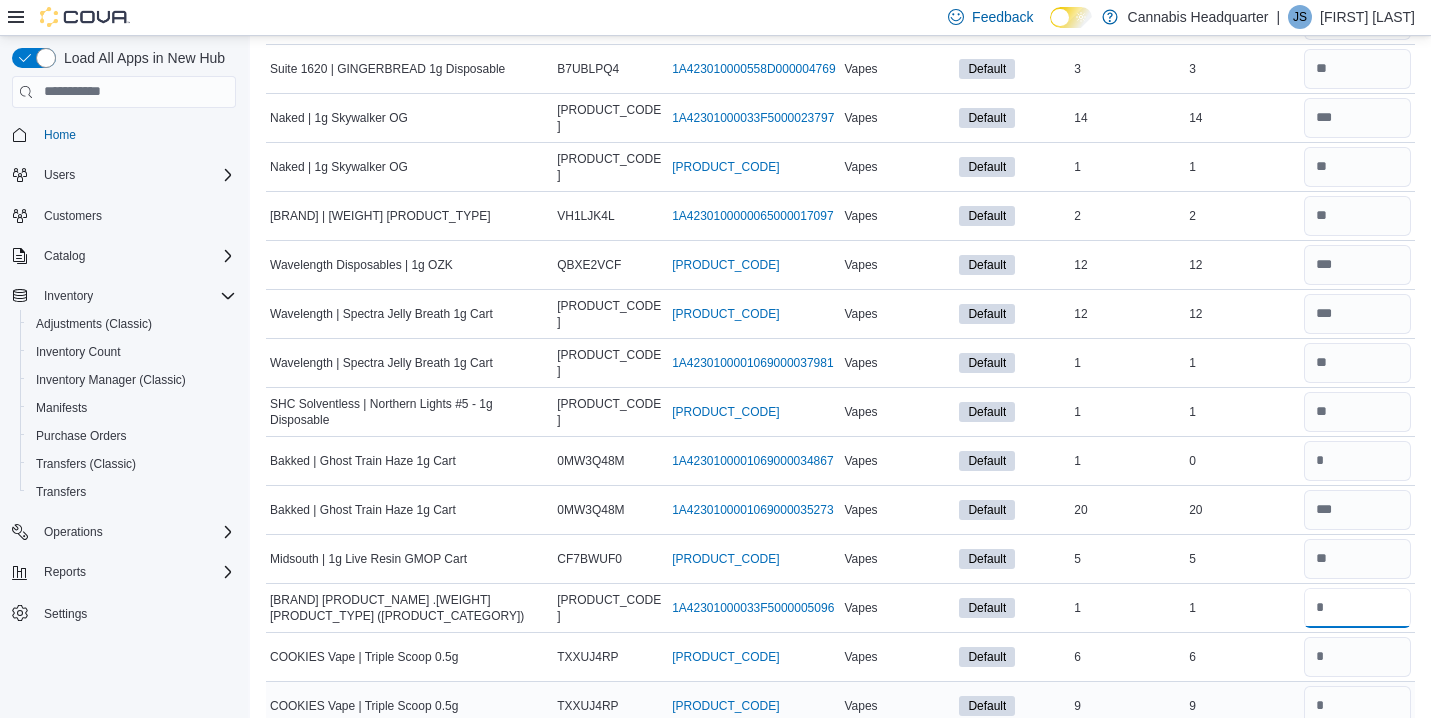 type on "*" 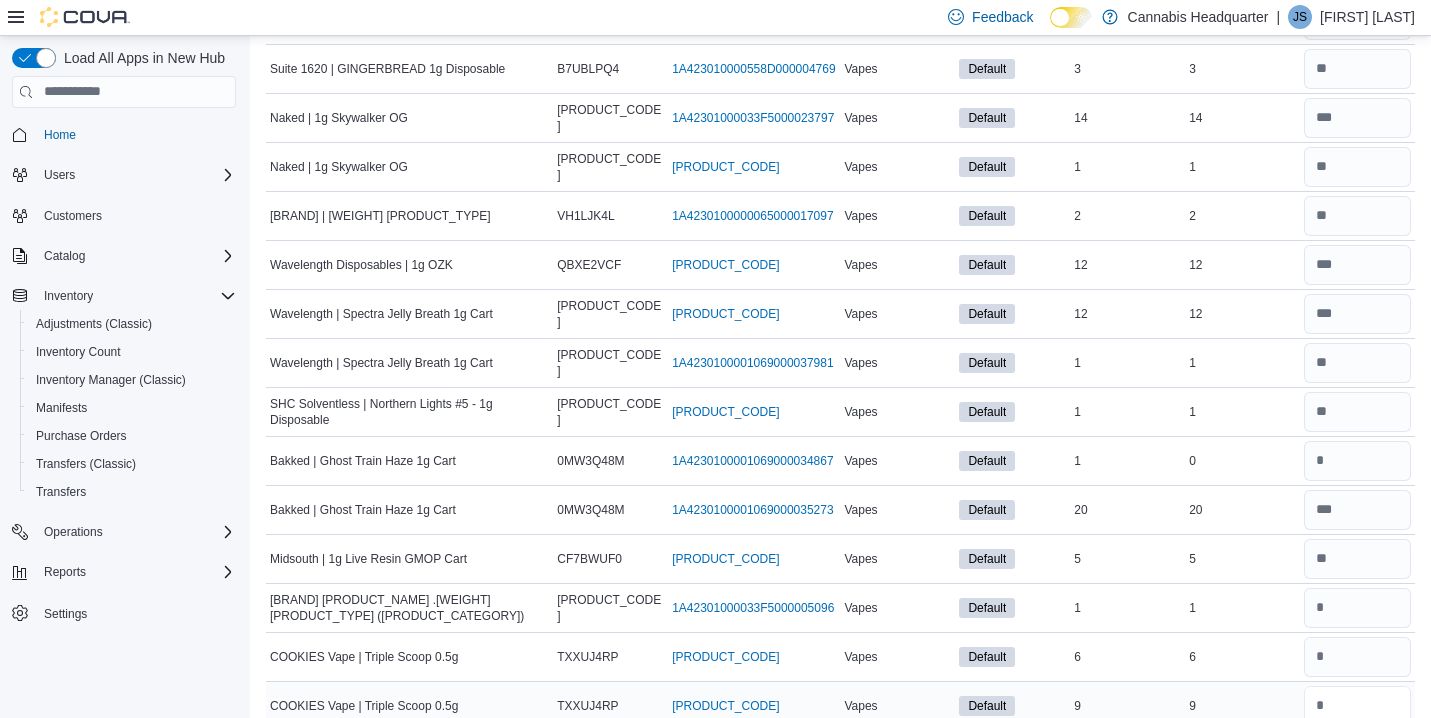 type 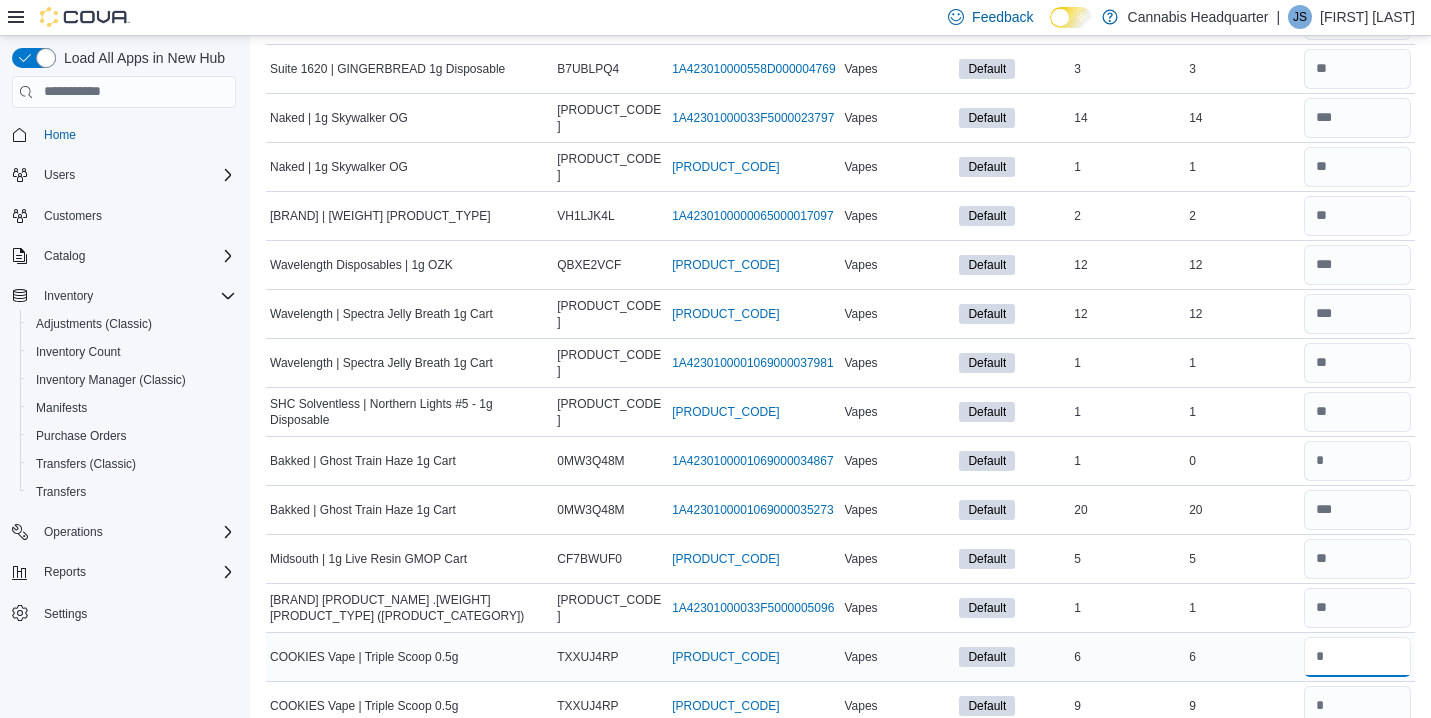 click at bounding box center [1357, 657] 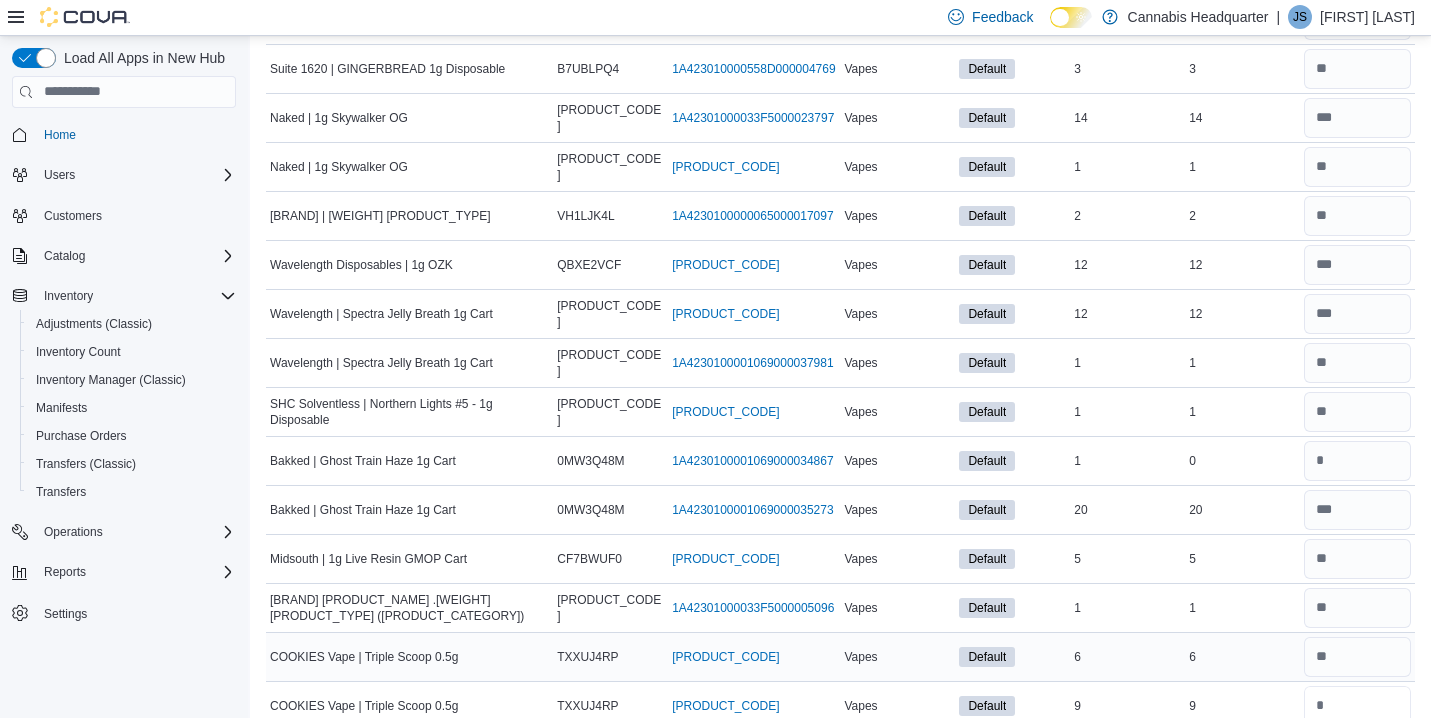 type 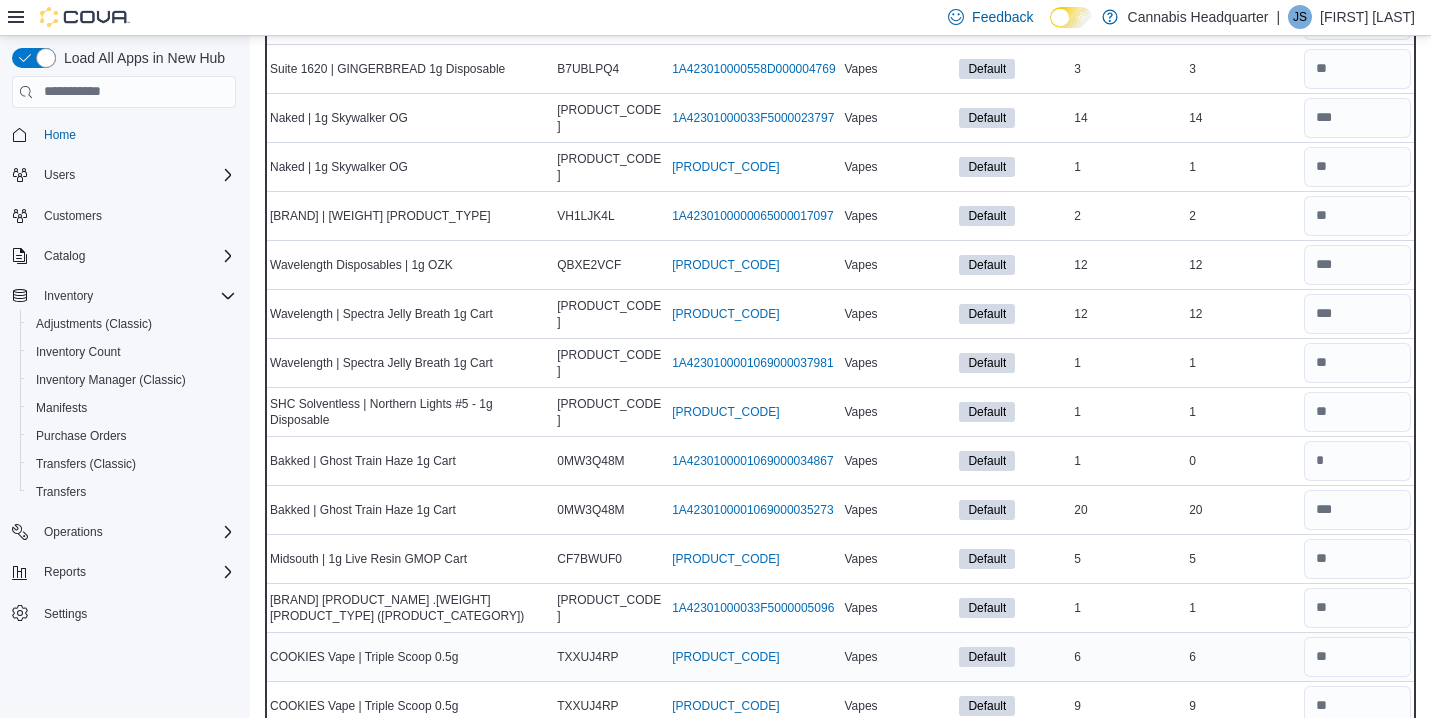type 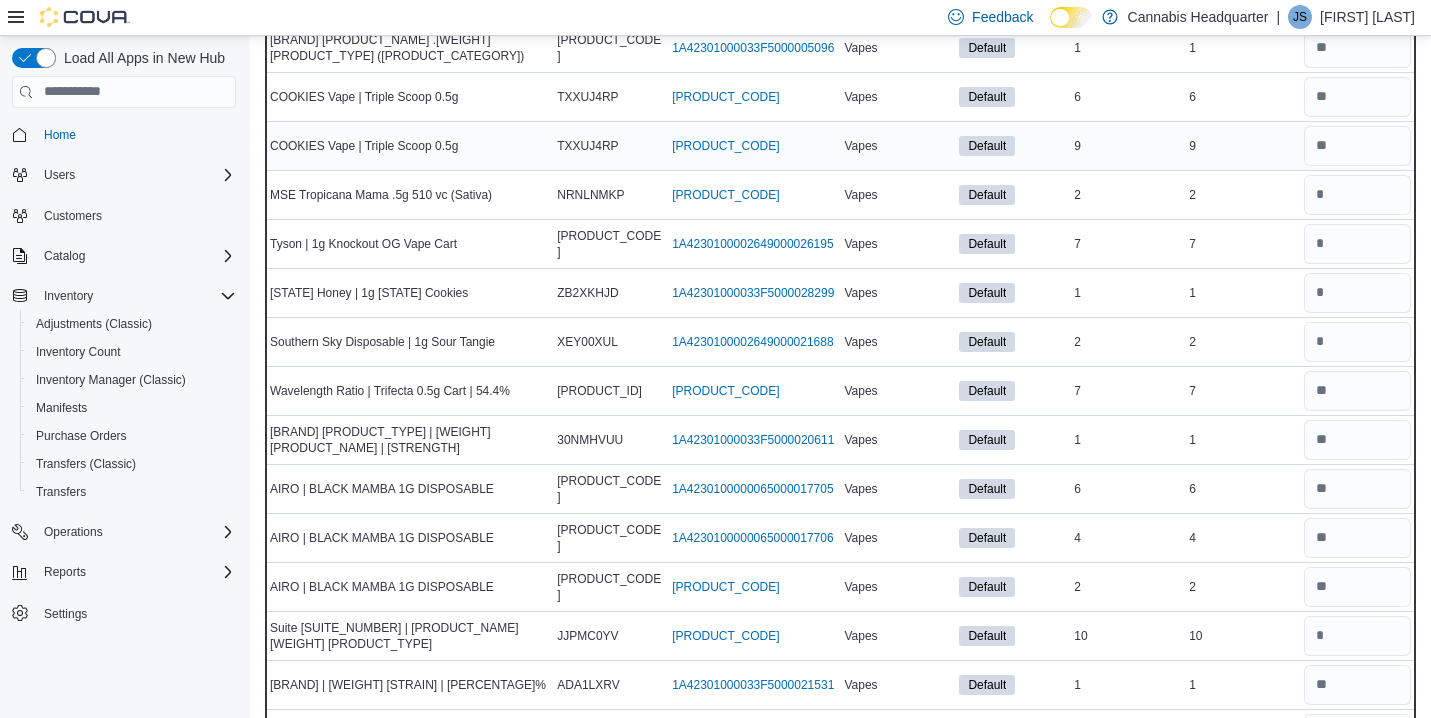 scroll, scrollTop: 4280, scrollLeft: 0, axis: vertical 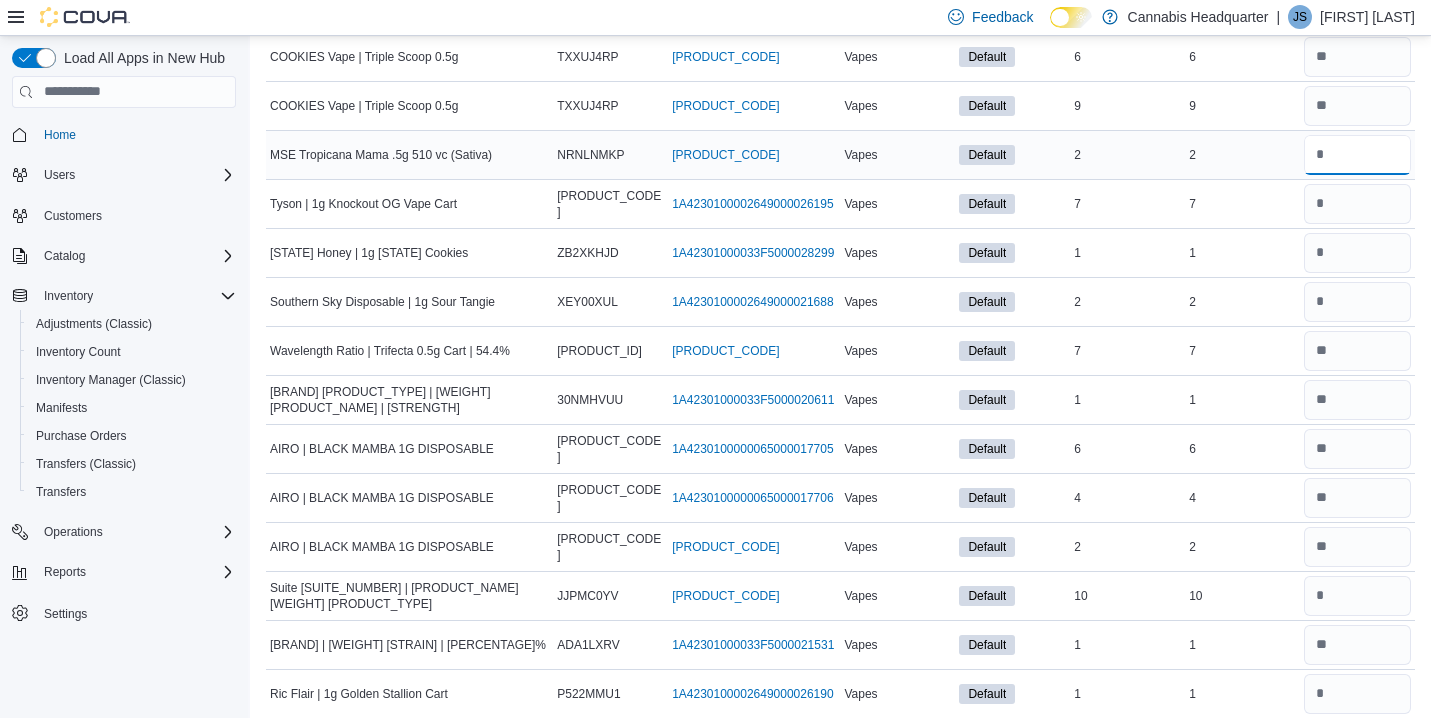 click at bounding box center (1357, 155) 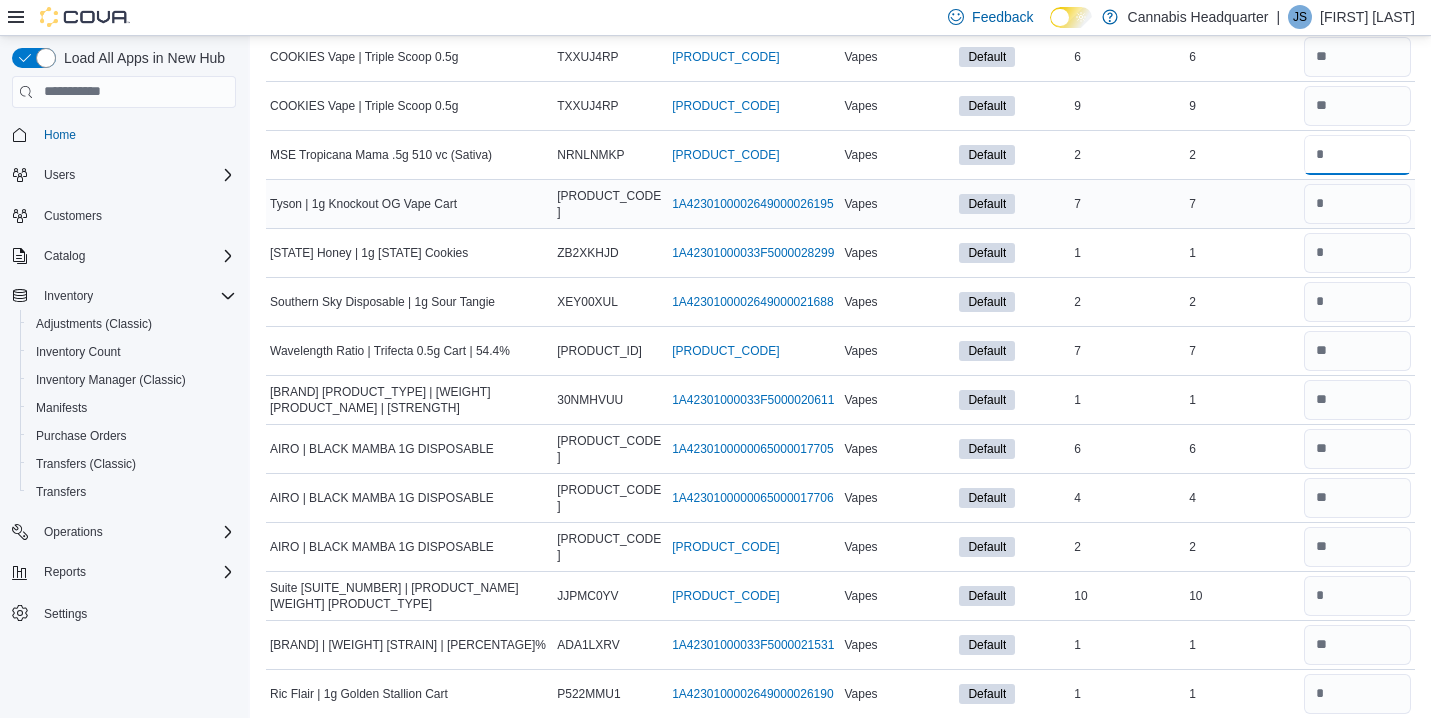 type on "*" 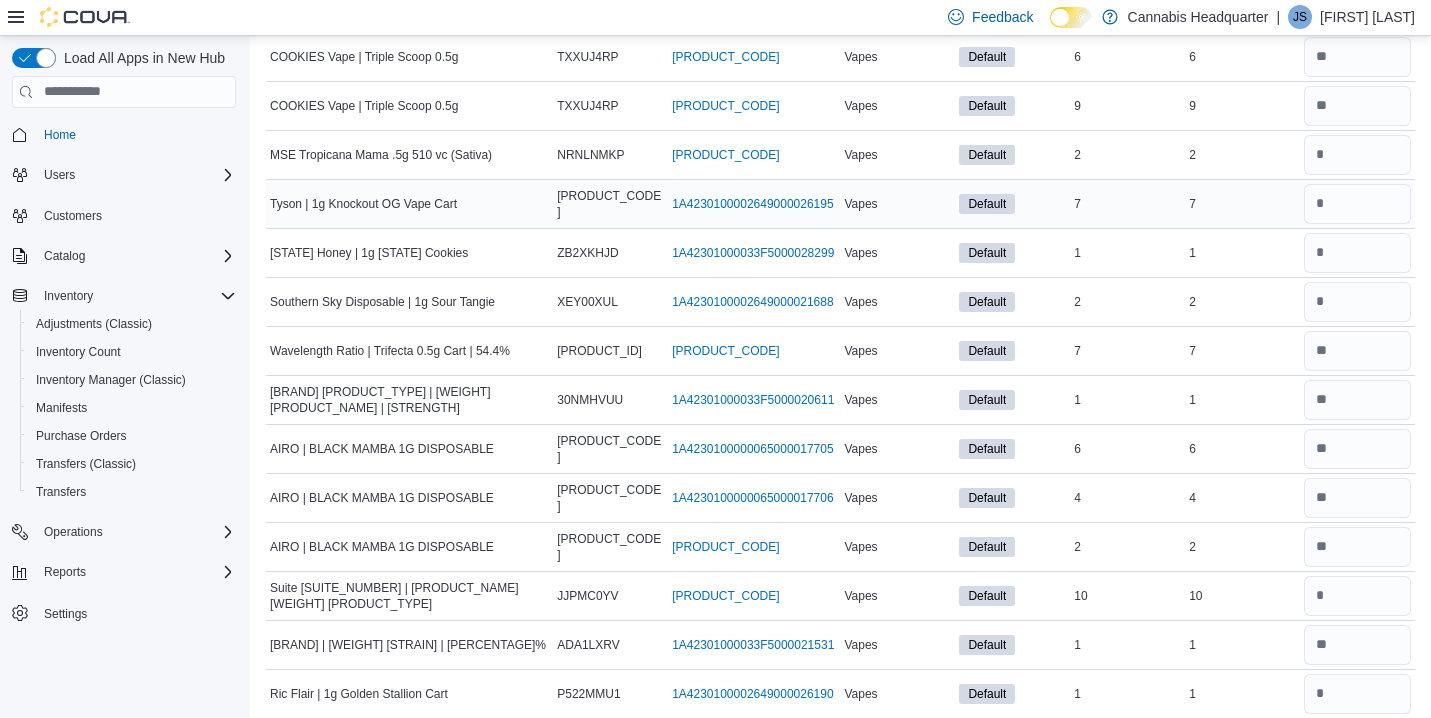 type 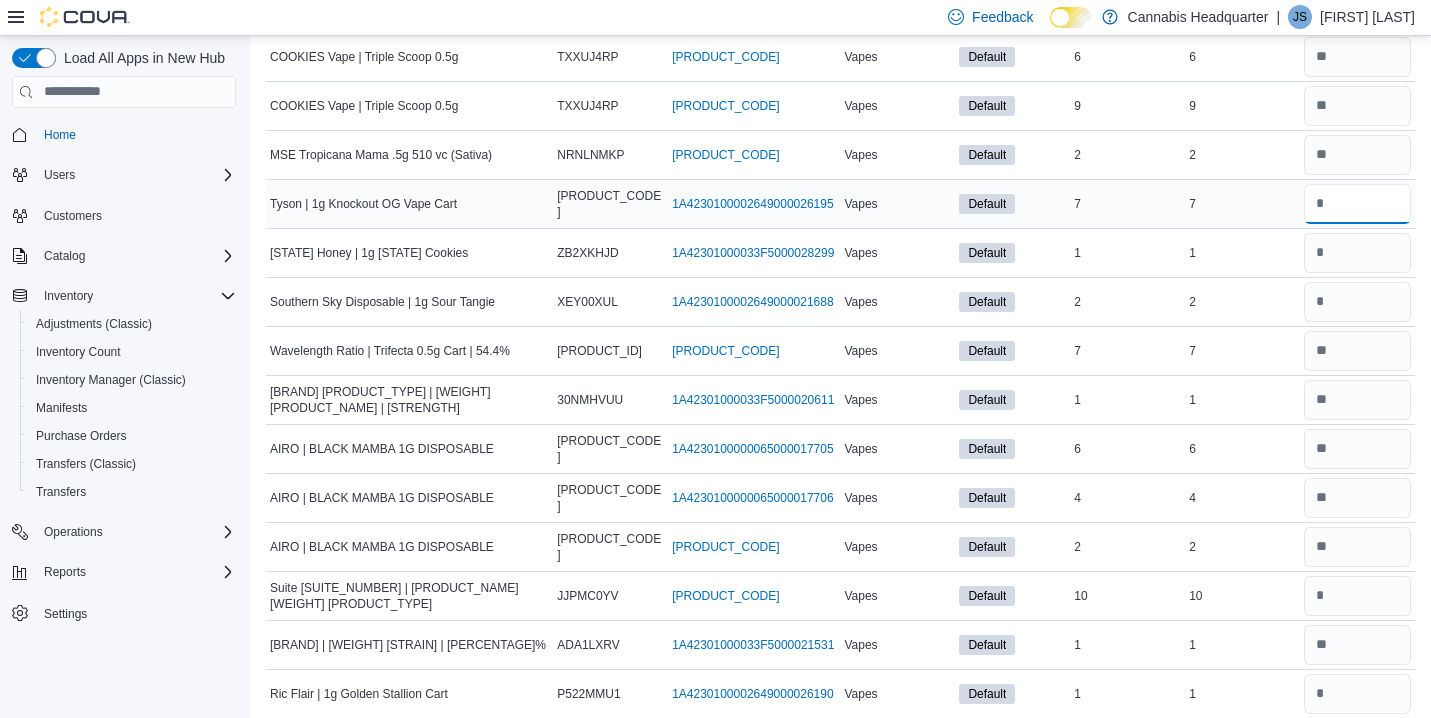 click at bounding box center [1357, 204] 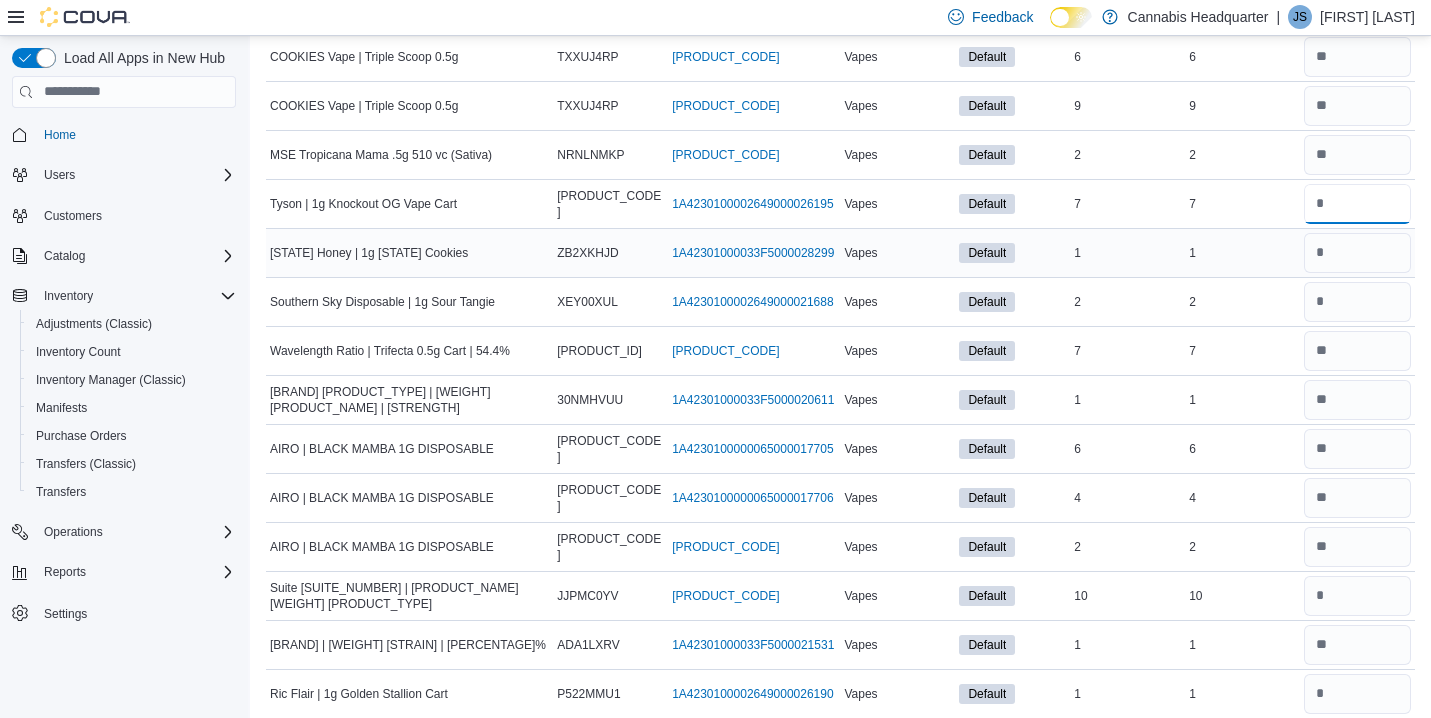 type on "*" 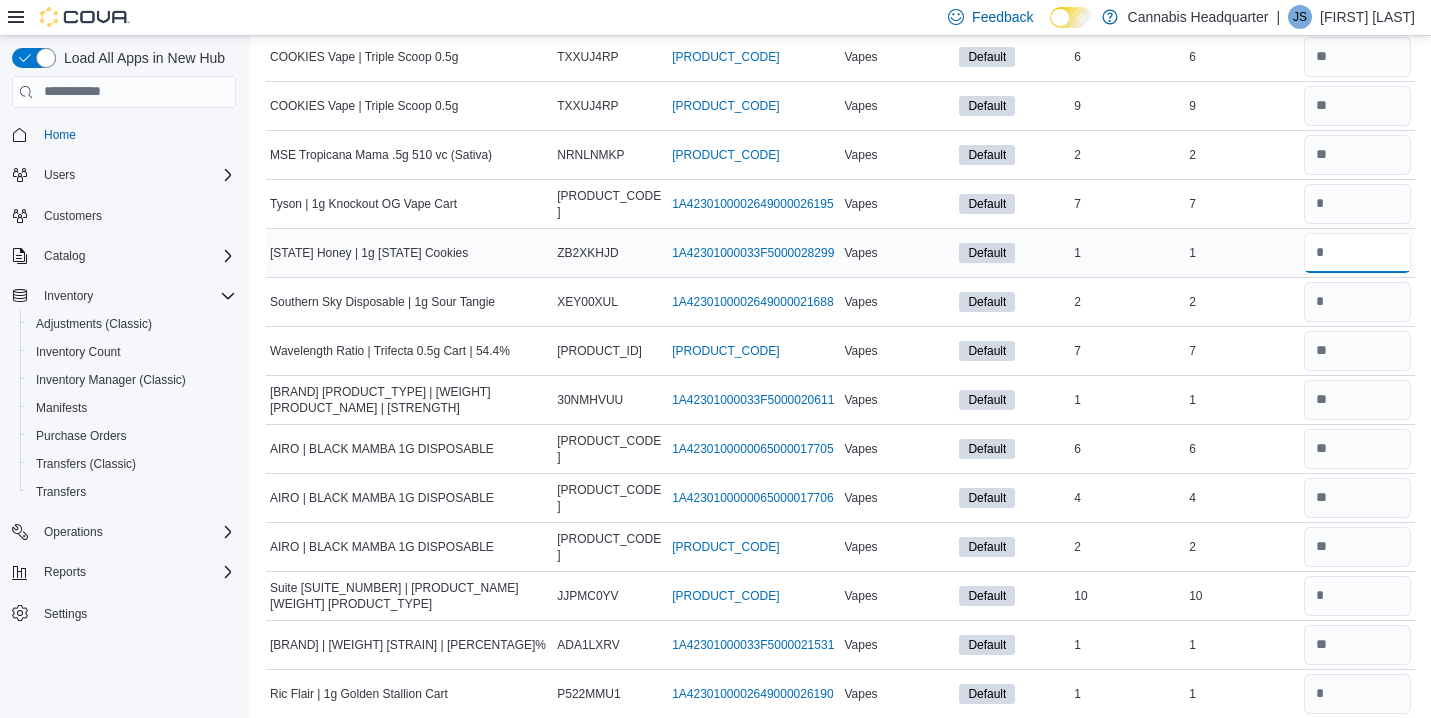 type 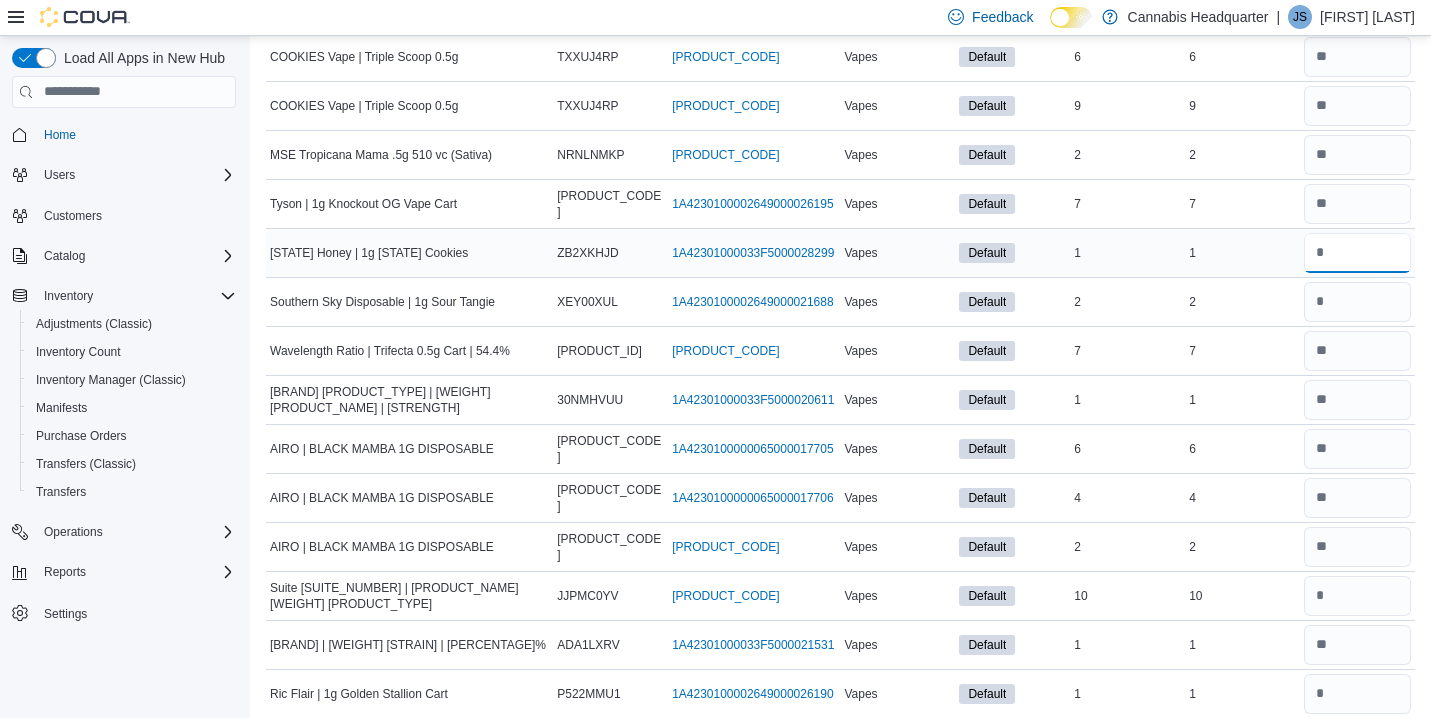 click at bounding box center [1357, 253] 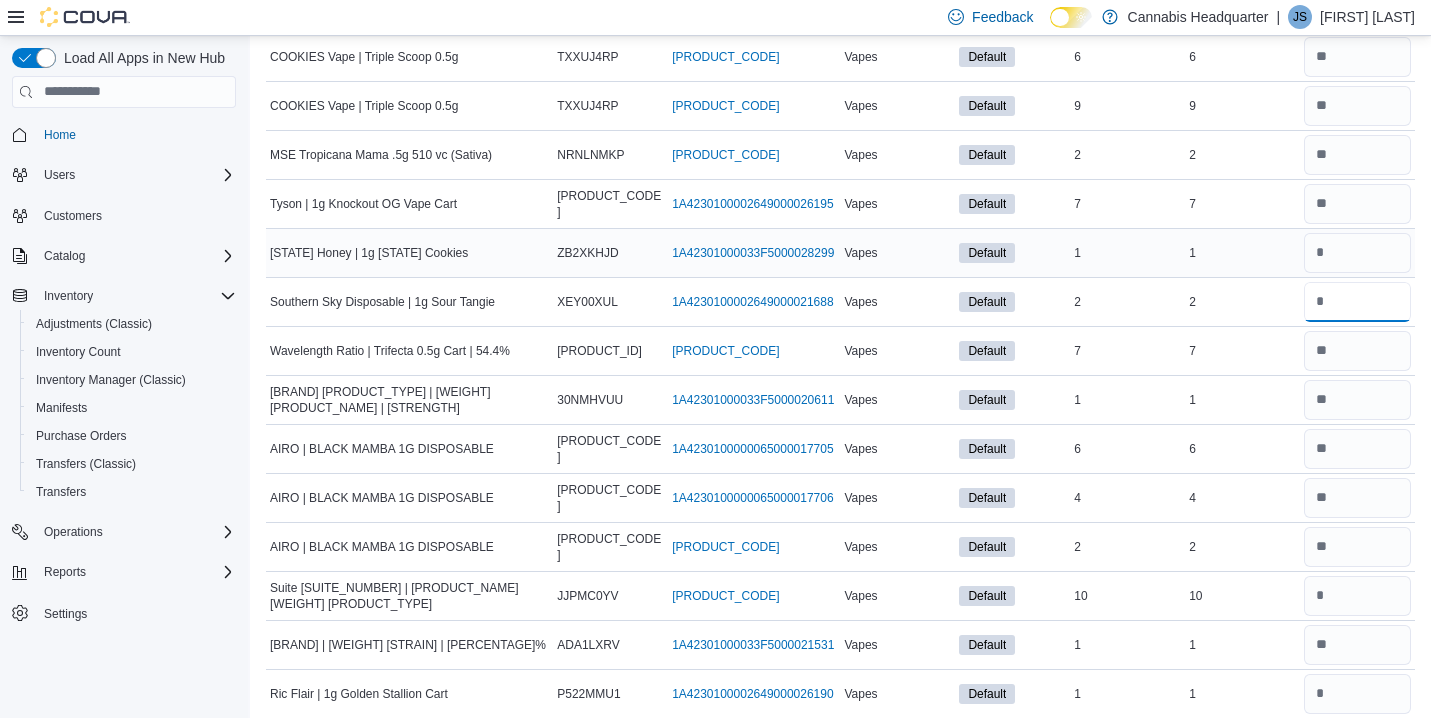 type 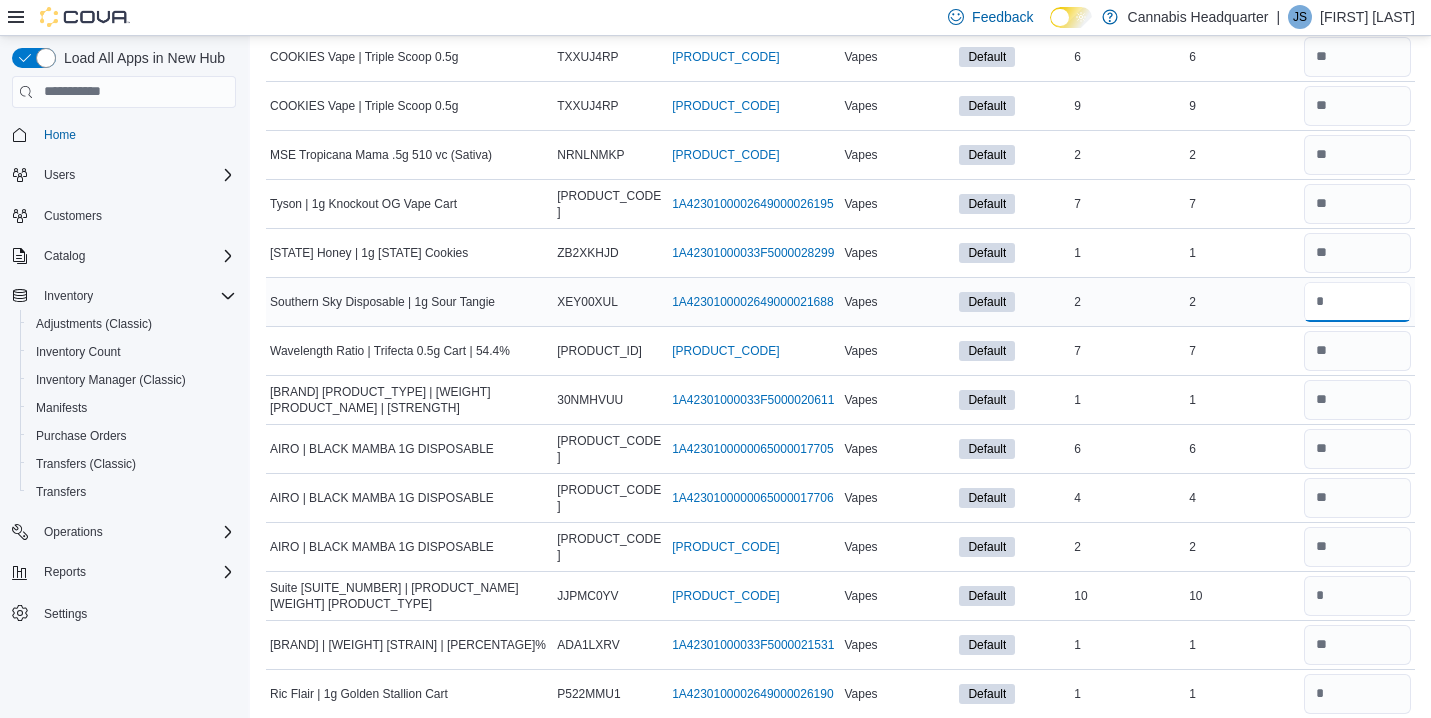 click at bounding box center (1357, 302) 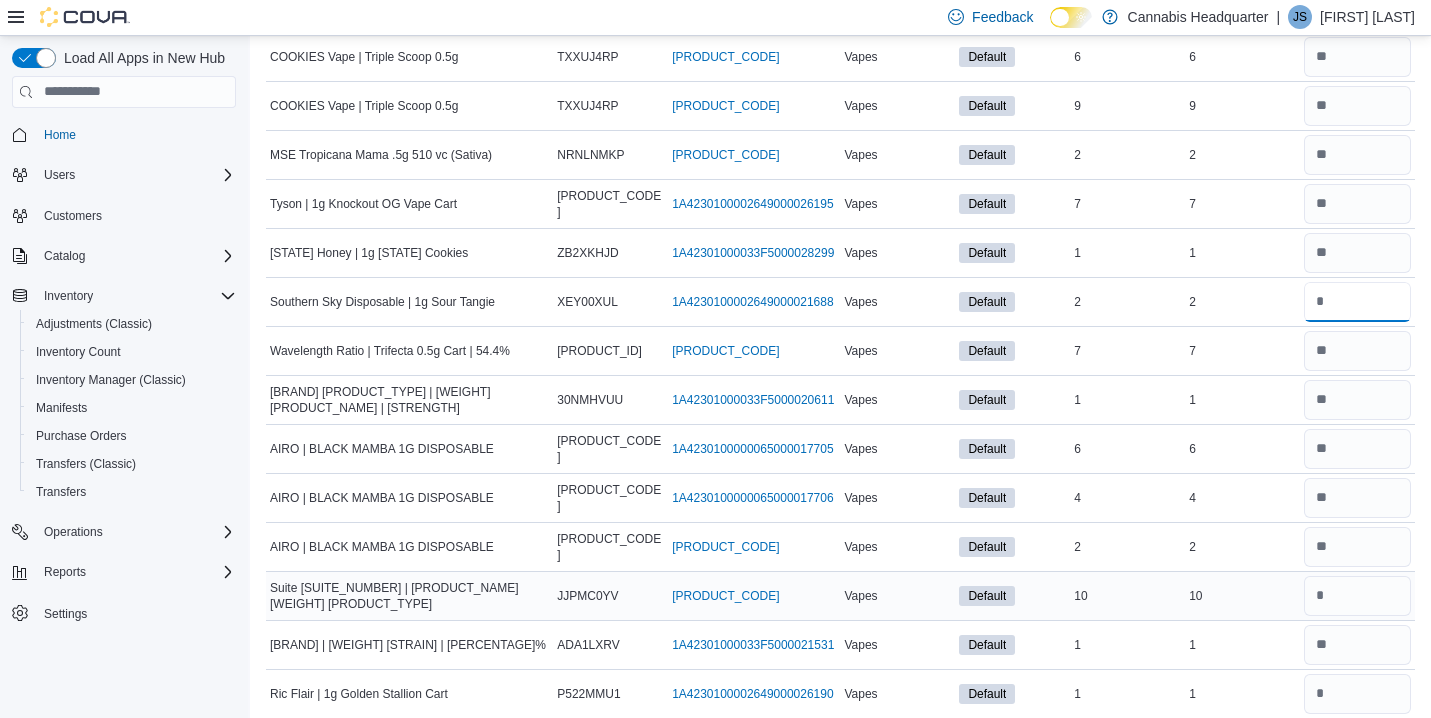 type on "*" 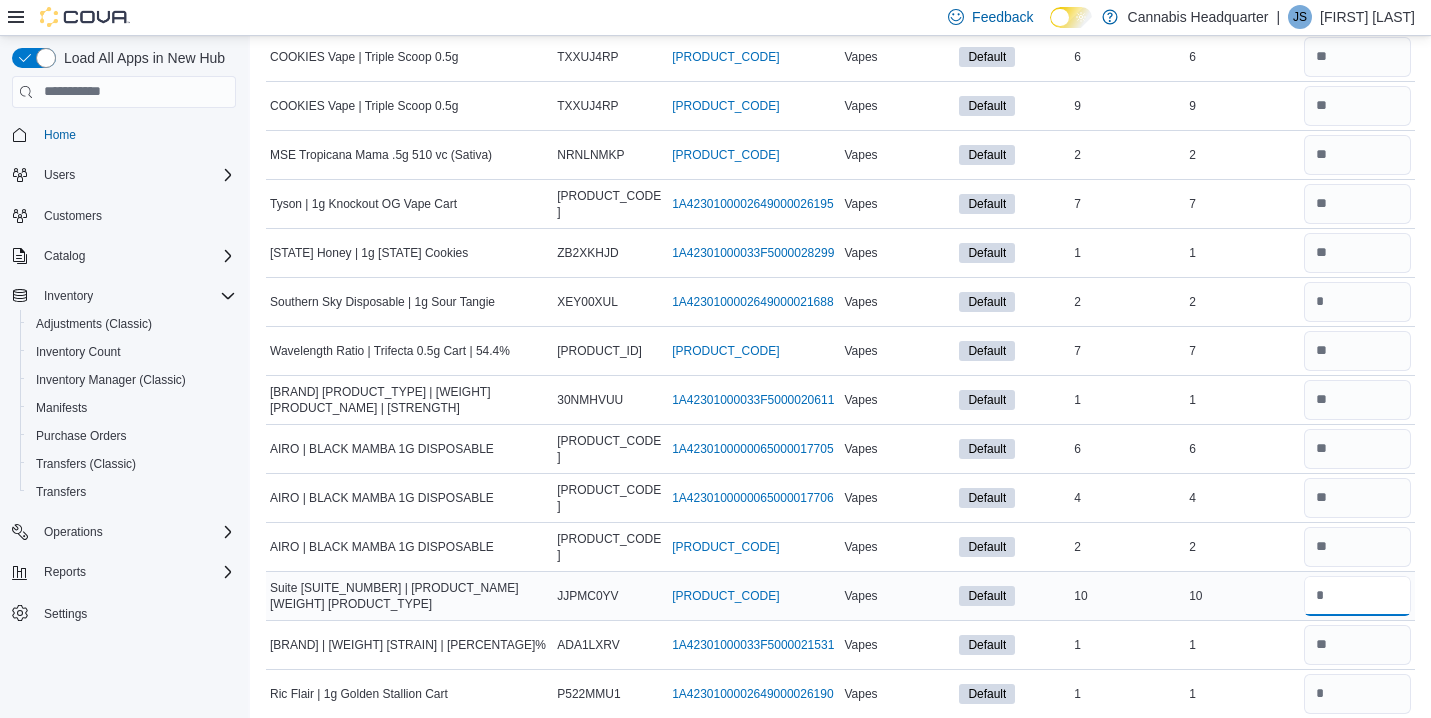 type 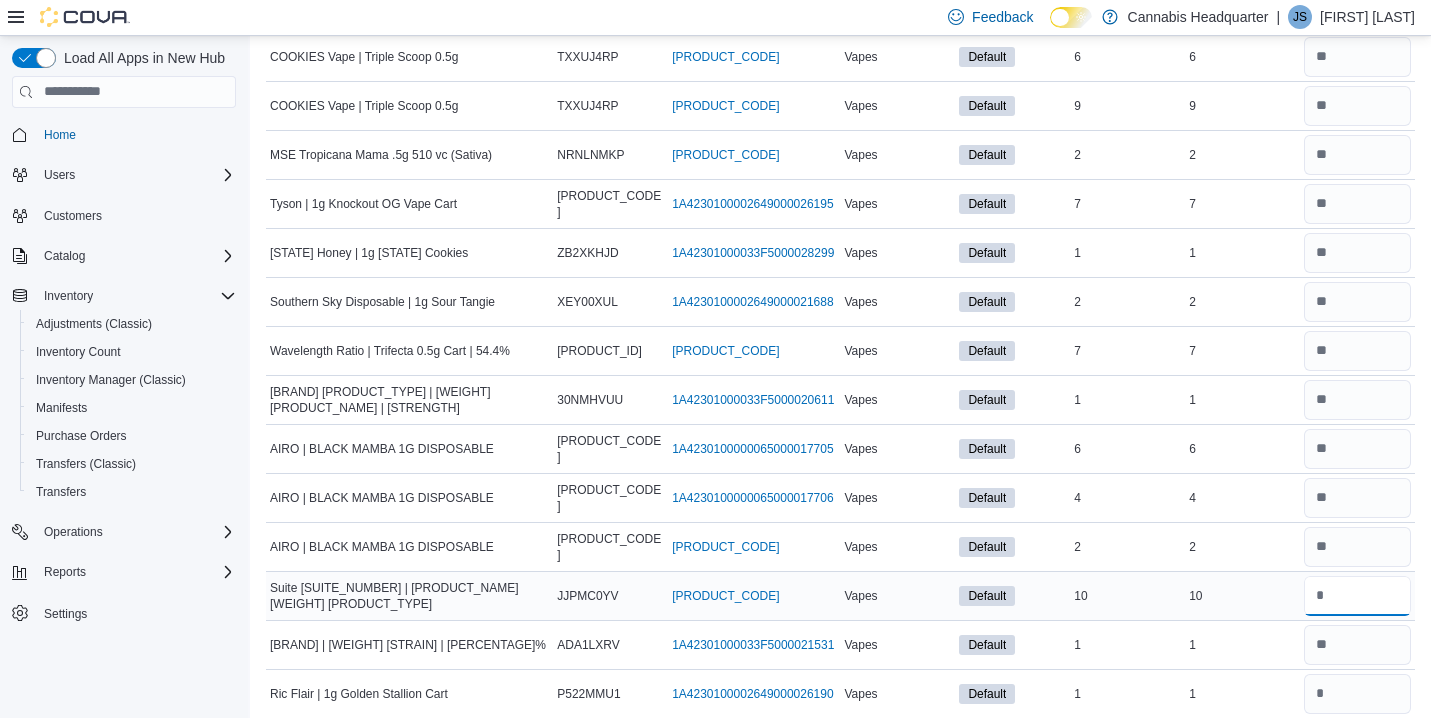 click at bounding box center (1357, 596) 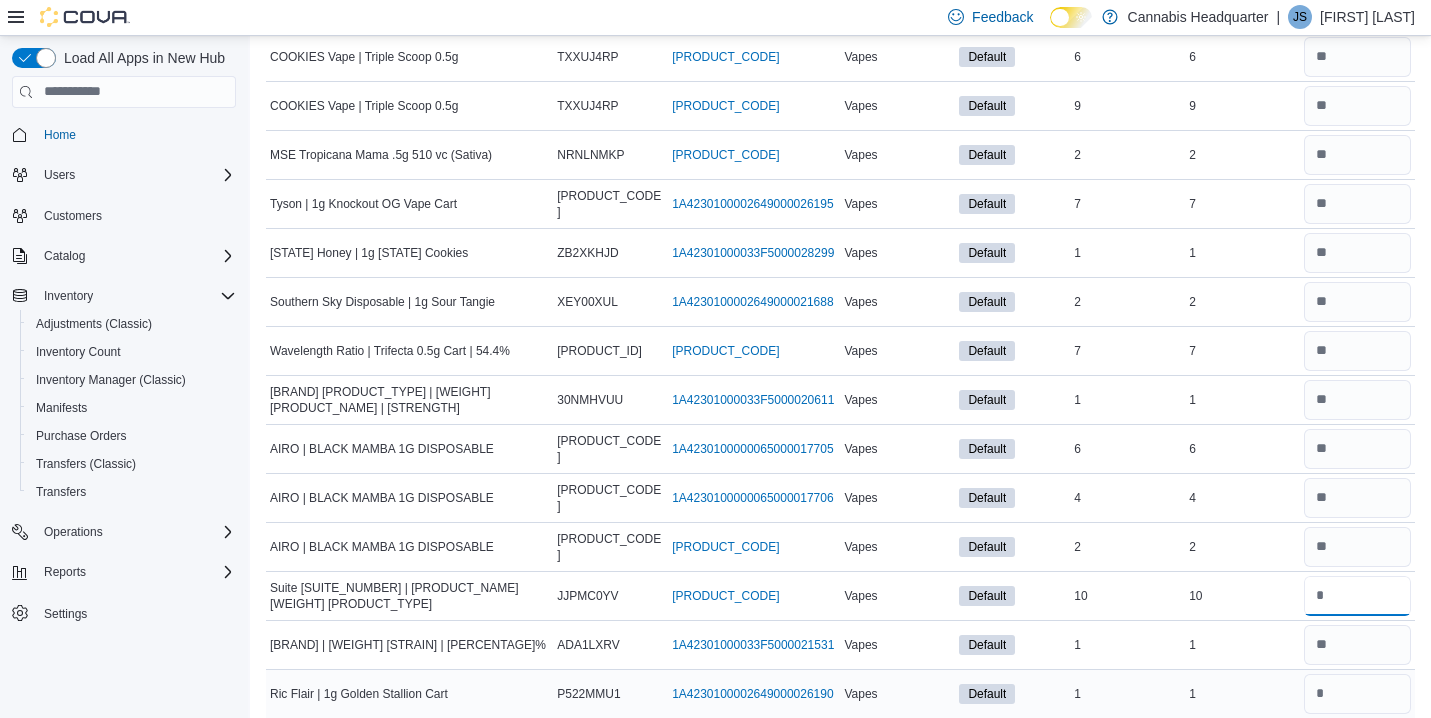 type on "**" 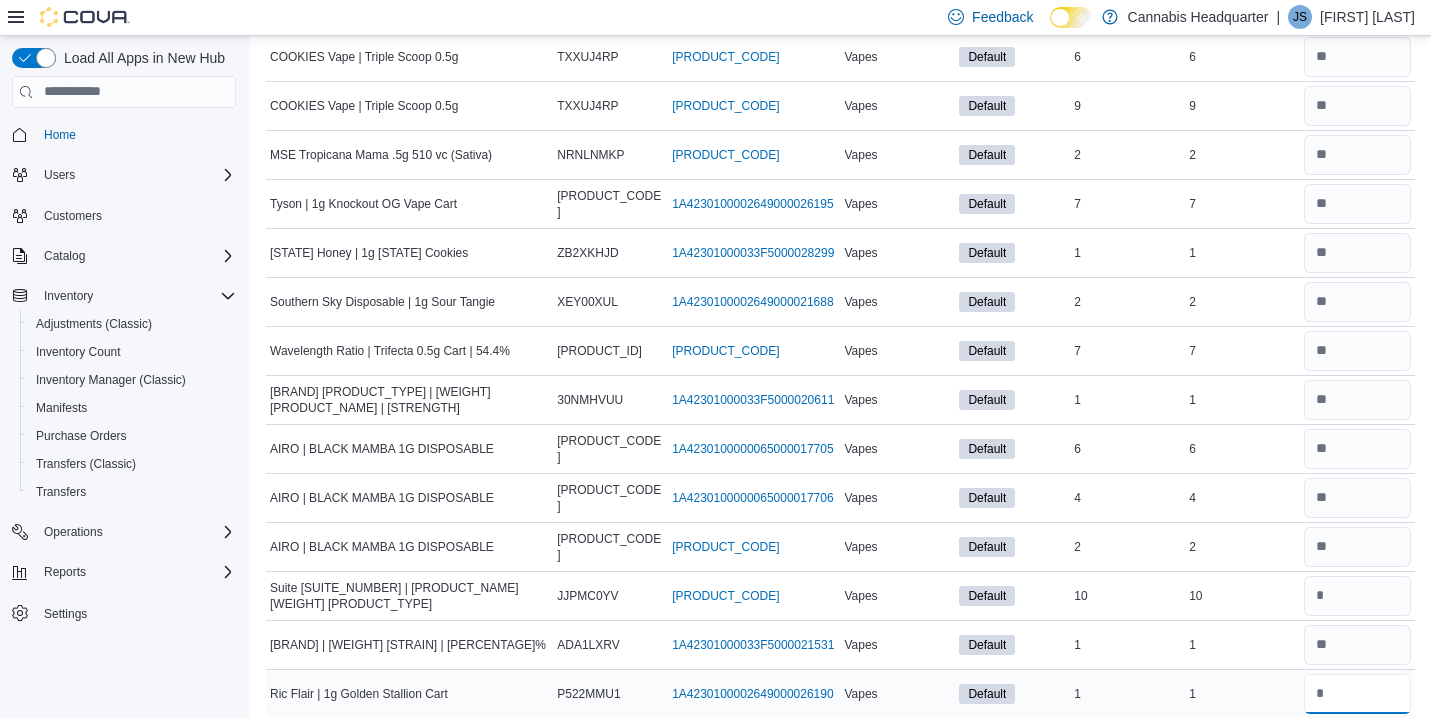type 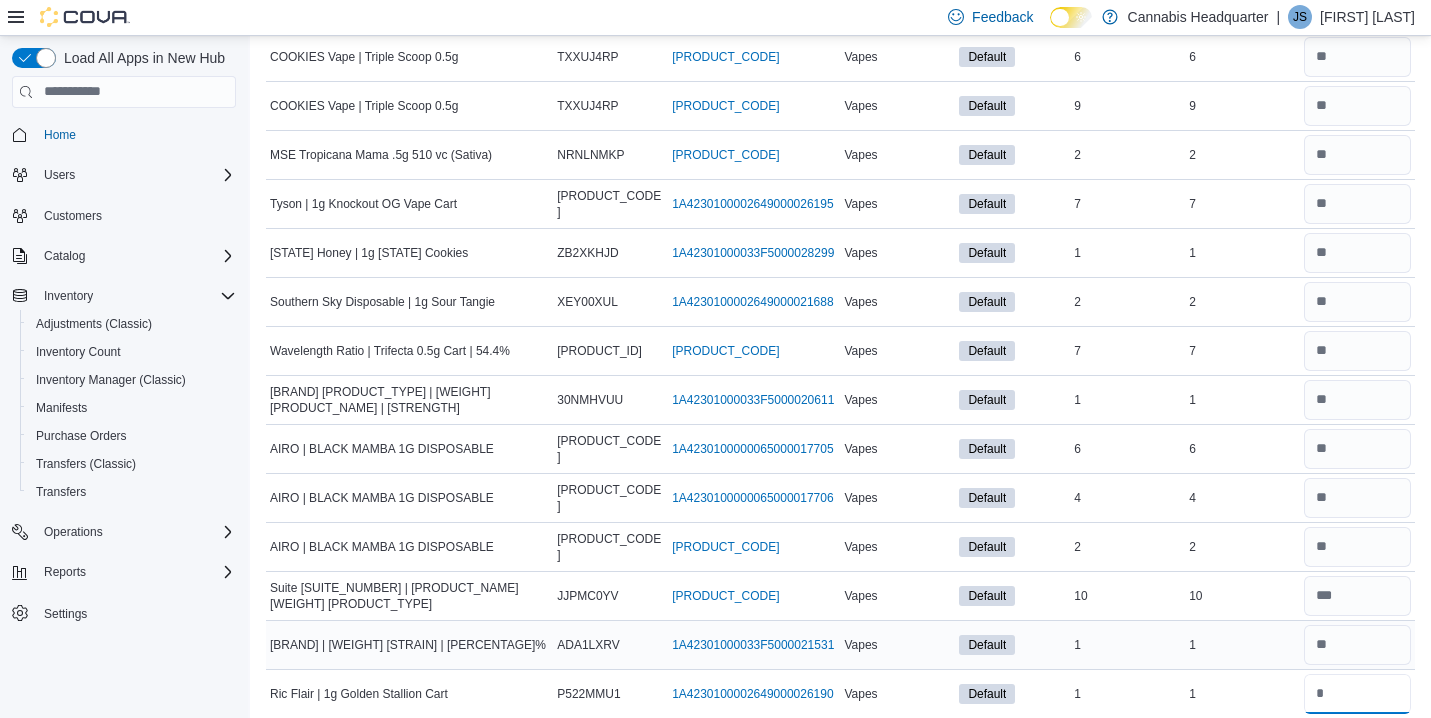 type on "*" 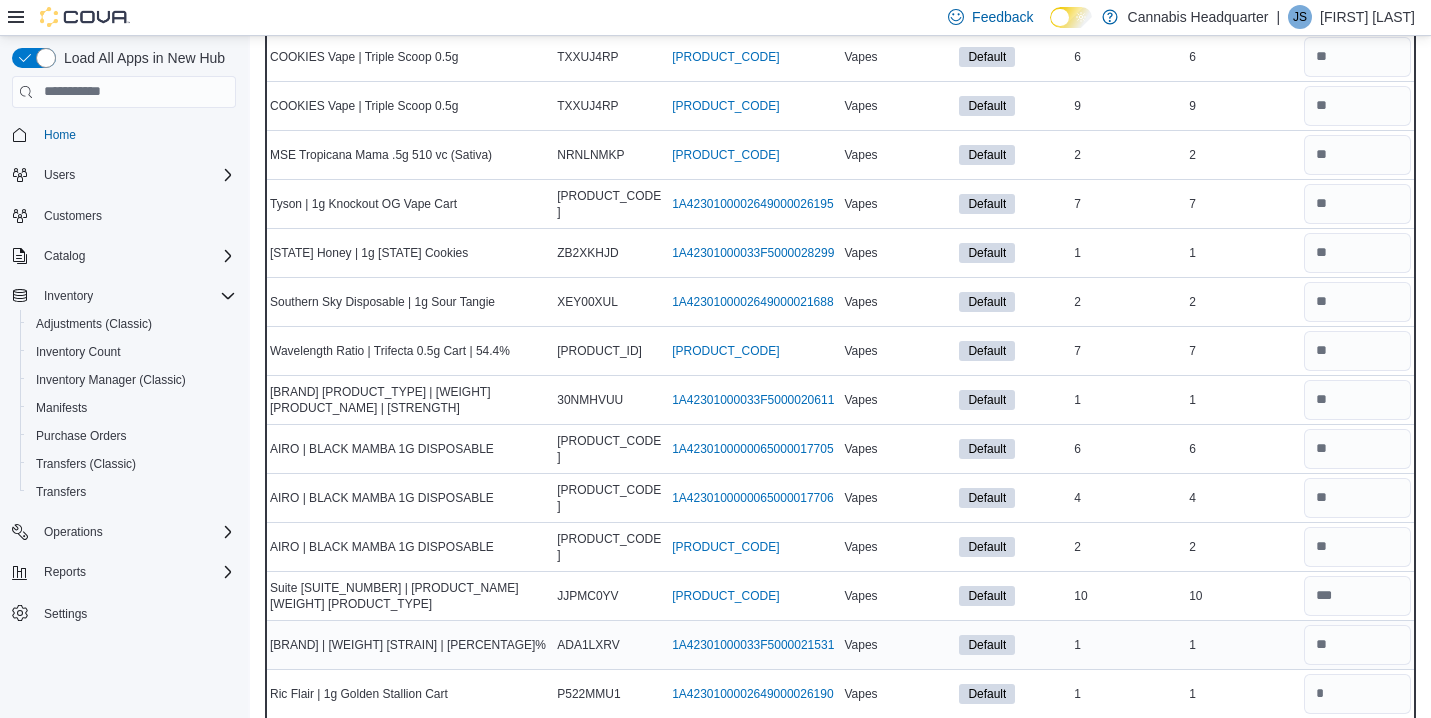 type 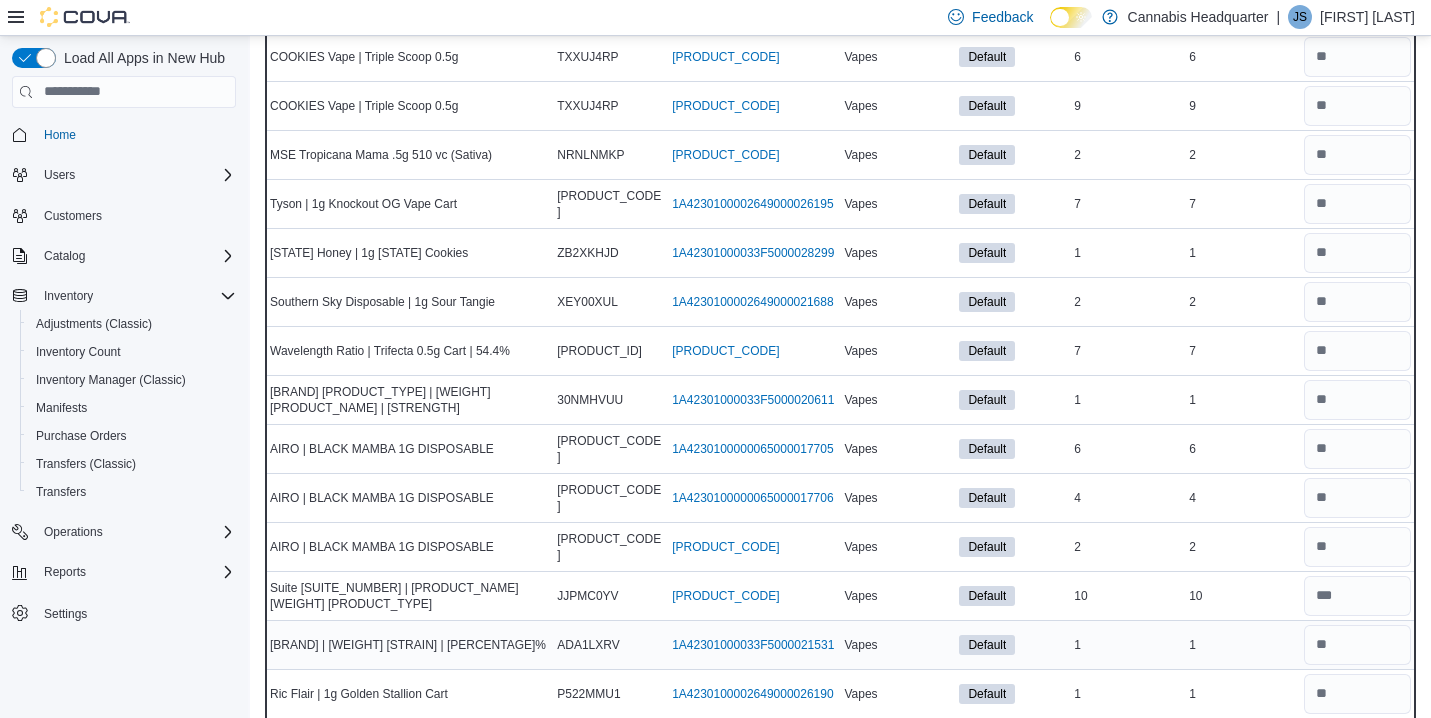 click on "1" at bounding box center [1242, 645] 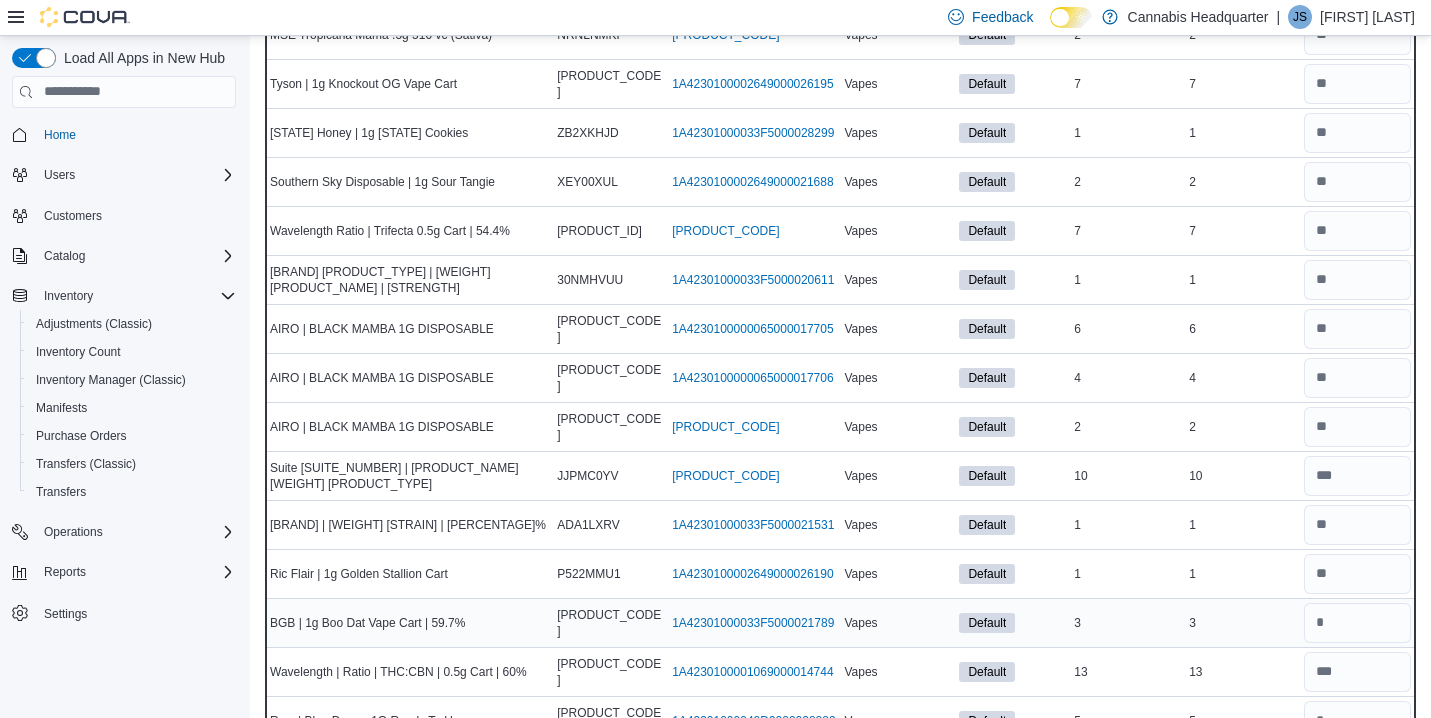 scroll, scrollTop: 4440, scrollLeft: 0, axis: vertical 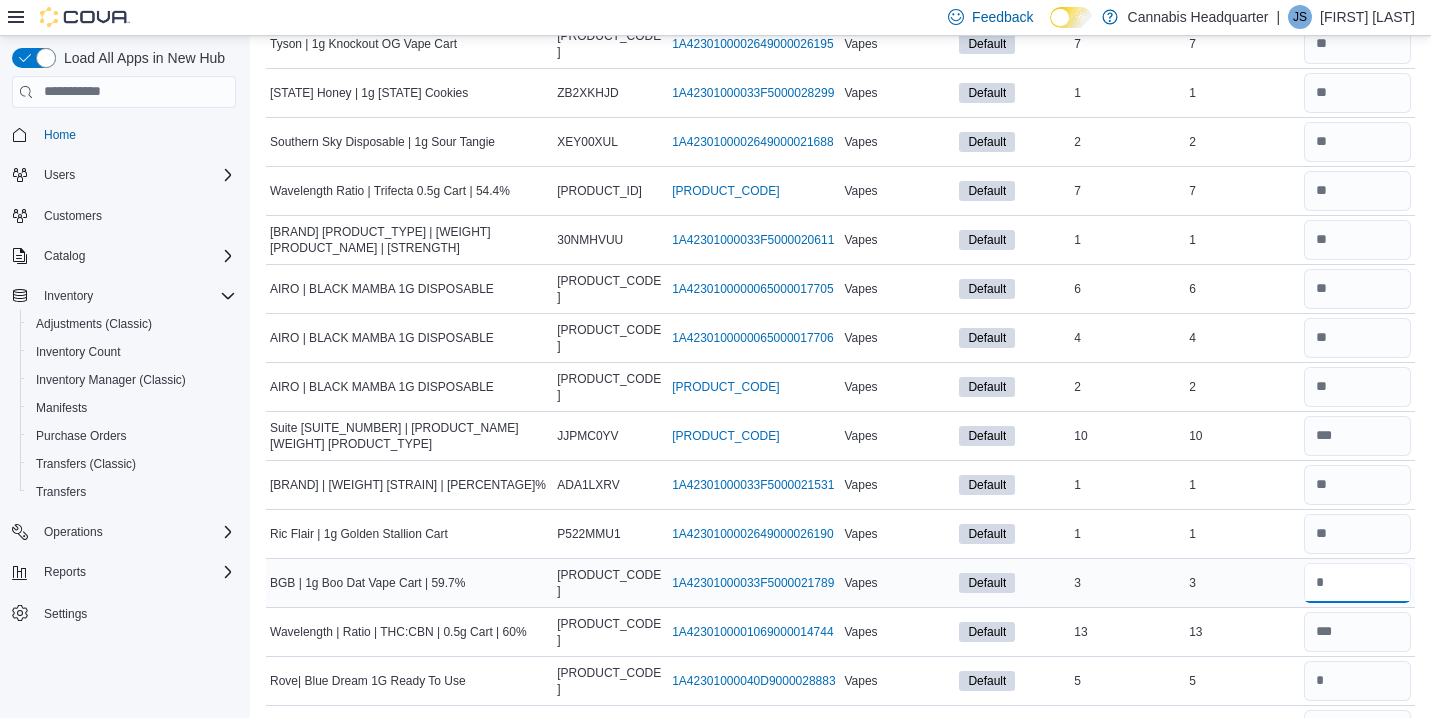 click at bounding box center [1357, 583] 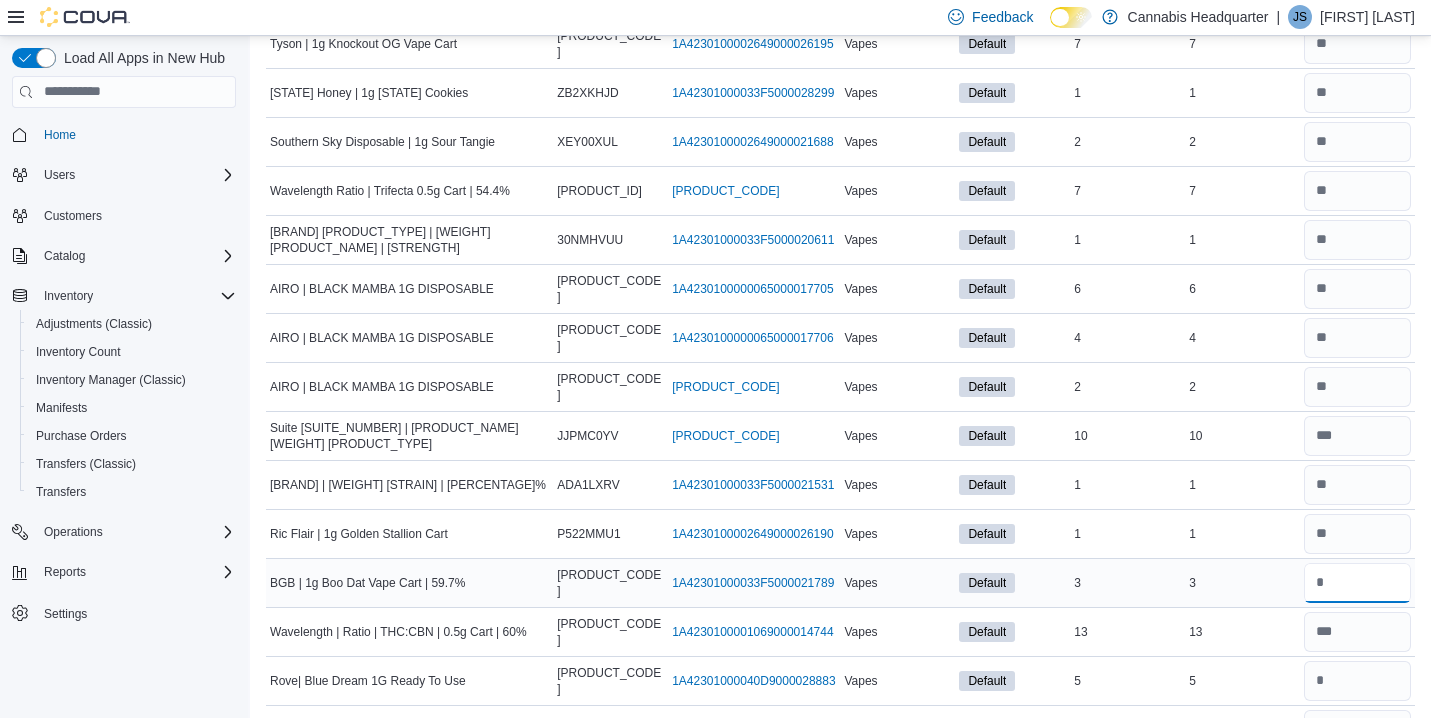 type on "*" 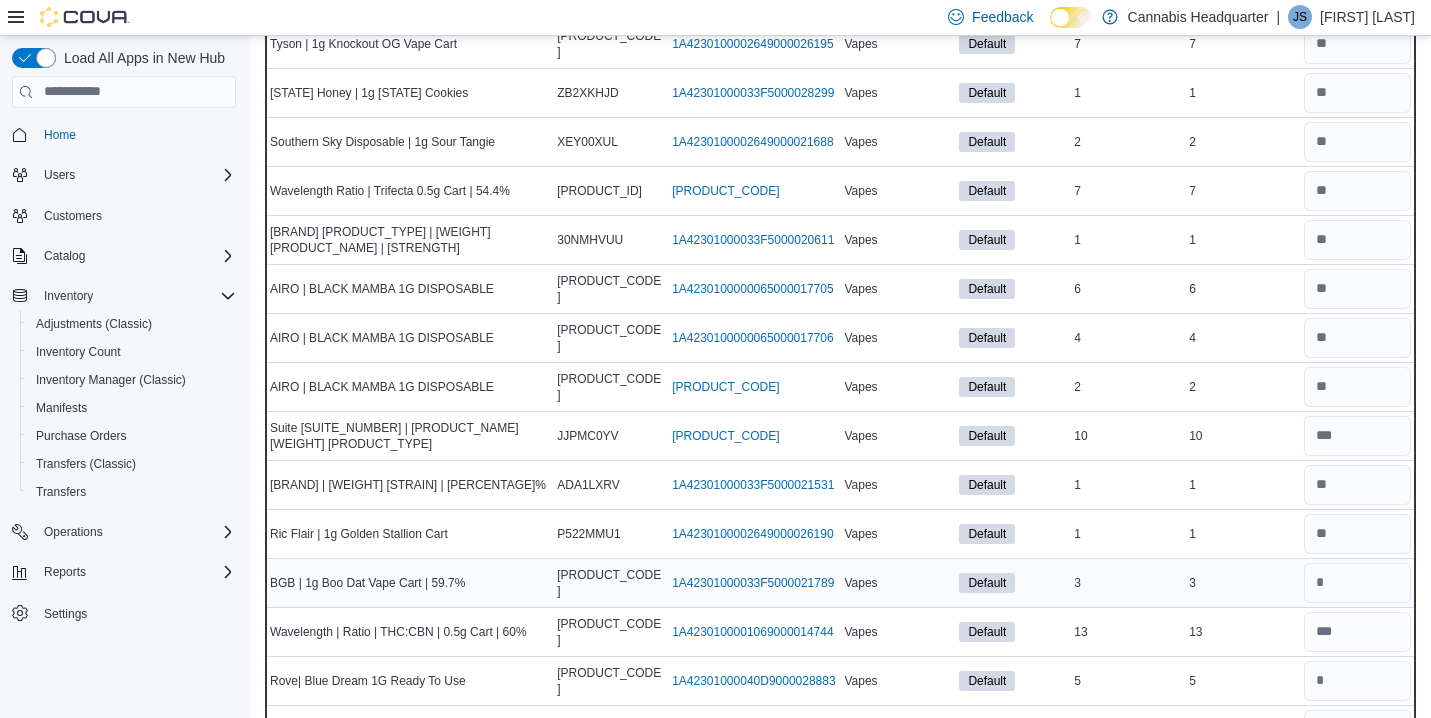 type 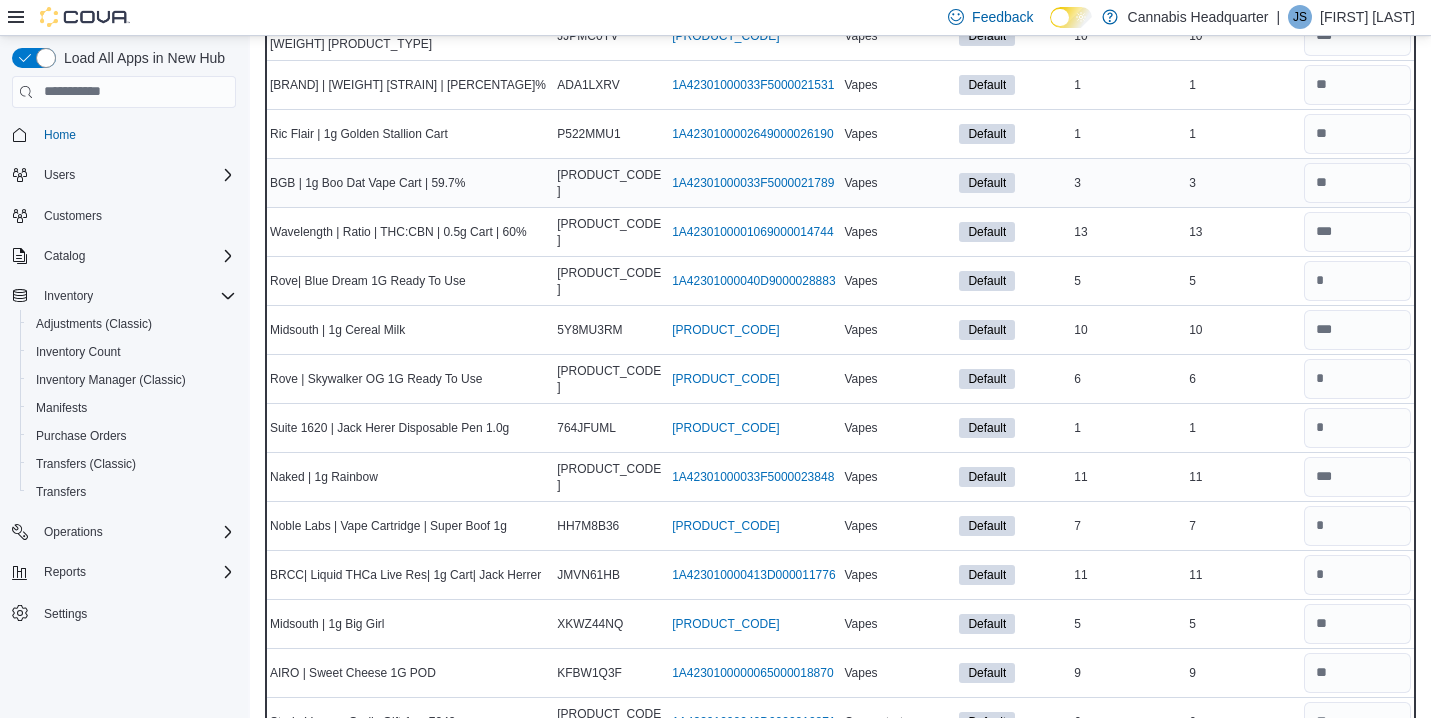 scroll, scrollTop: 4880, scrollLeft: 0, axis: vertical 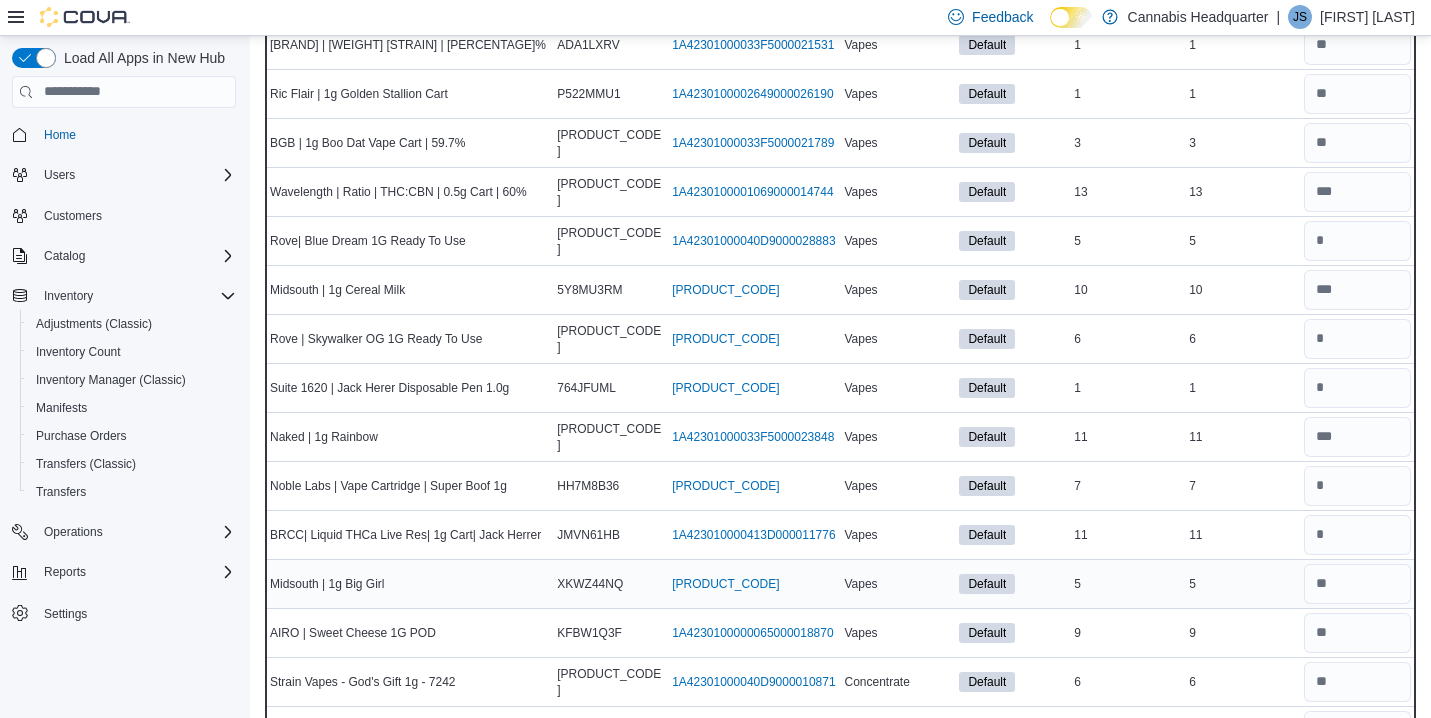 click on "5" at bounding box center [1242, 584] 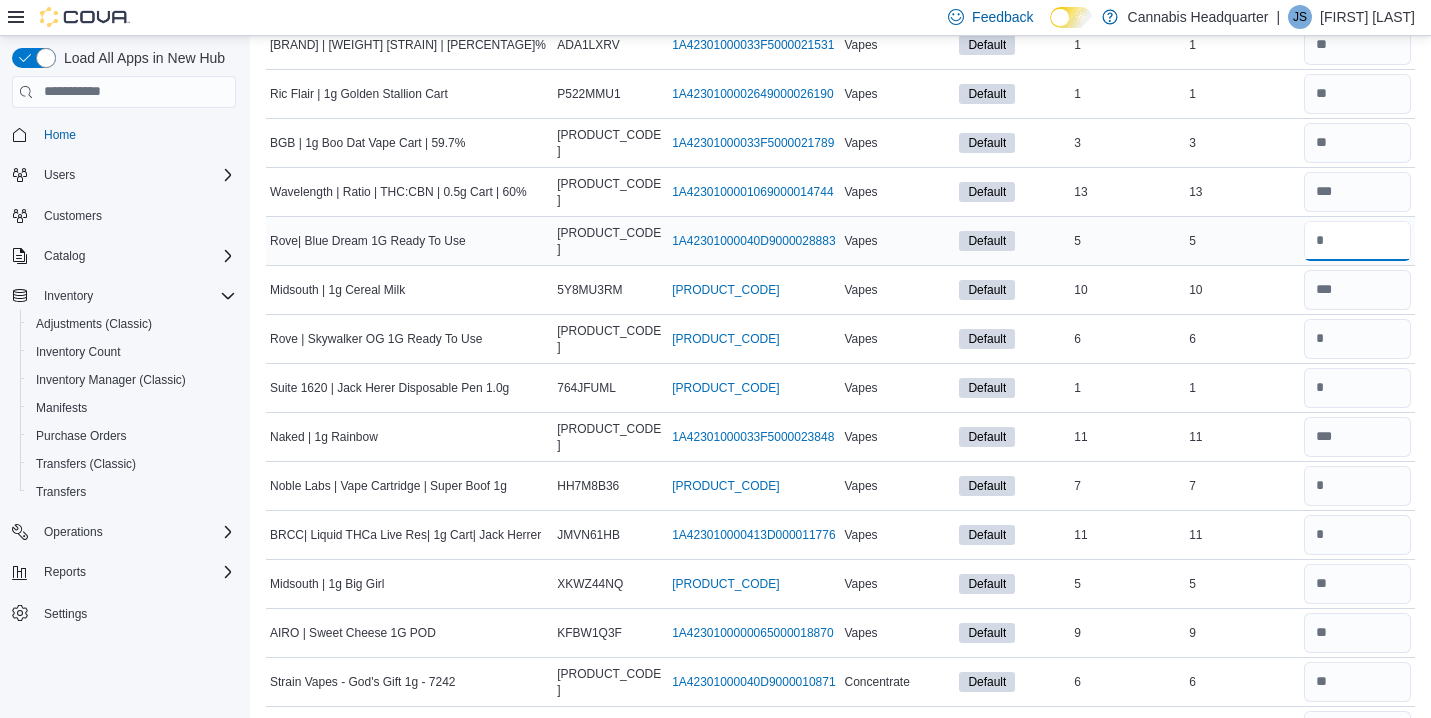 click at bounding box center [1357, 241] 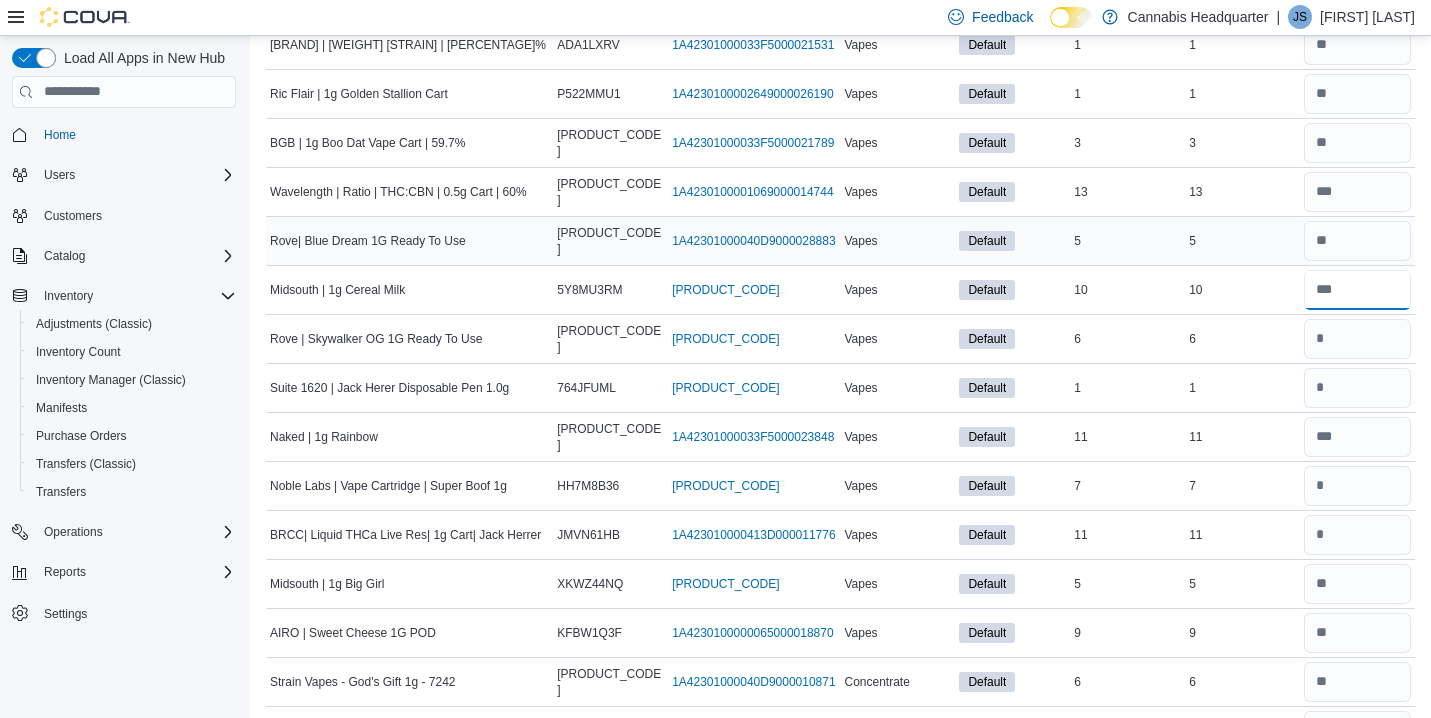 type 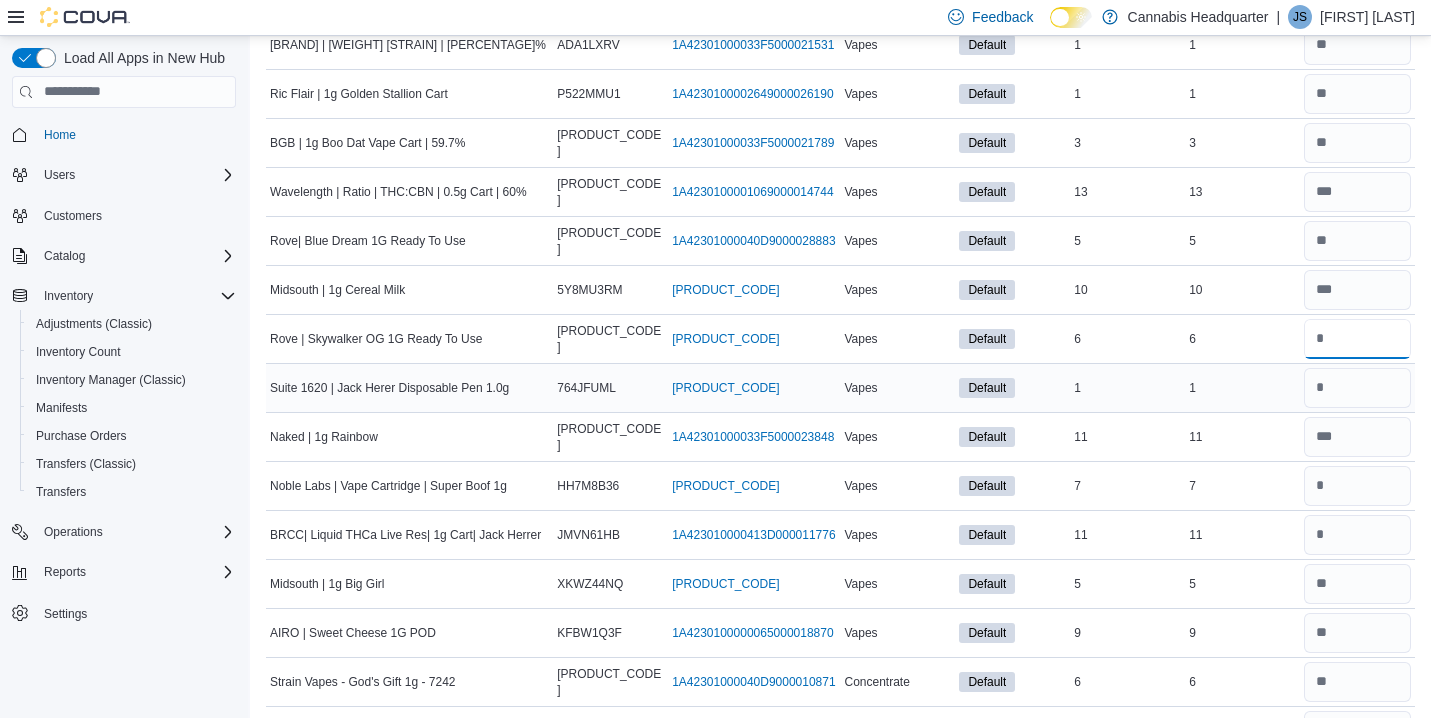 type on "*" 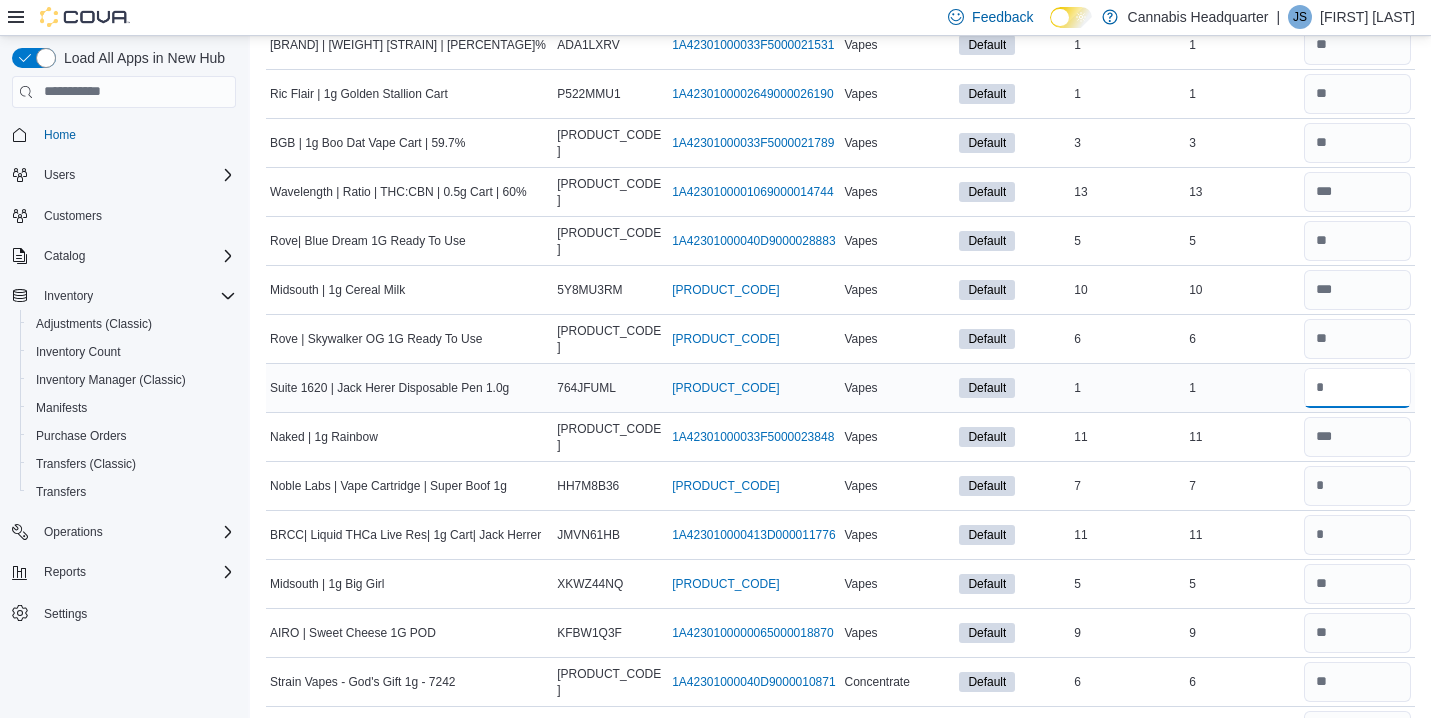 type 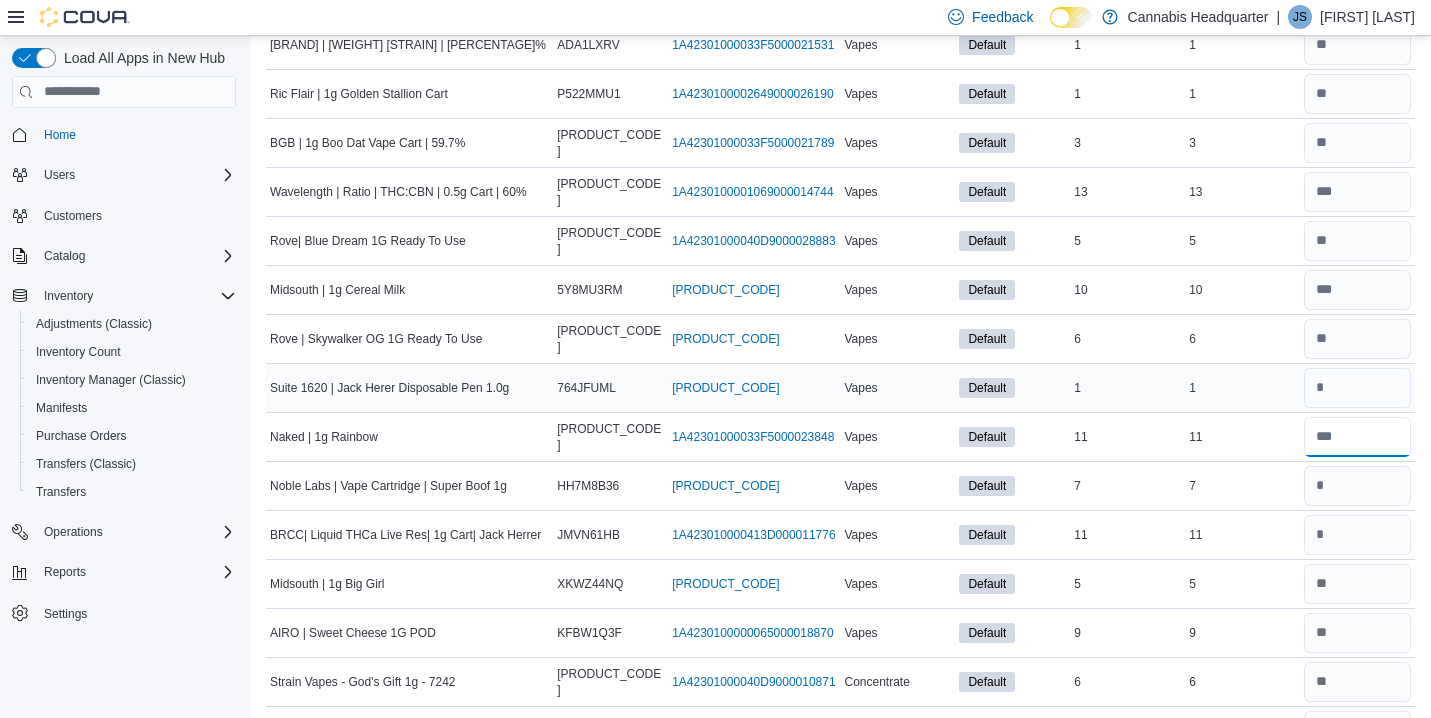 type 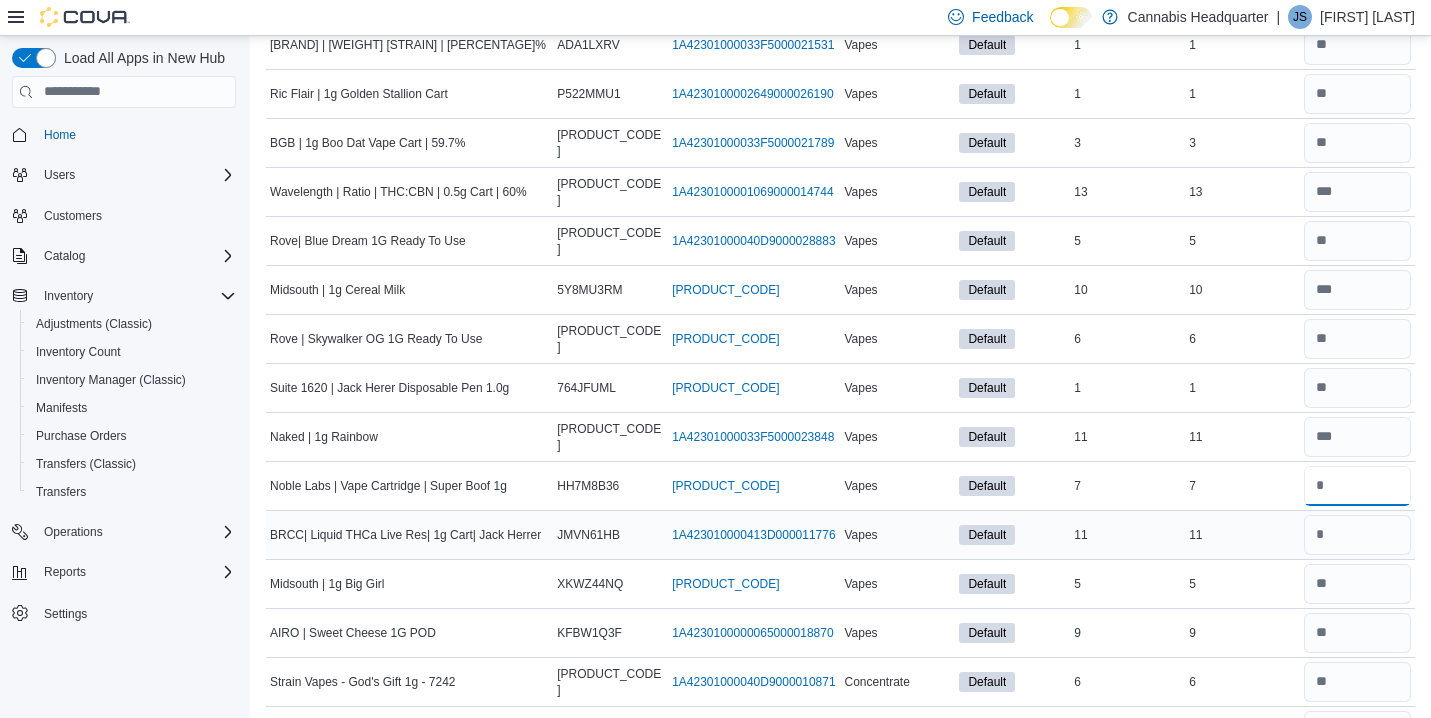 type on "*" 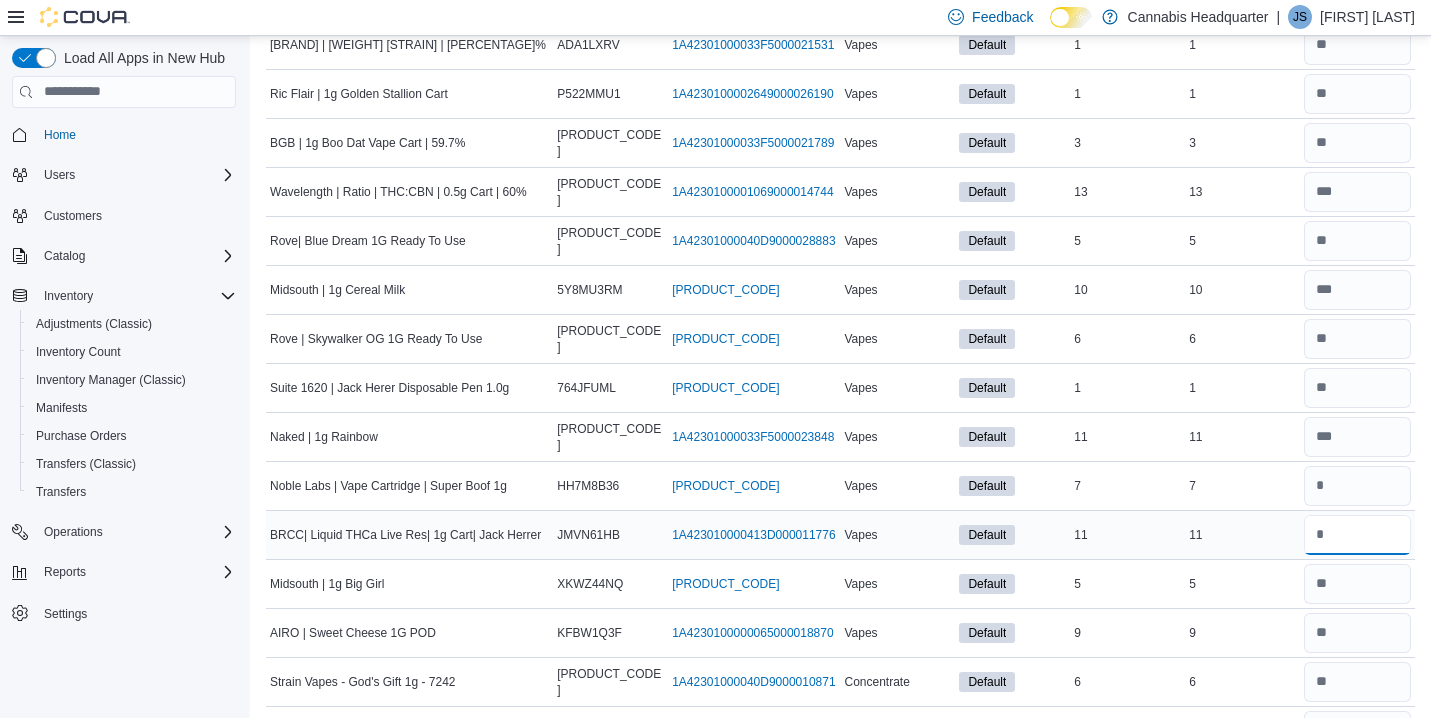 type 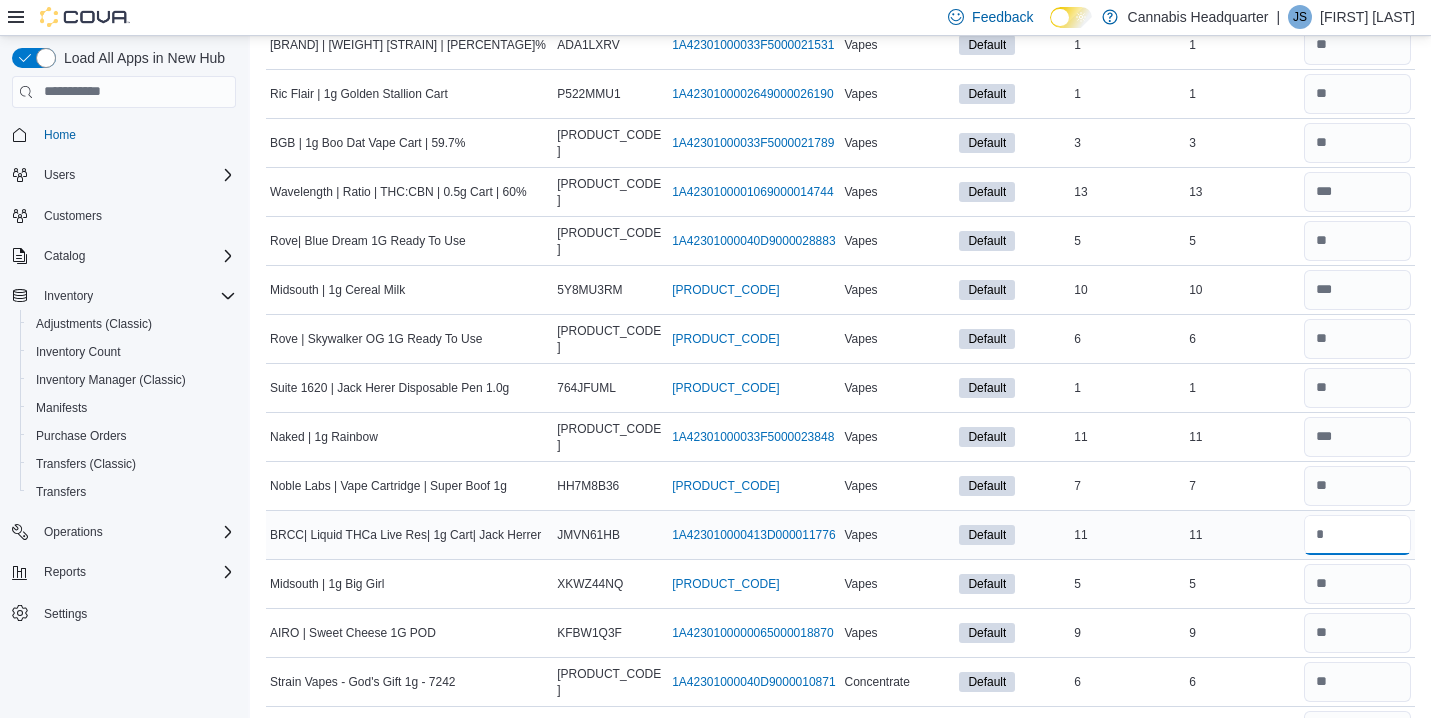click at bounding box center [1357, 535] 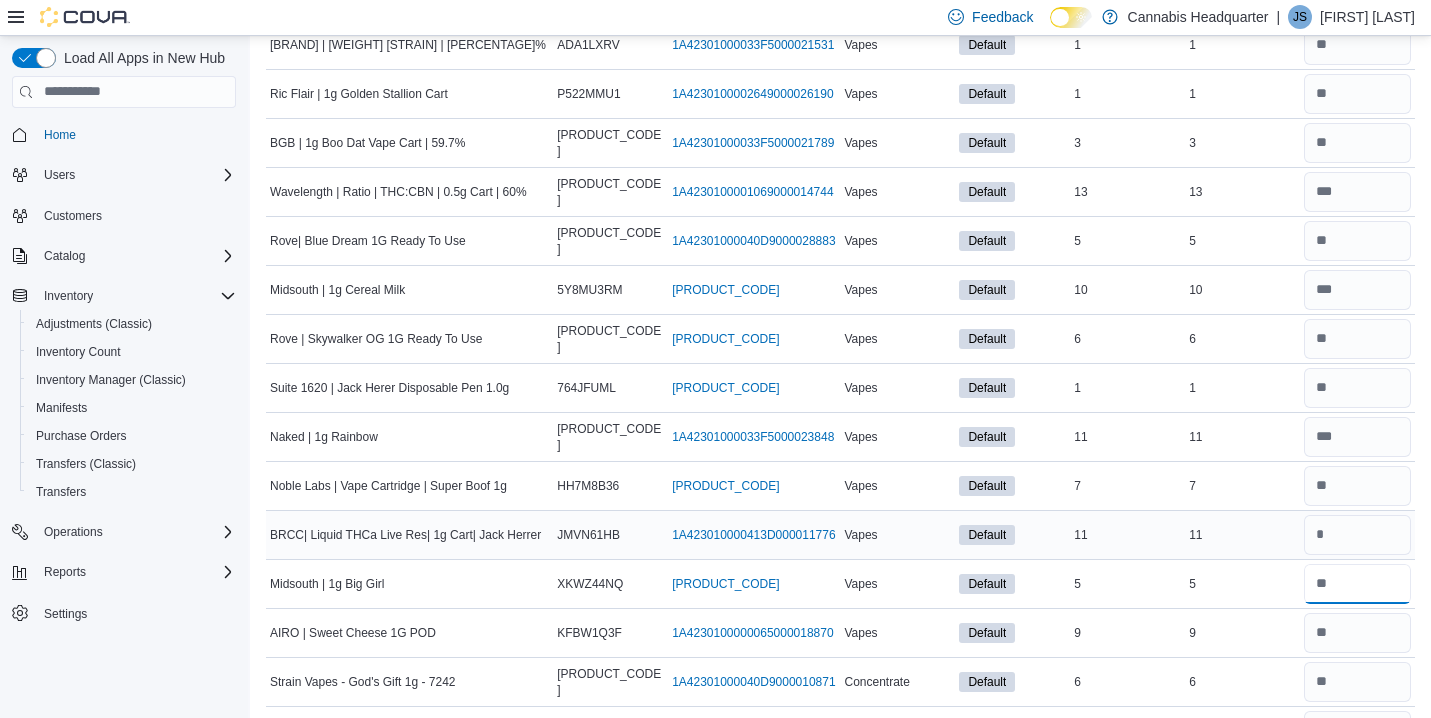 type 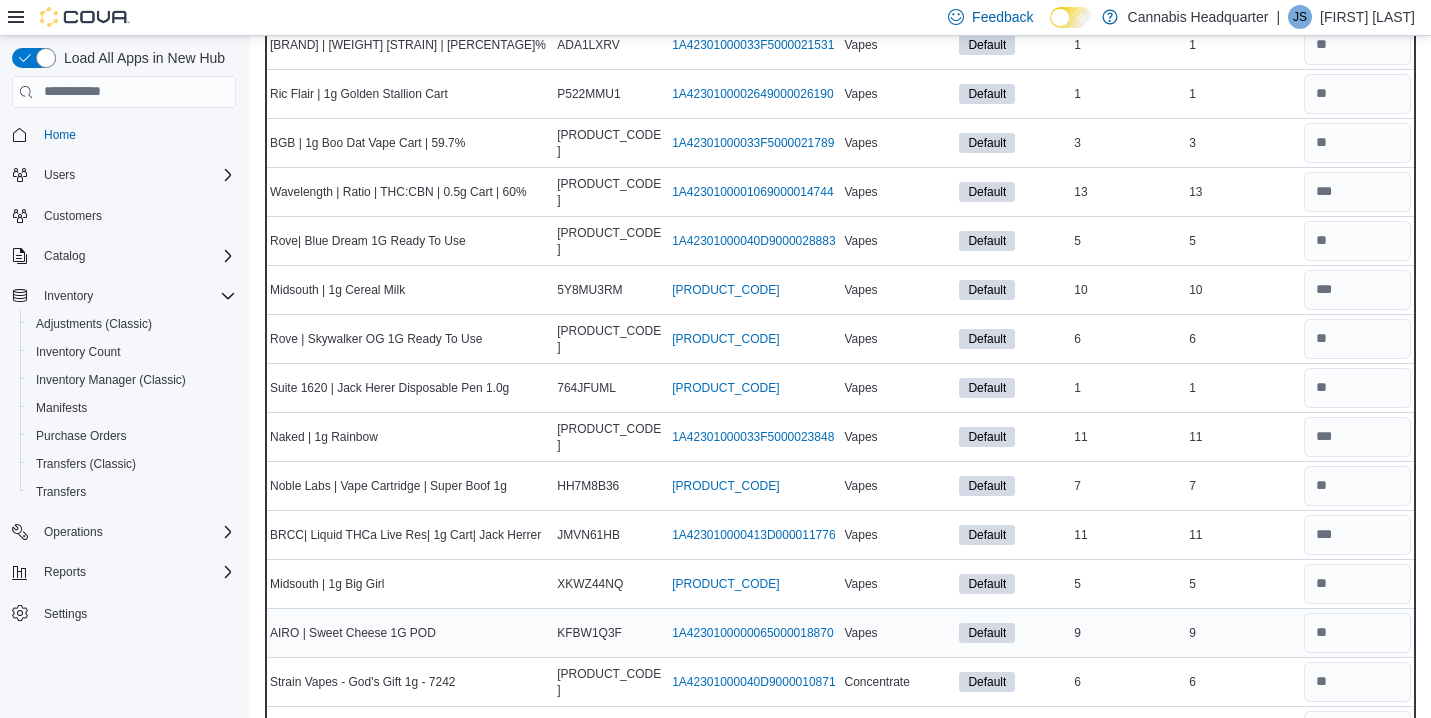 click on "9" at bounding box center (1242, 633) 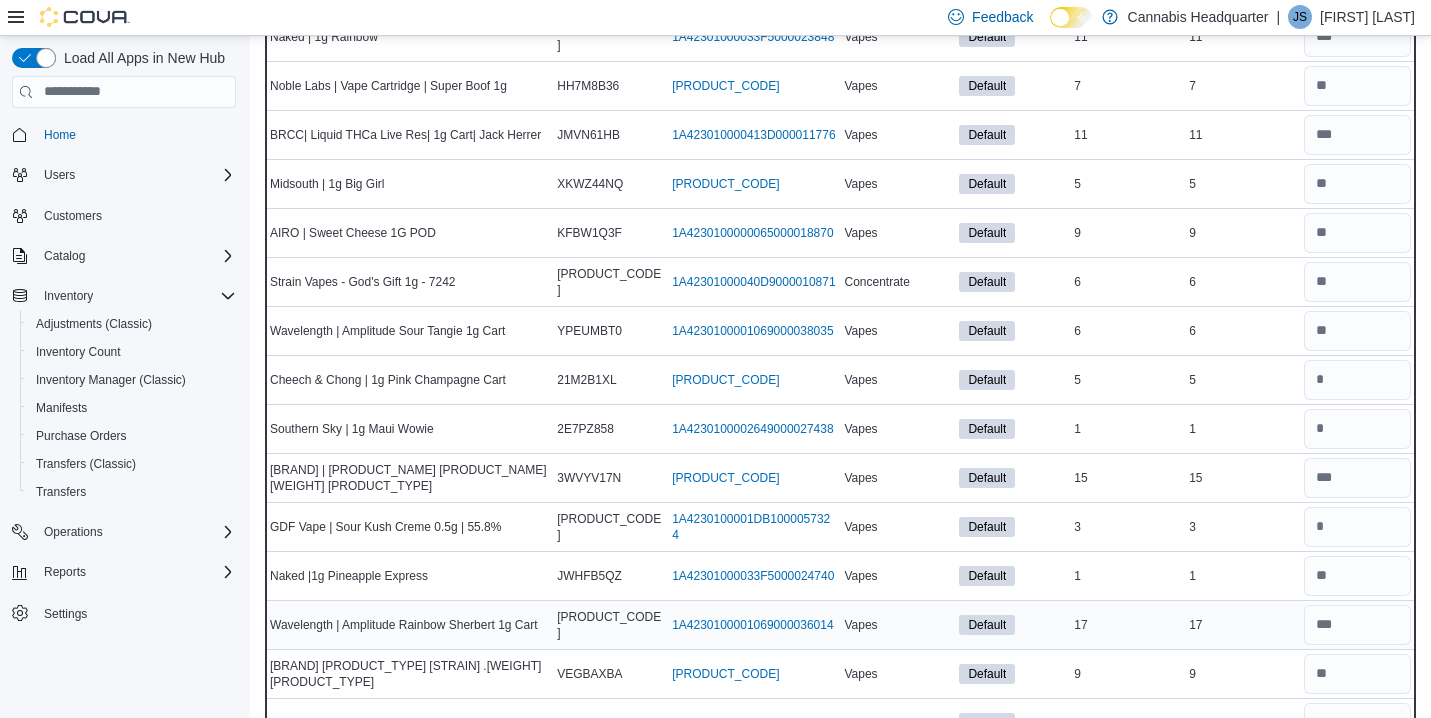 scroll, scrollTop: 5320, scrollLeft: 0, axis: vertical 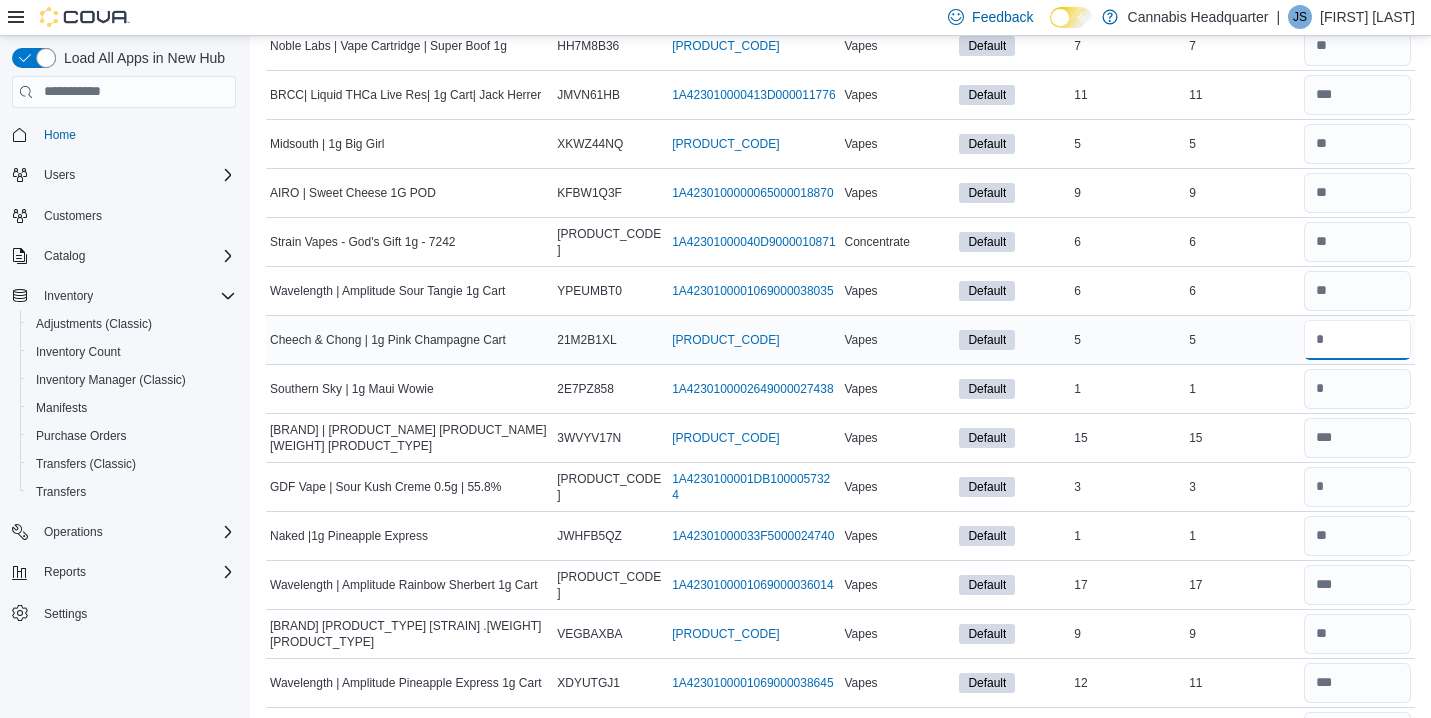 click at bounding box center [1357, 340] 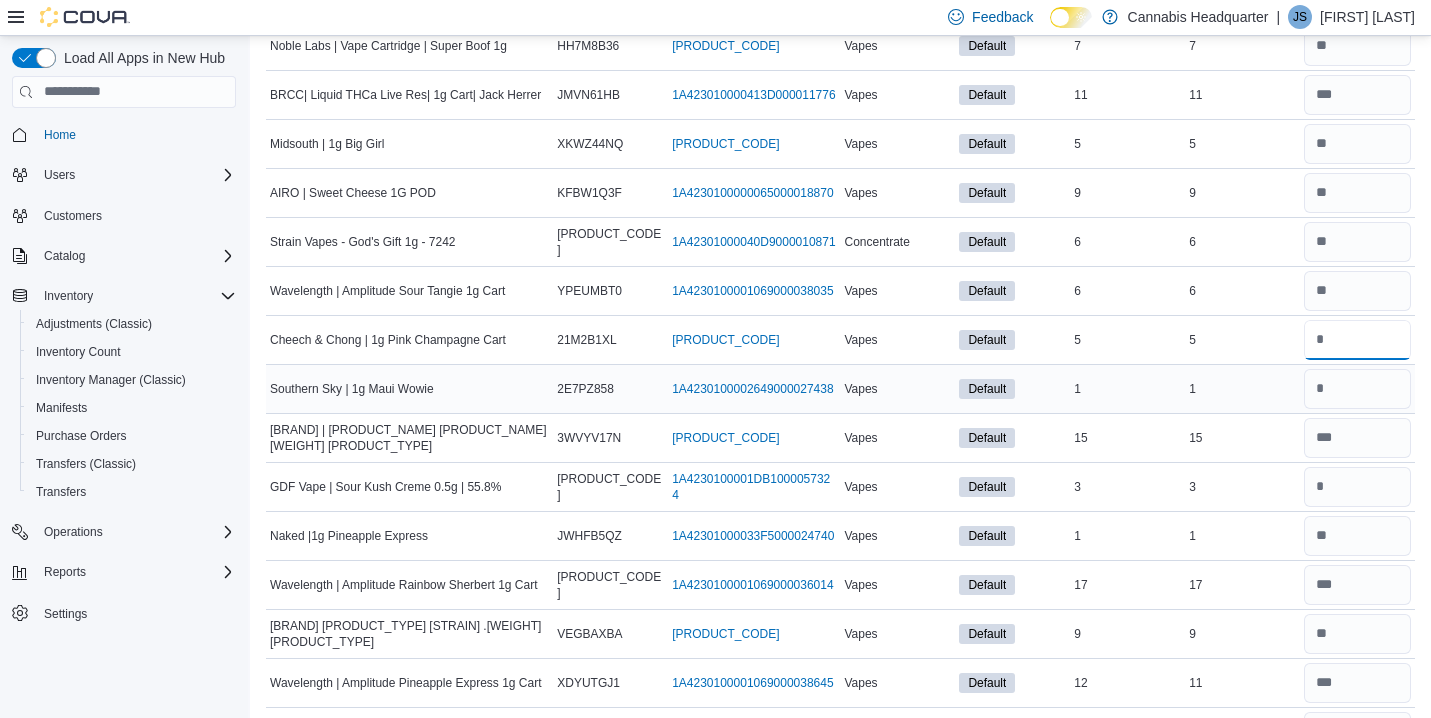 type on "*" 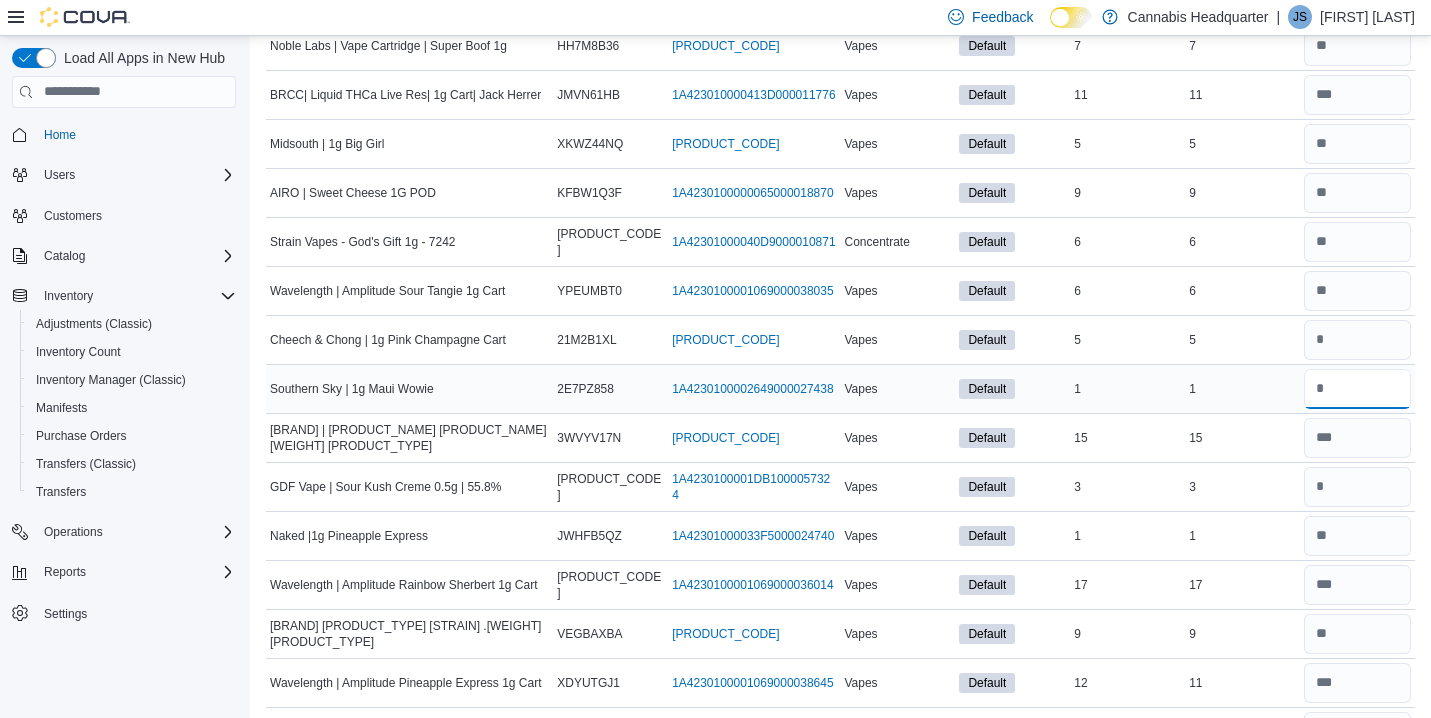 type 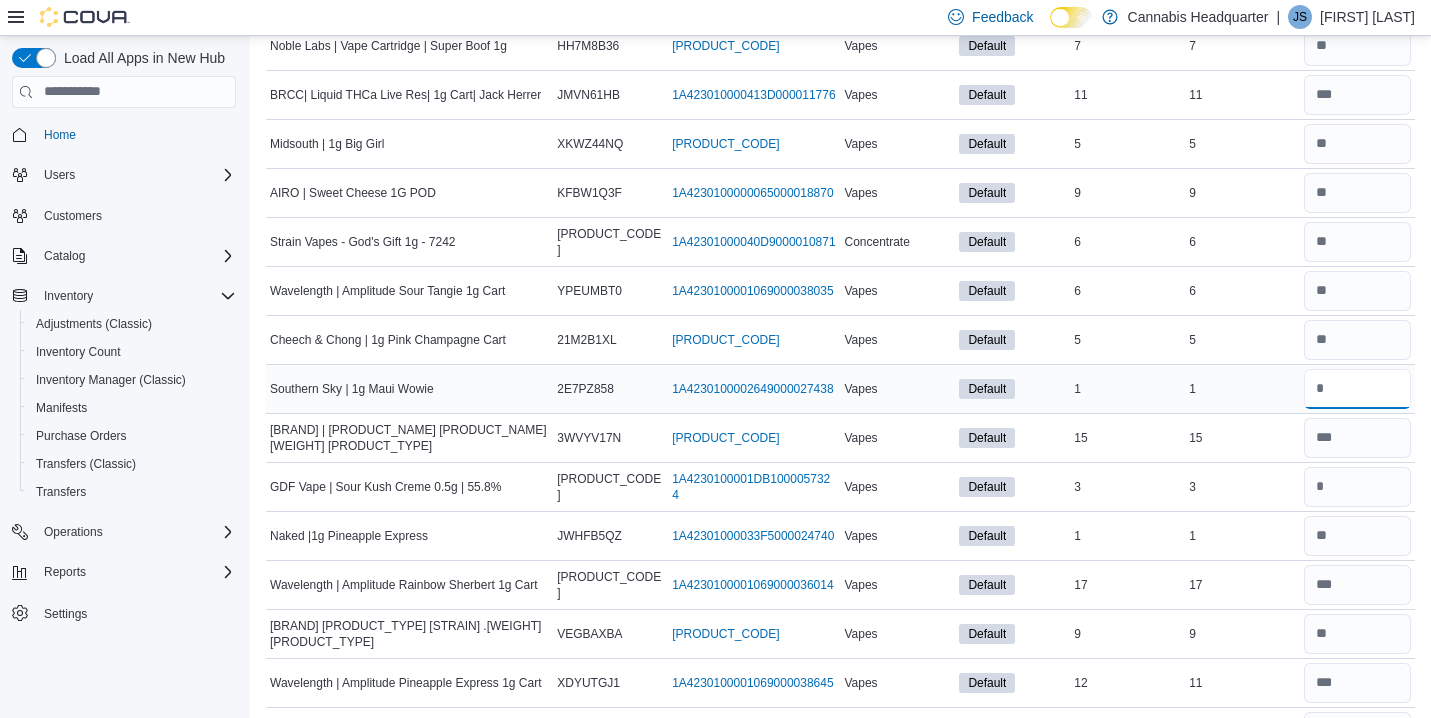 click at bounding box center (1357, 389) 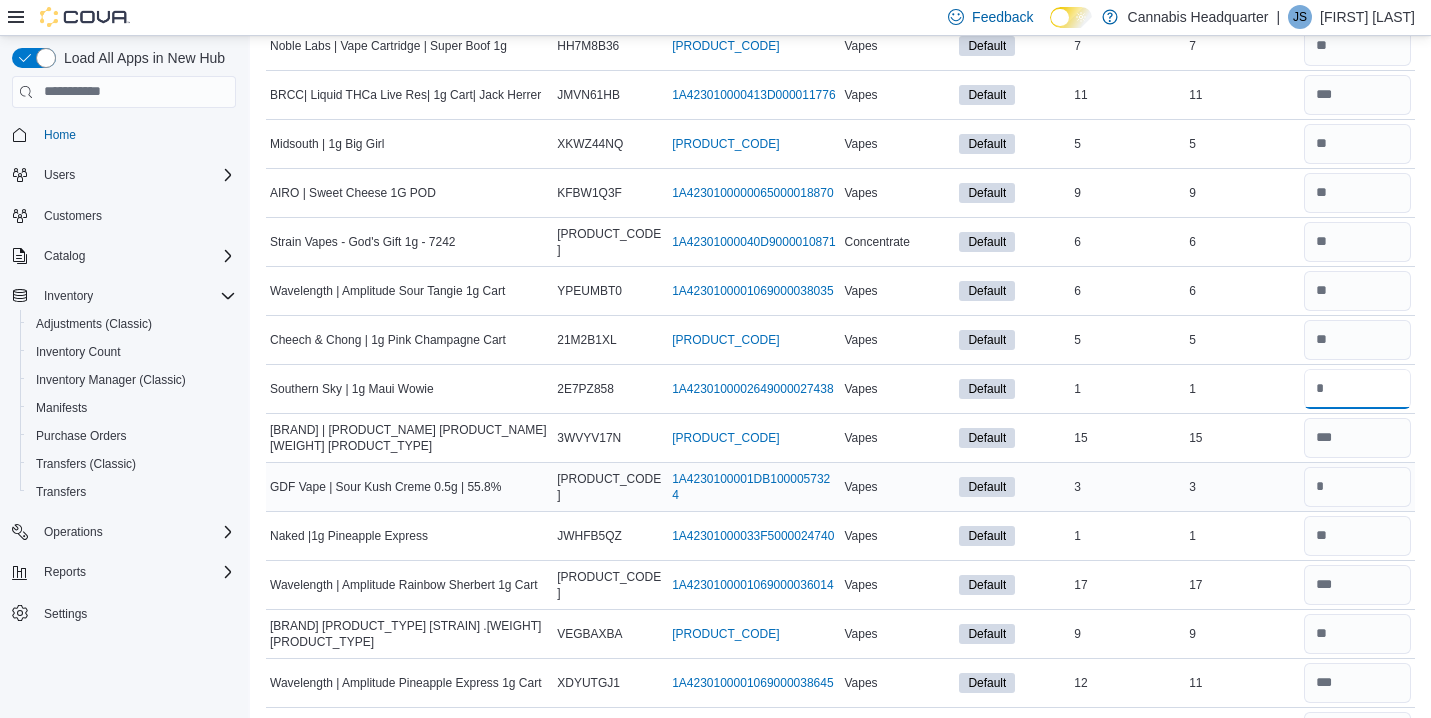 type on "*" 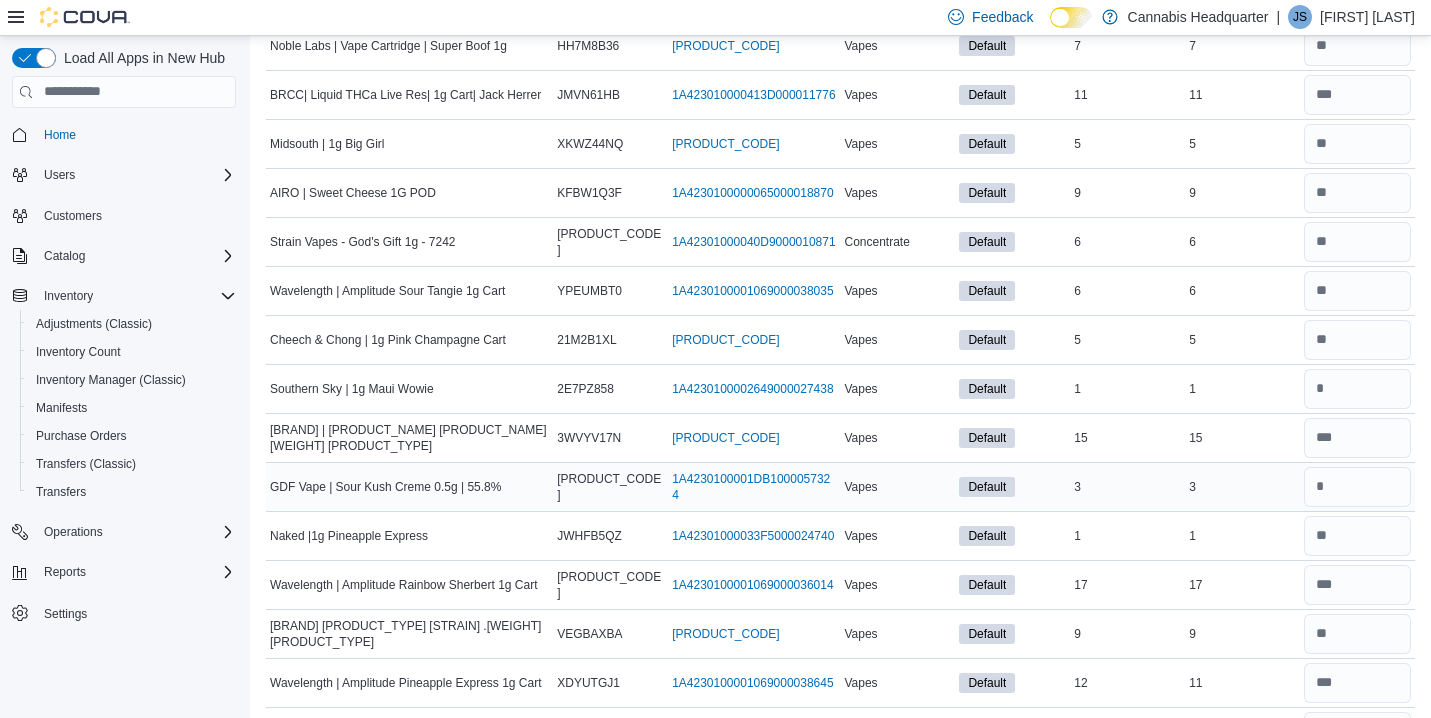 type 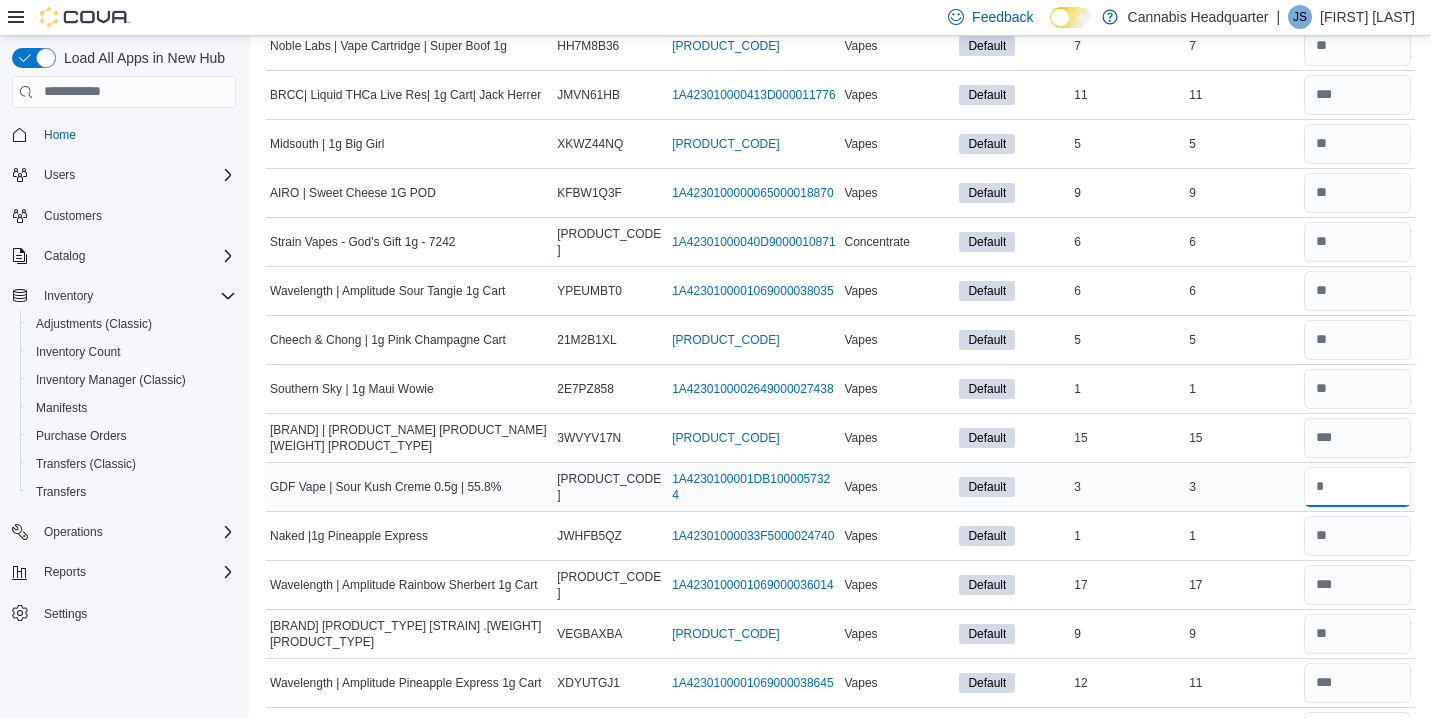 click at bounding box center [1357, 487] 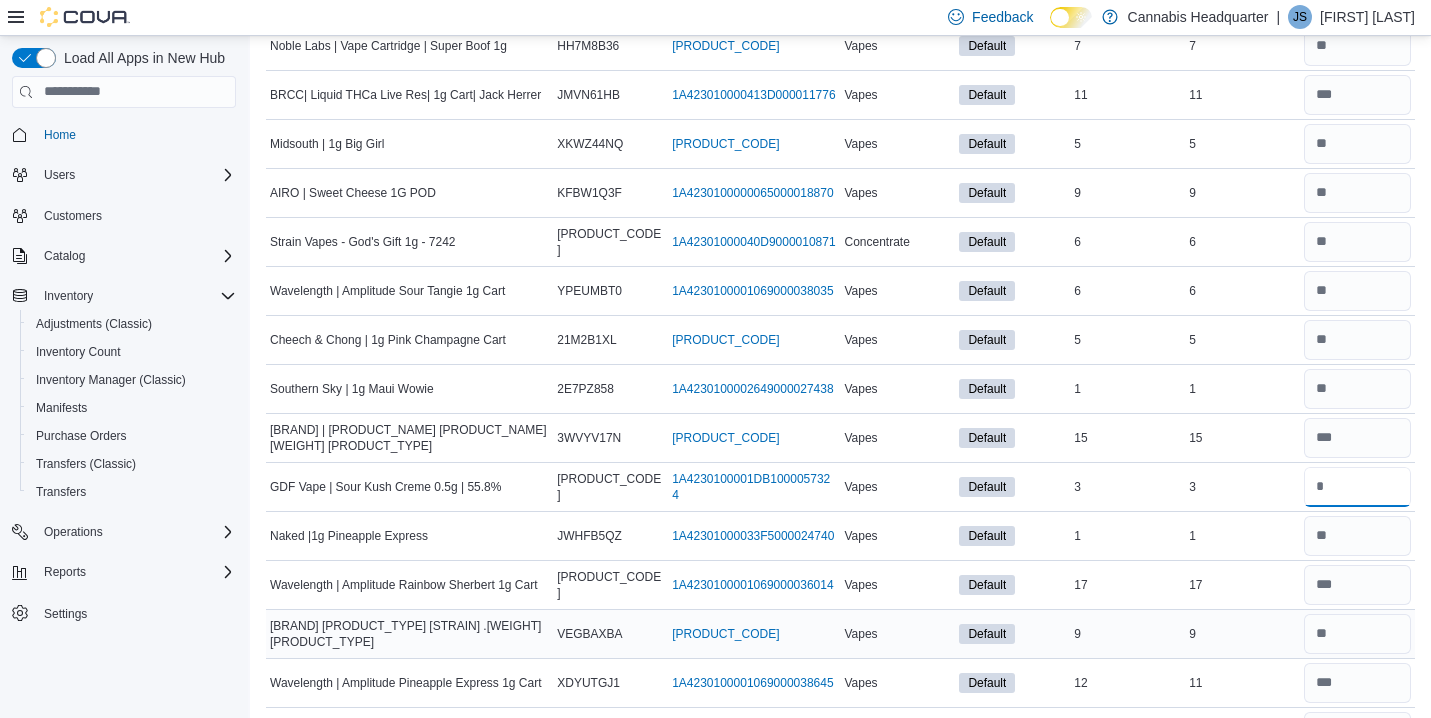 type on "*" 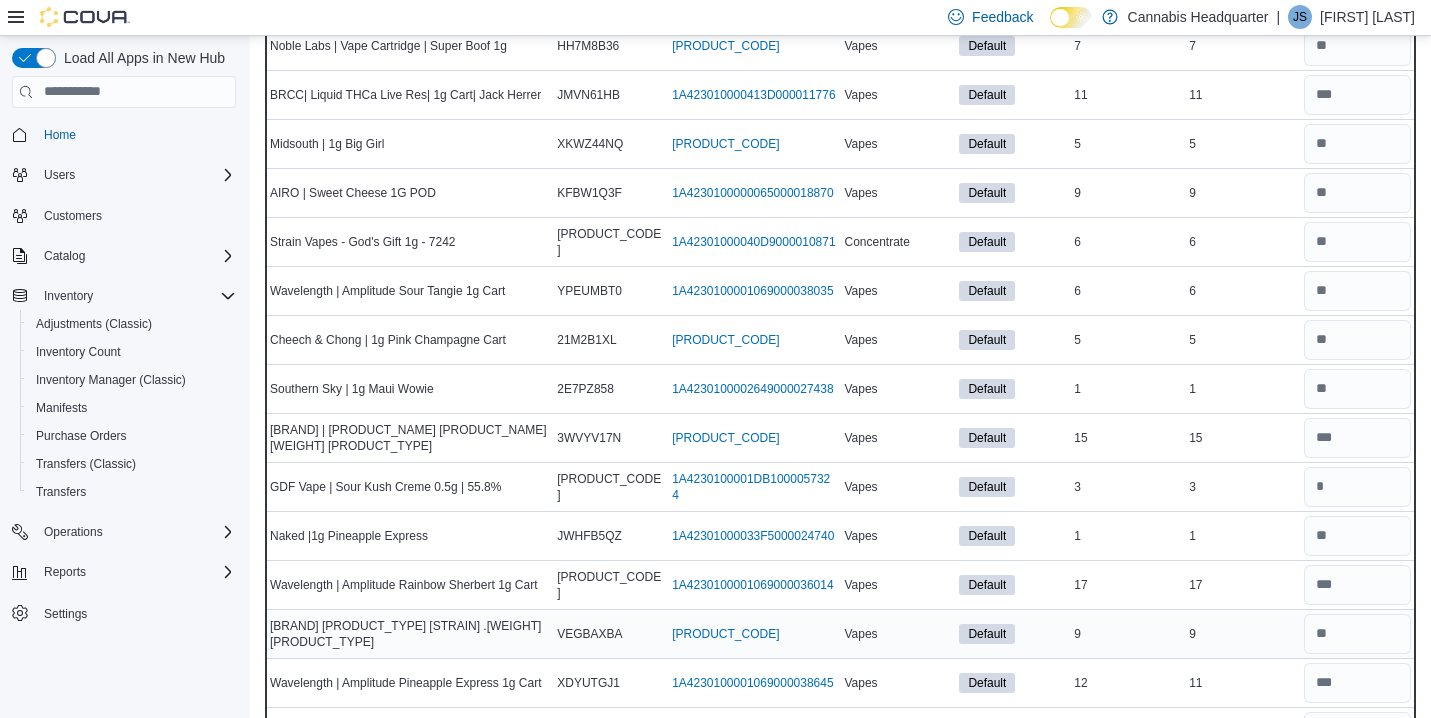 type 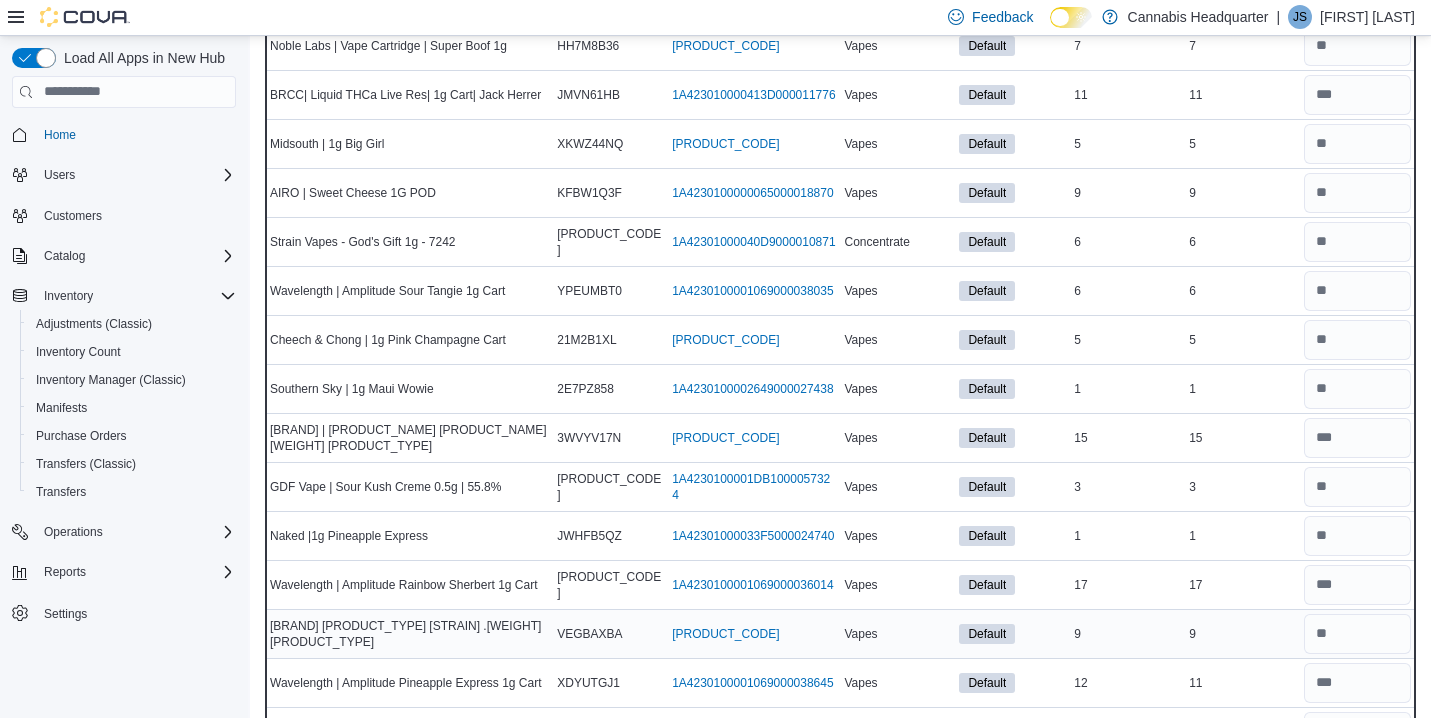 click on "9" at bounding box center [1242, 634] 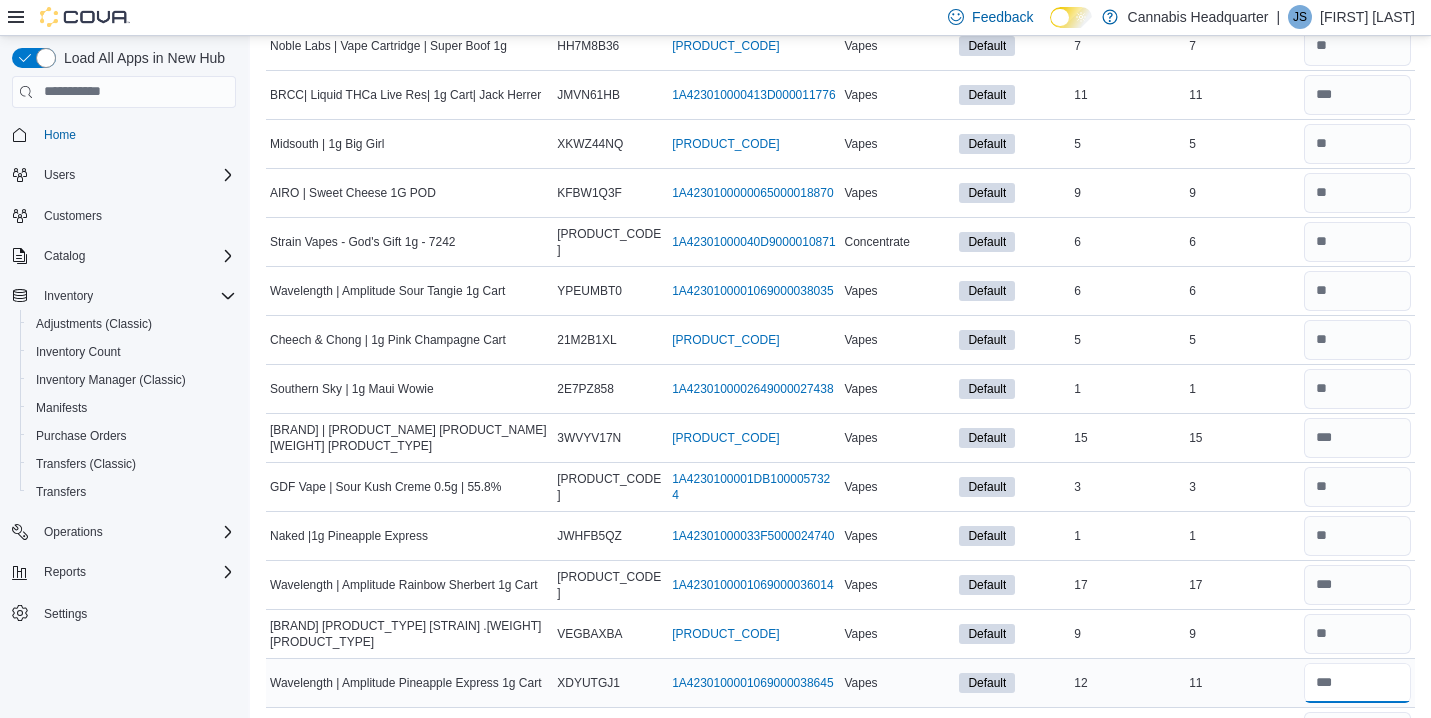 click at bounding box center [1357, 683] 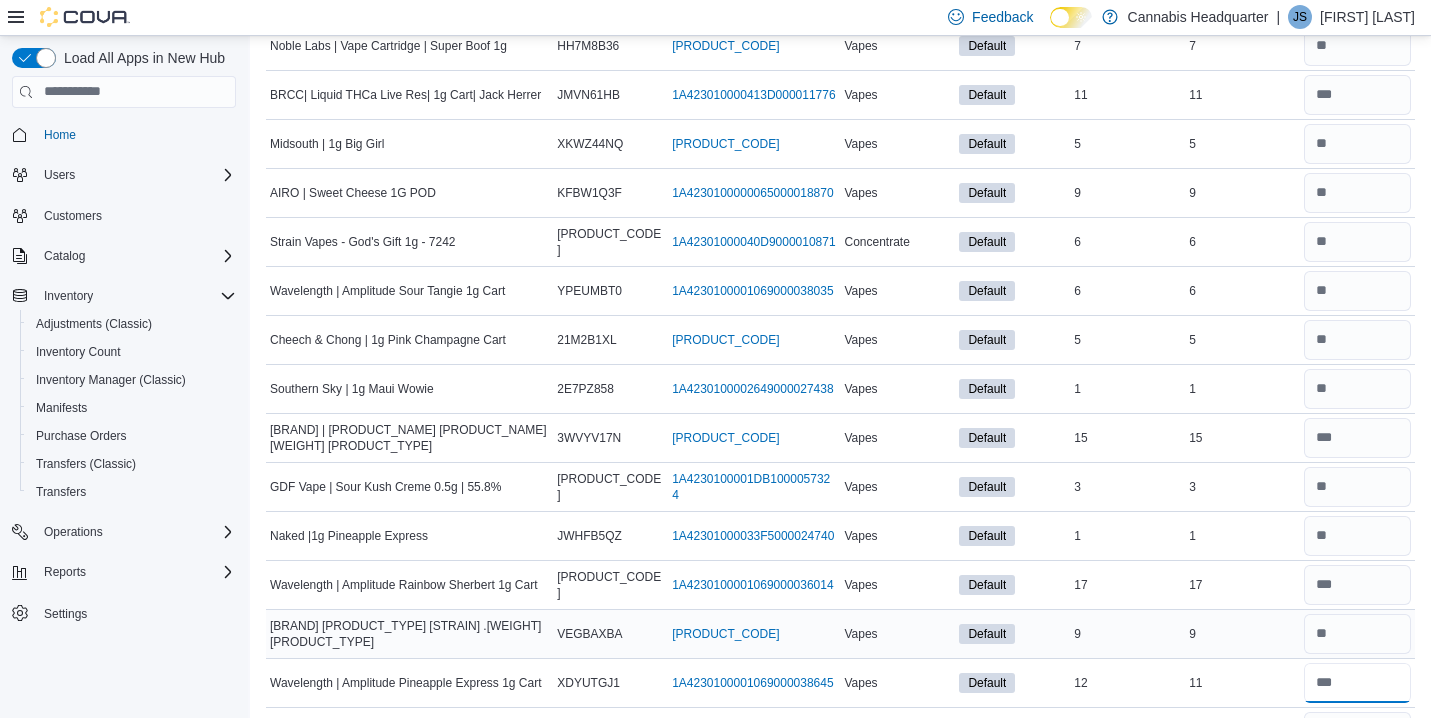 type on "**" 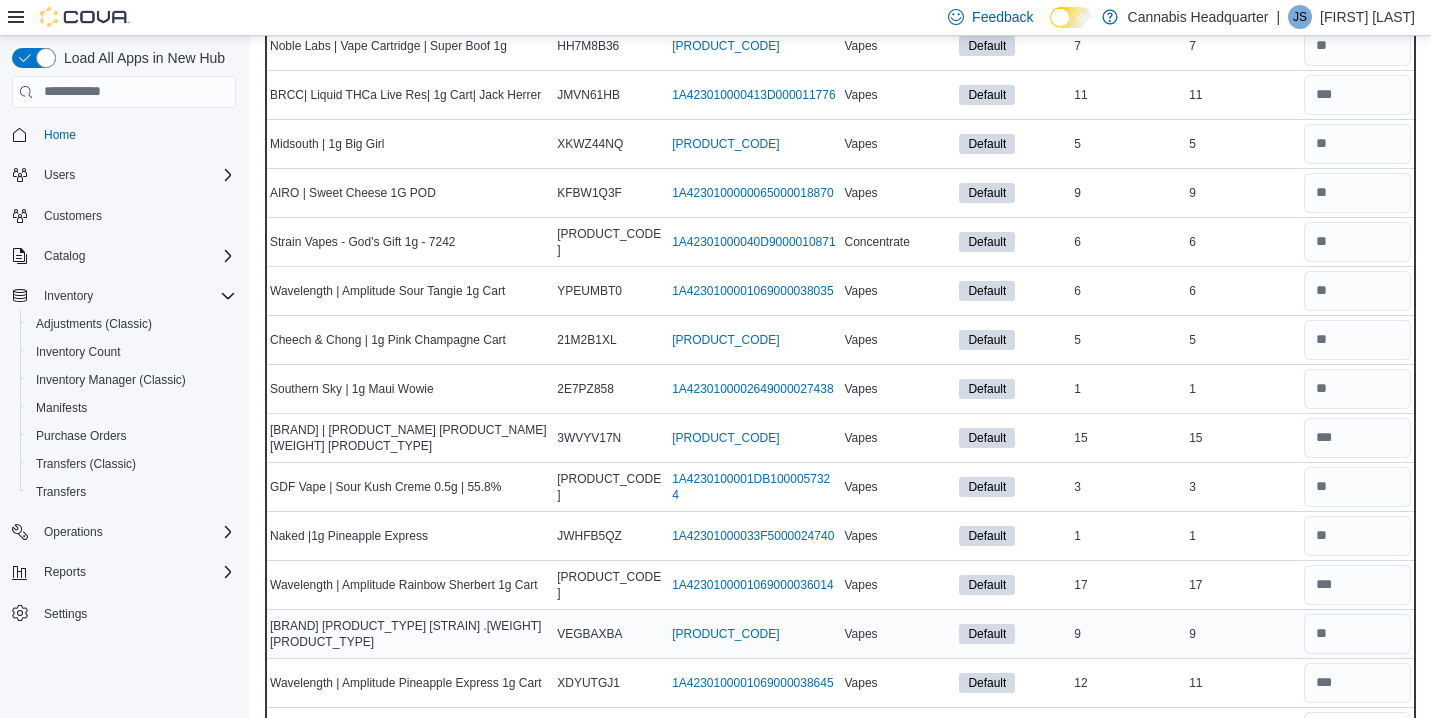 type 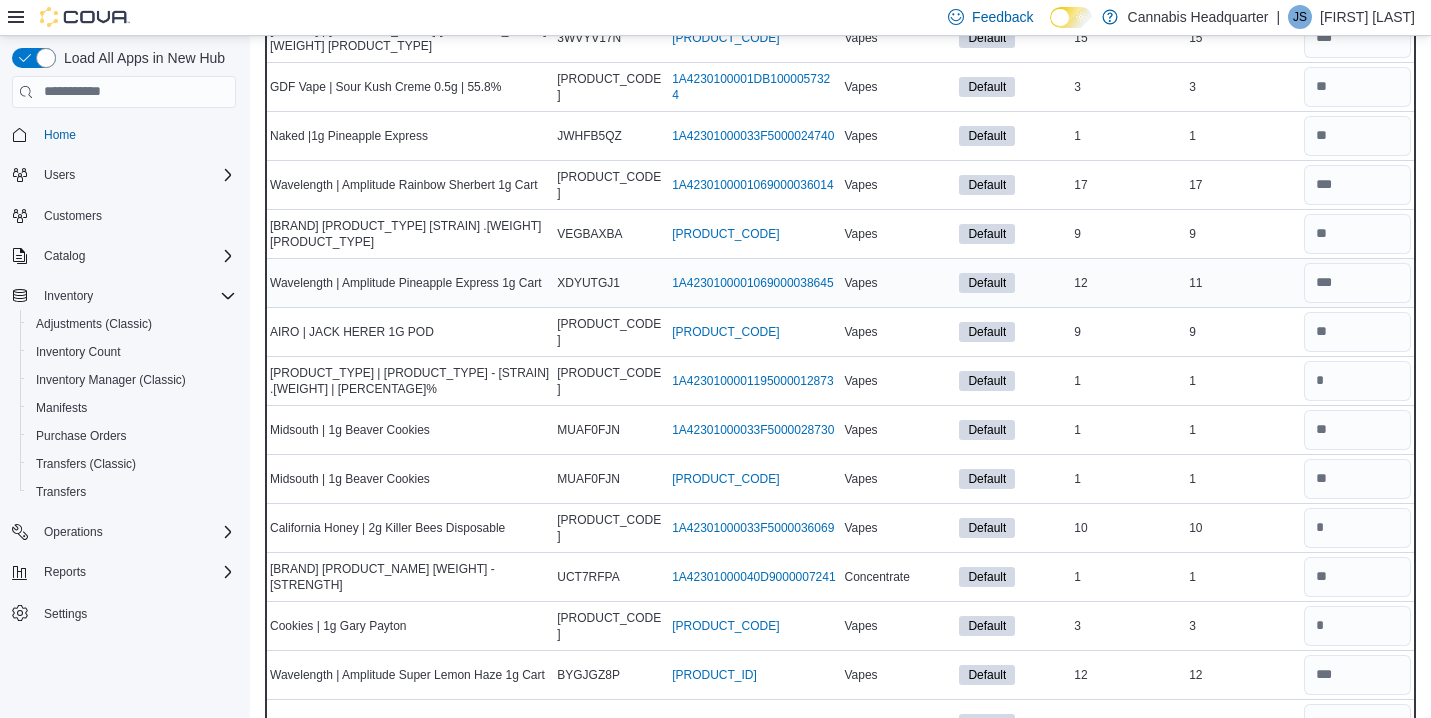 scroll, scrollTop: 5760, scrollLeft: 0, axis: vertical 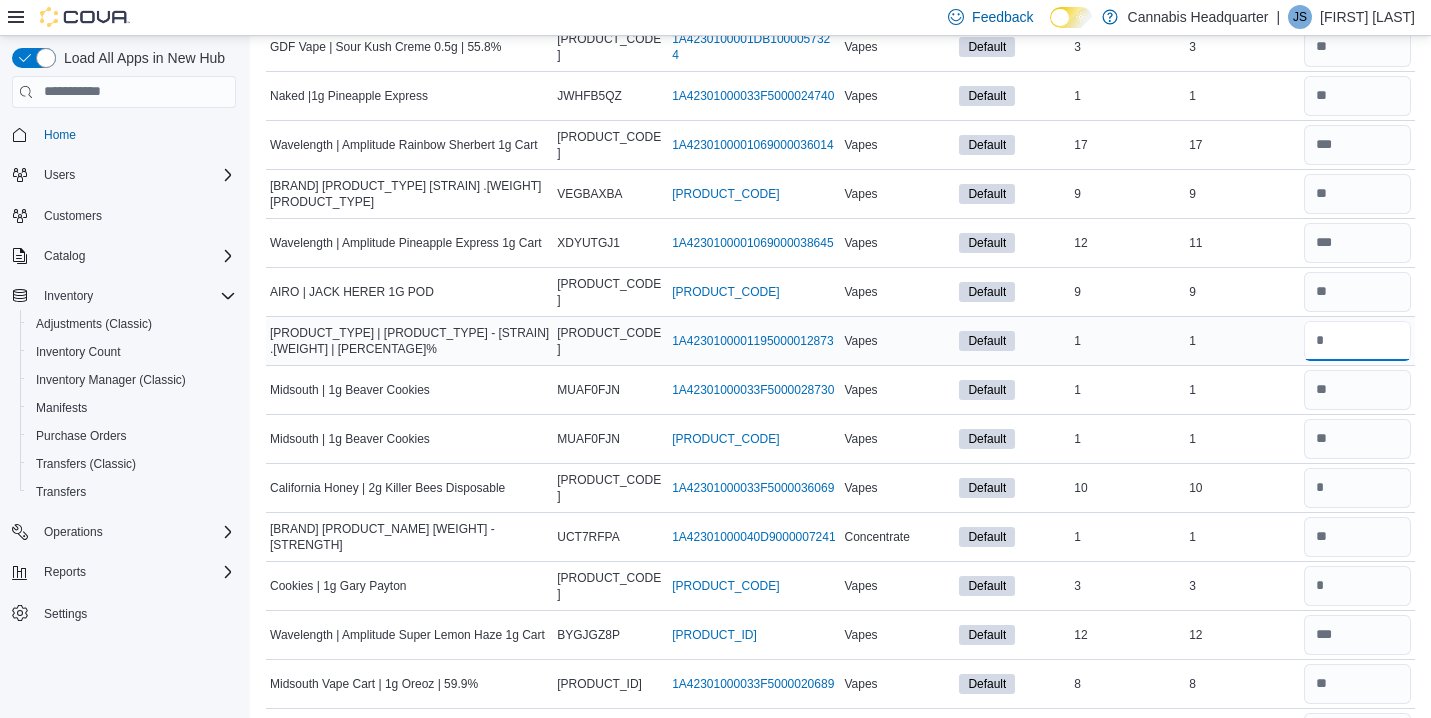 click at bounding box center [1357, 341] 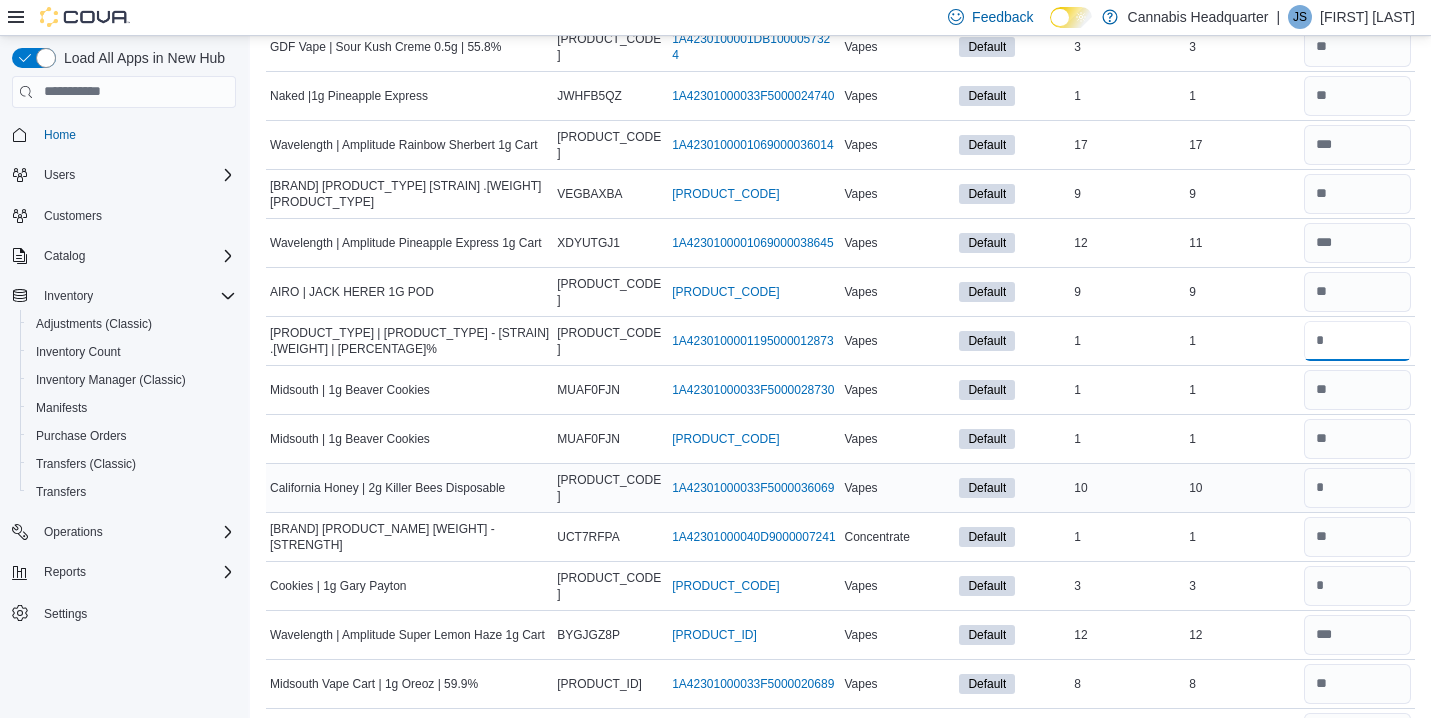 type on "*" 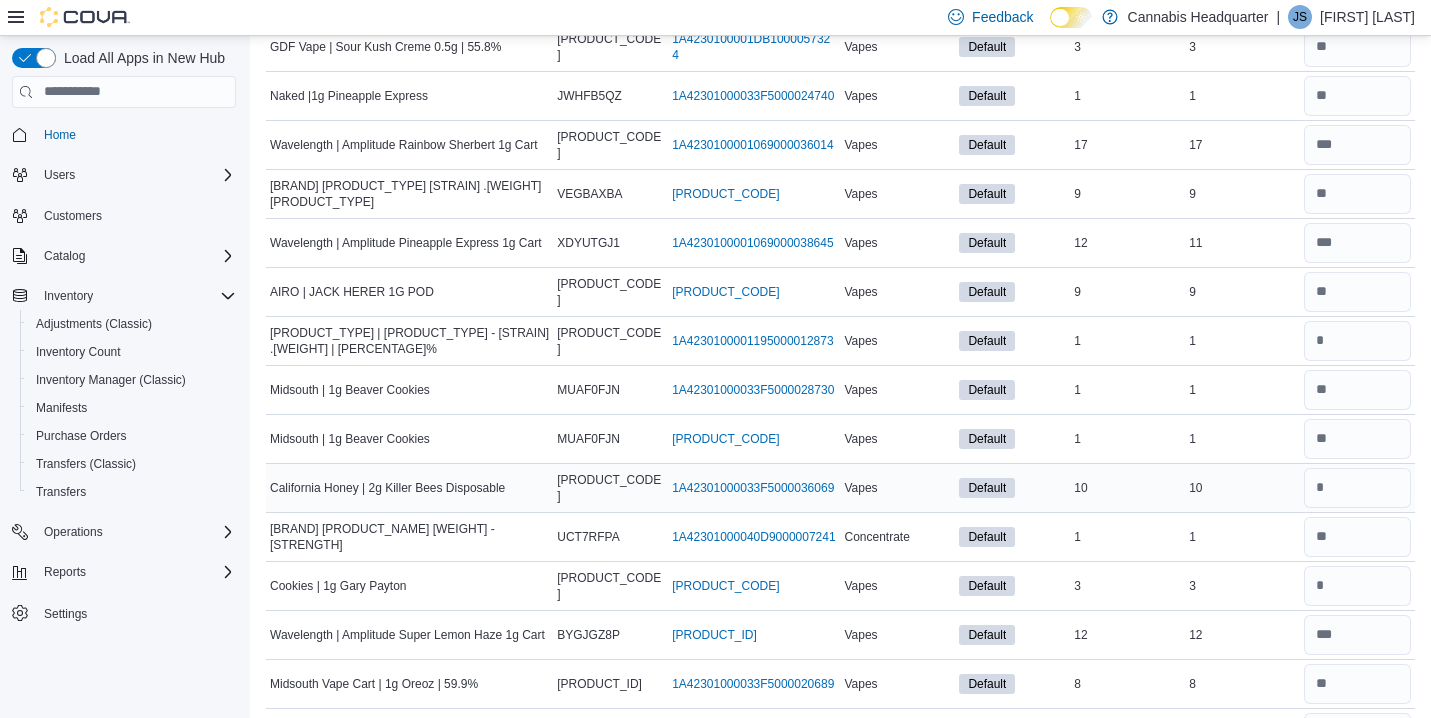 type 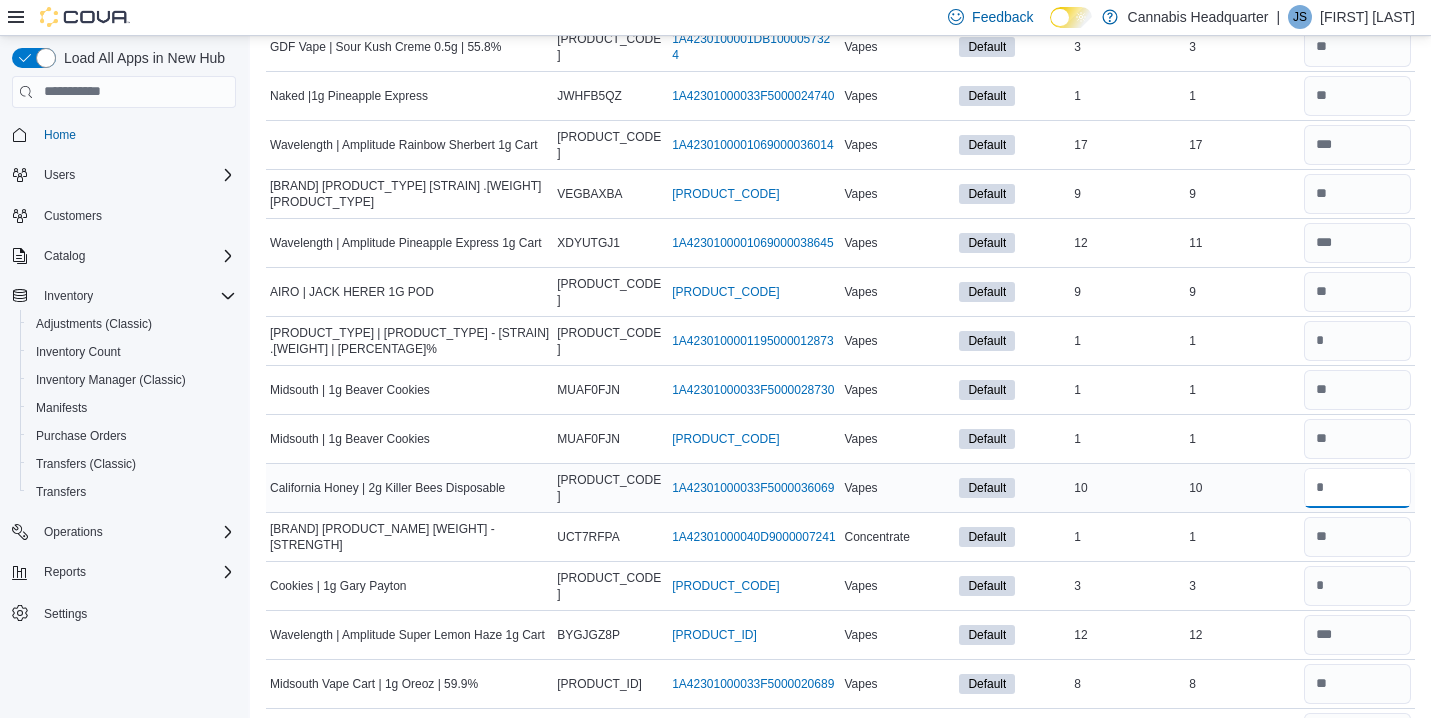 click at bounding box center [1357, 488] 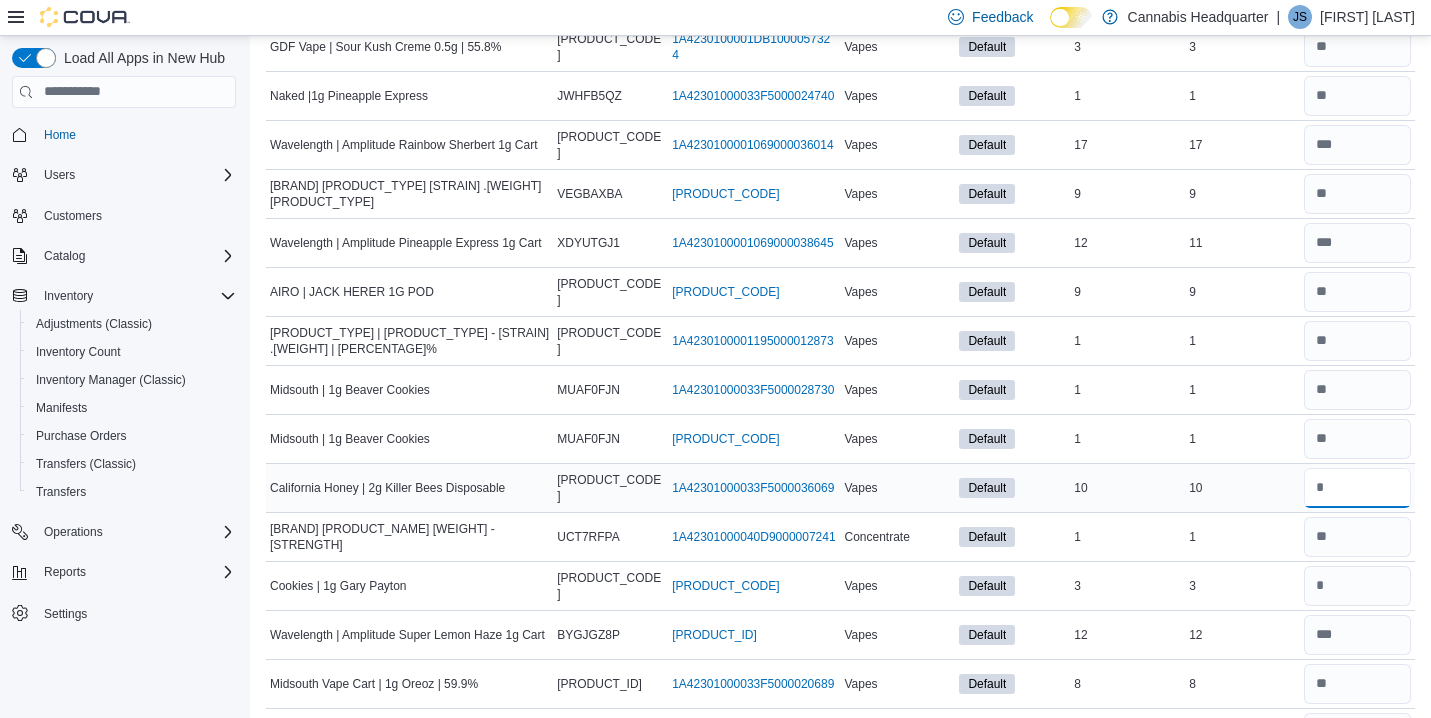 click at bounding box center [1357, 488] 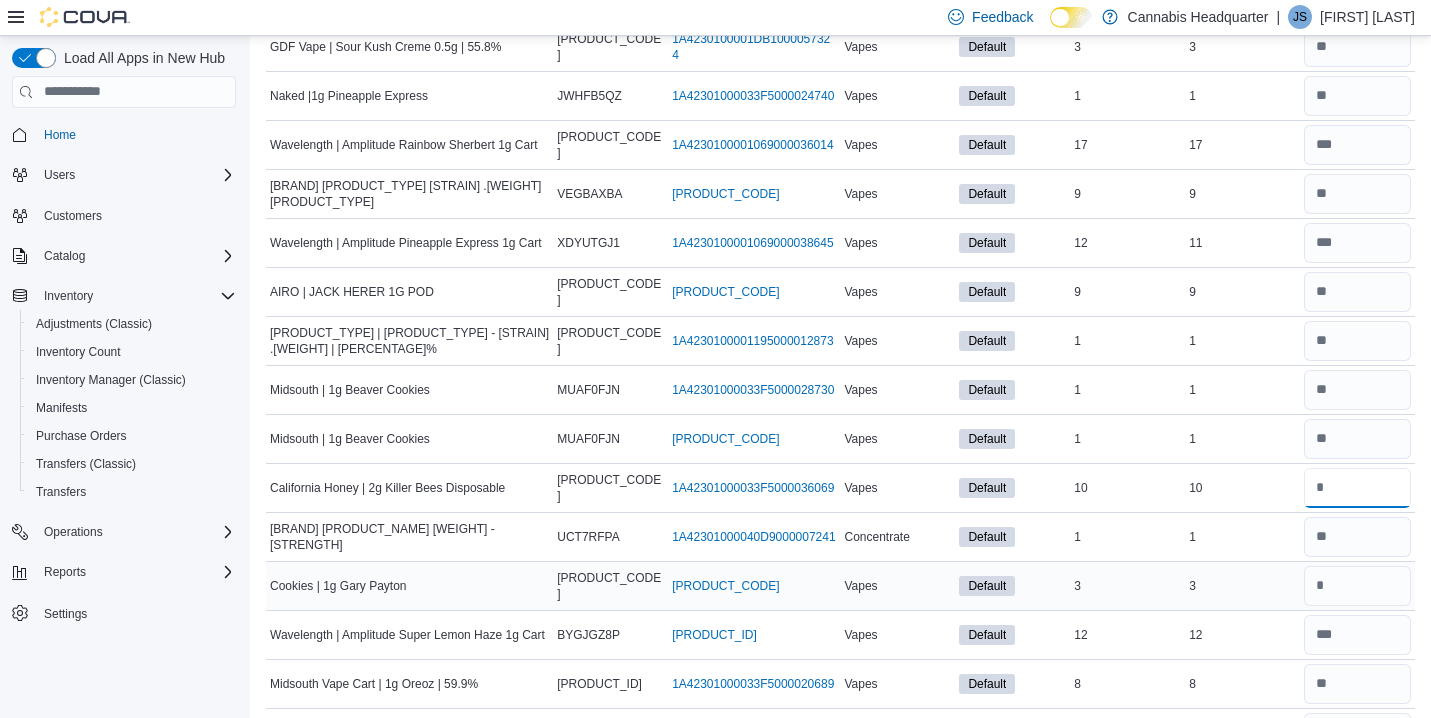 type on "**" 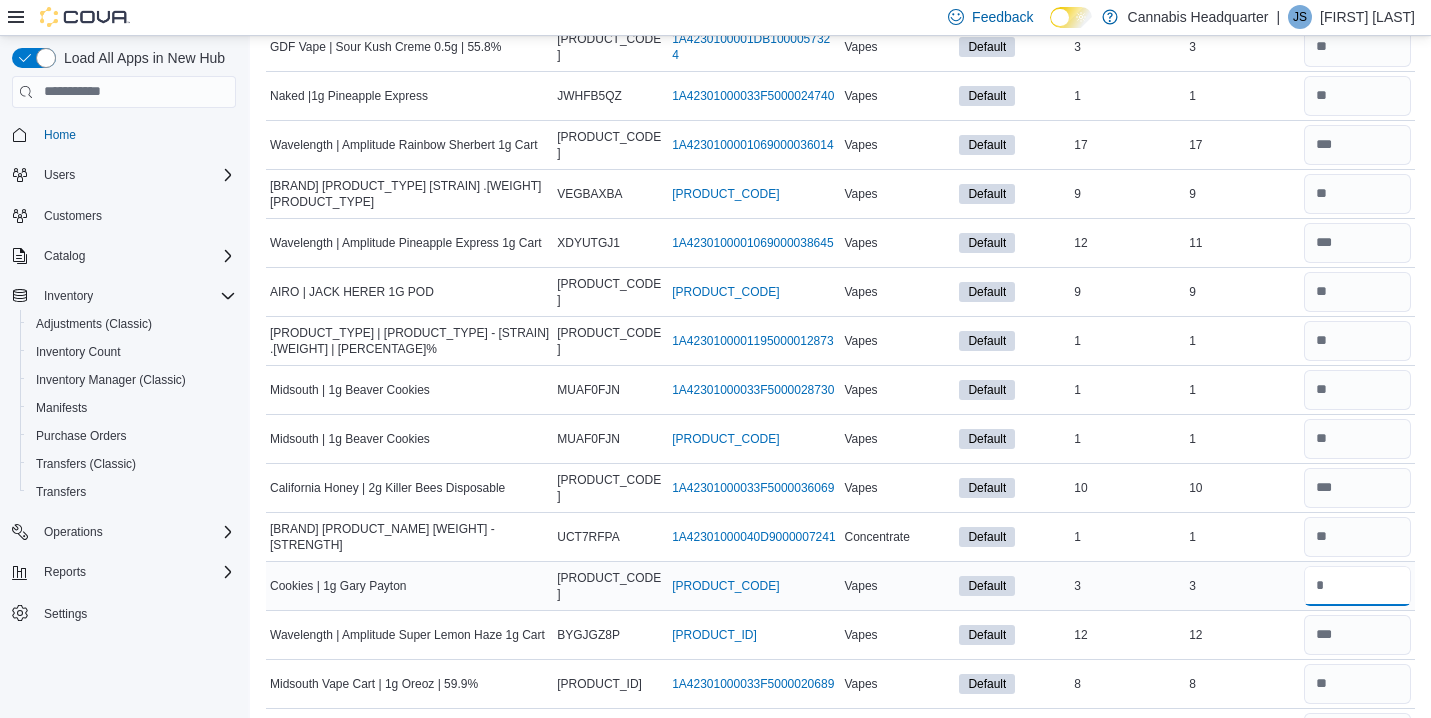 type 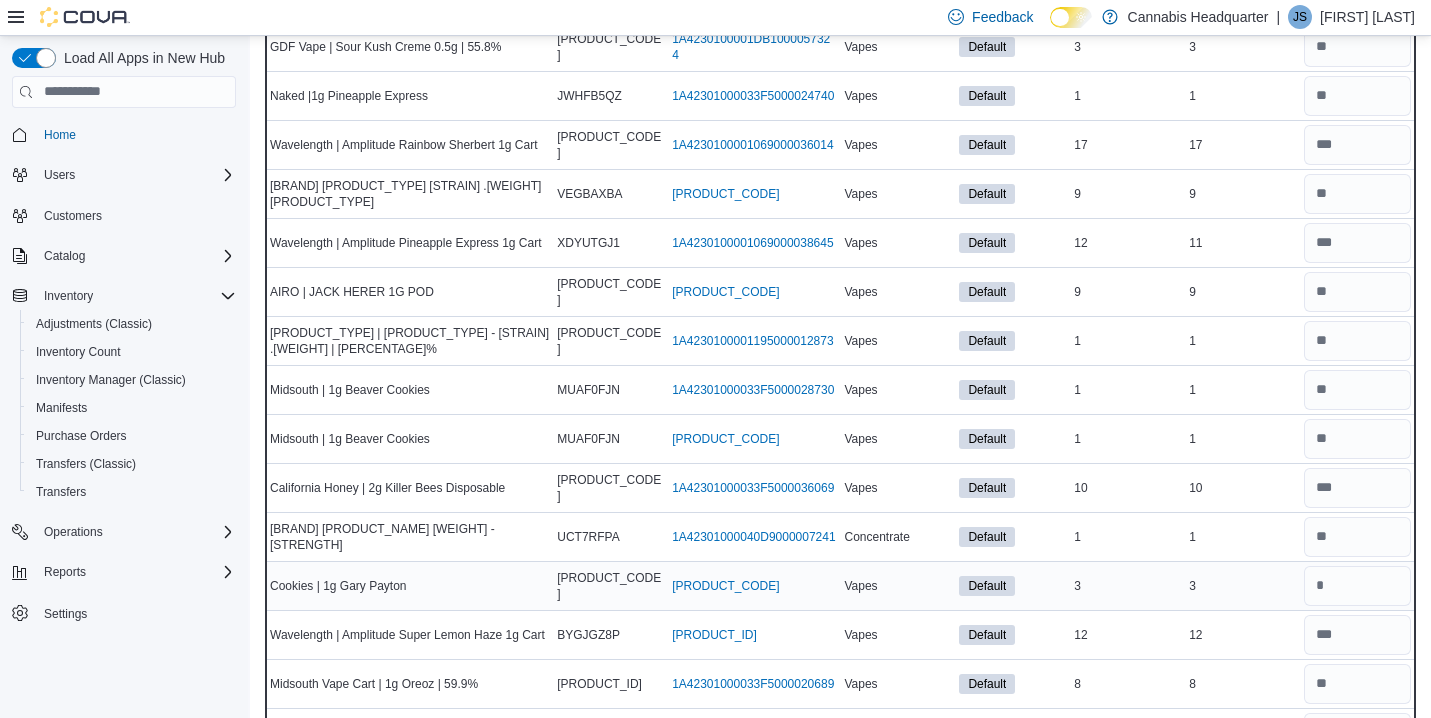 type 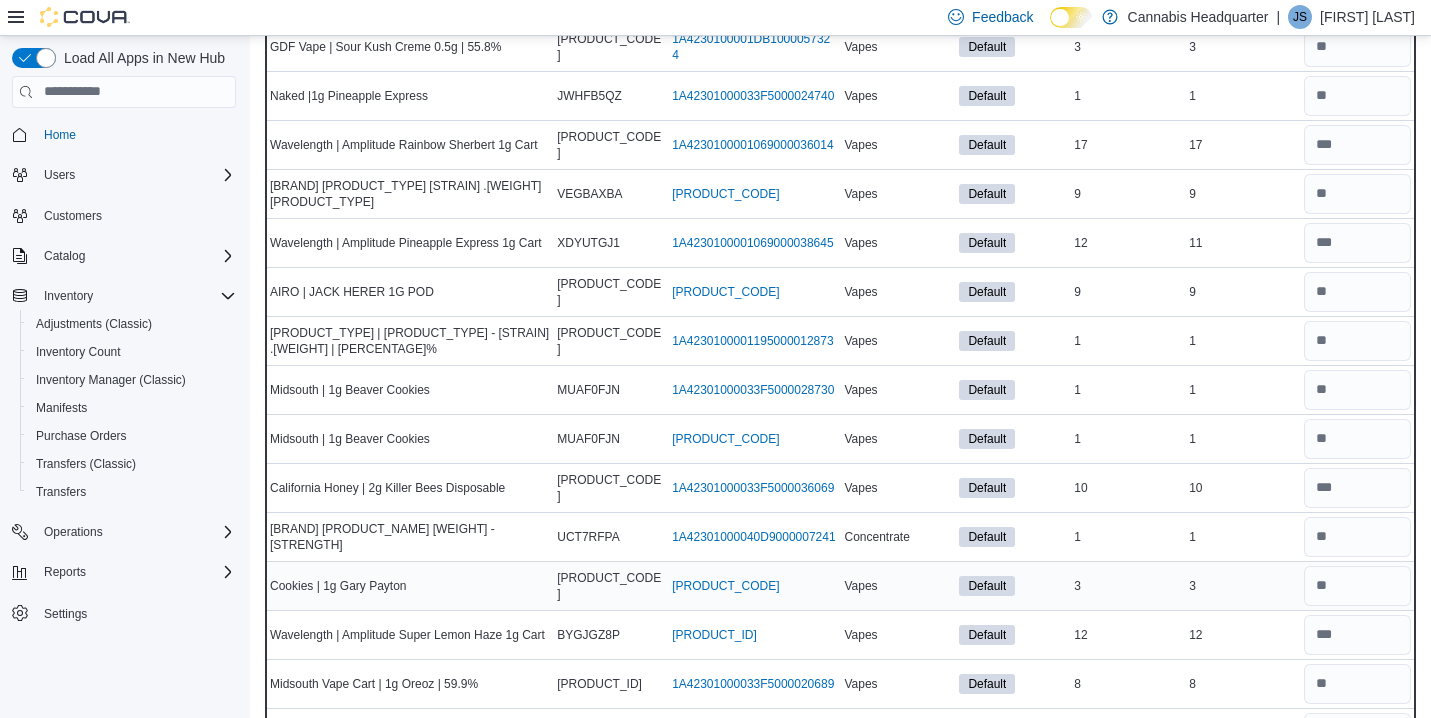 click on "3" at bounding box center (1242, 586) 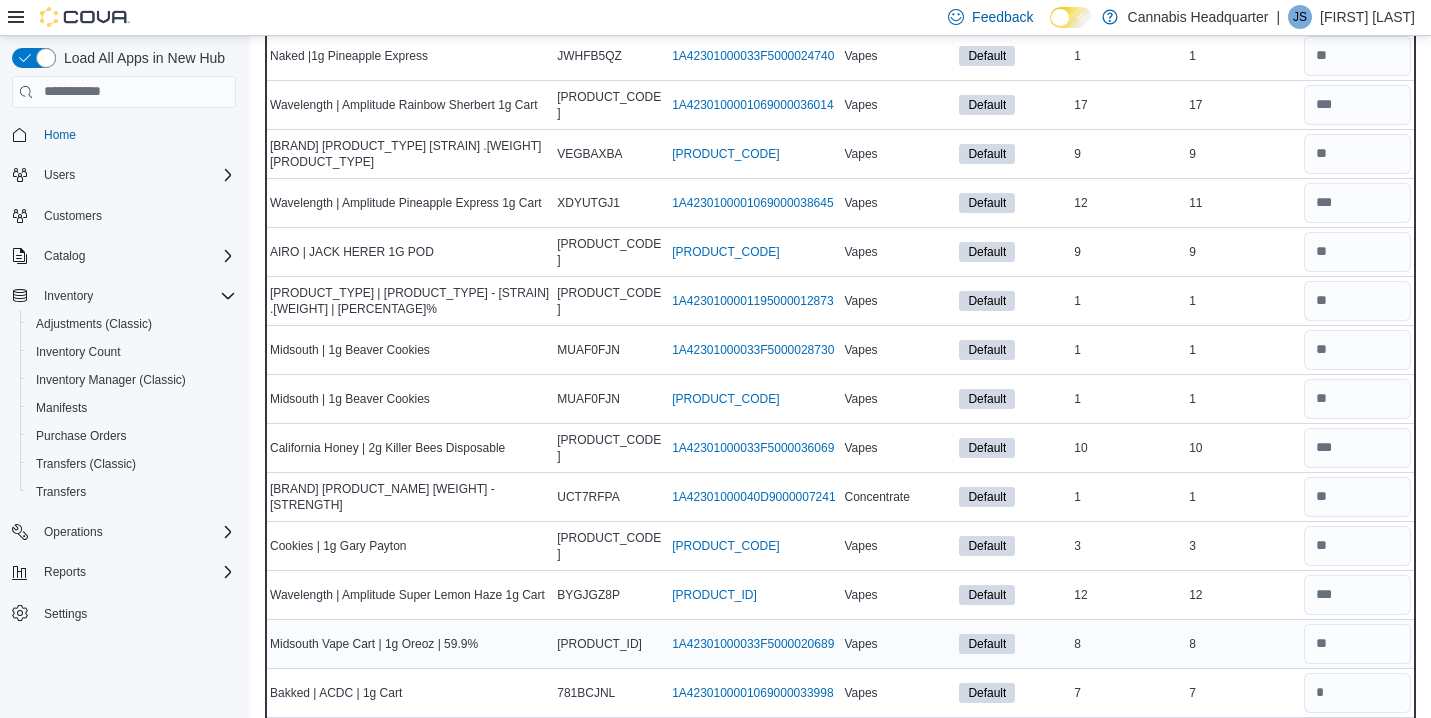 click on "8" at bounding box center [1242, 644] 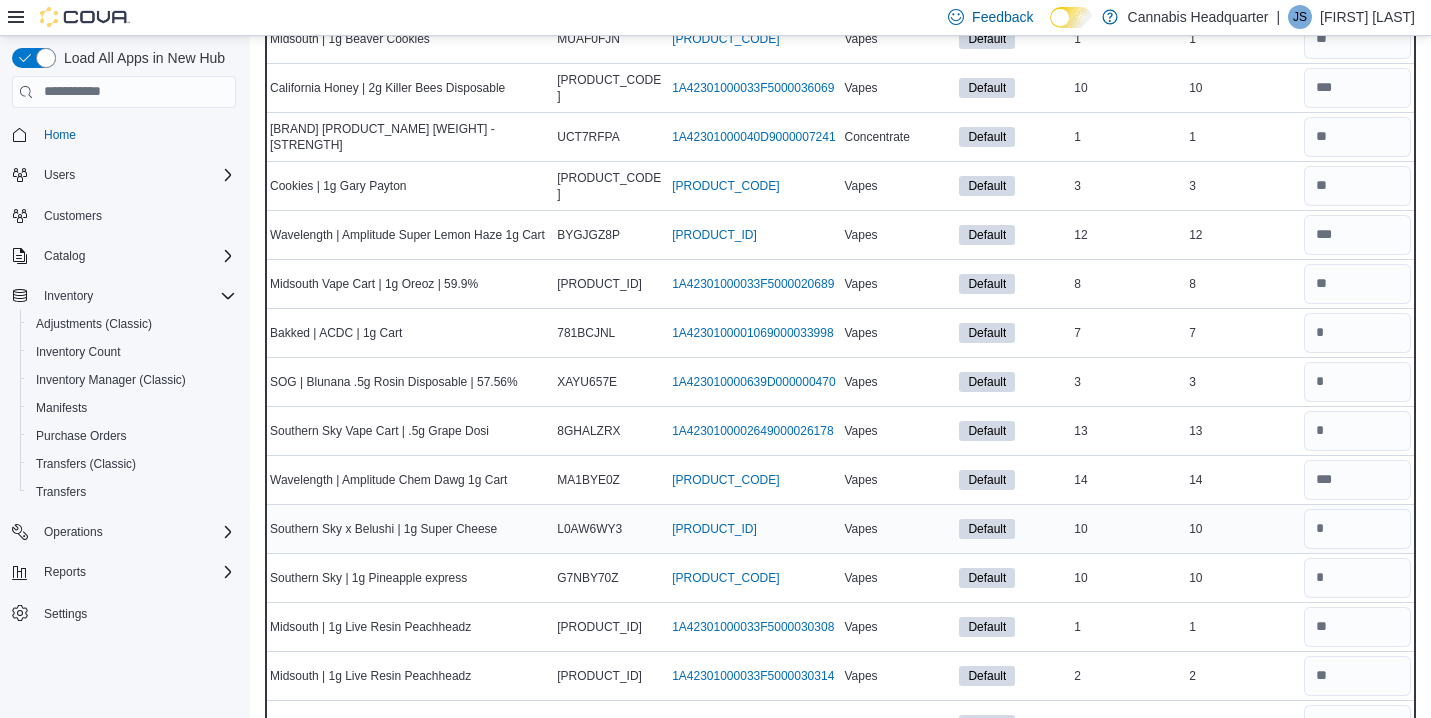 scroll, scrollTop: 6200, scrollLeft: 0, axis: vertical 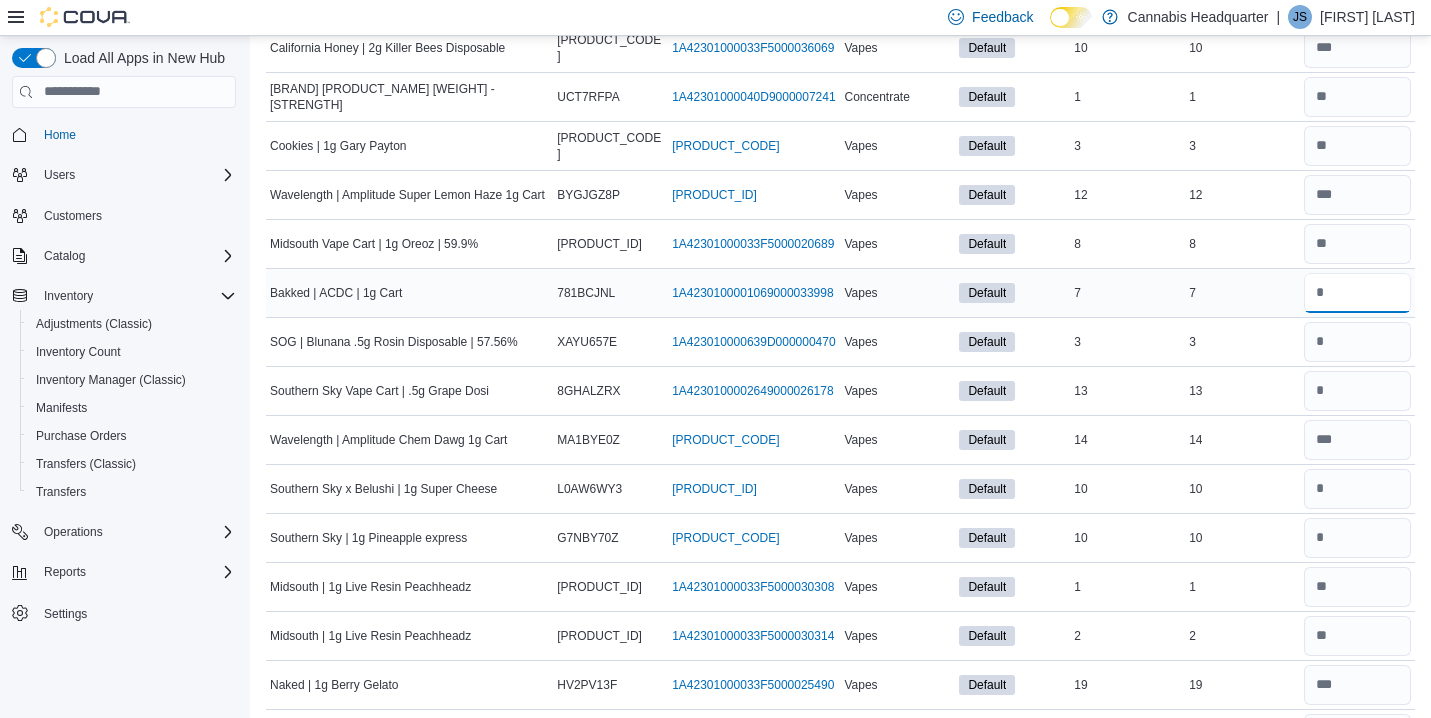 click at bounding box center [1357, 293] 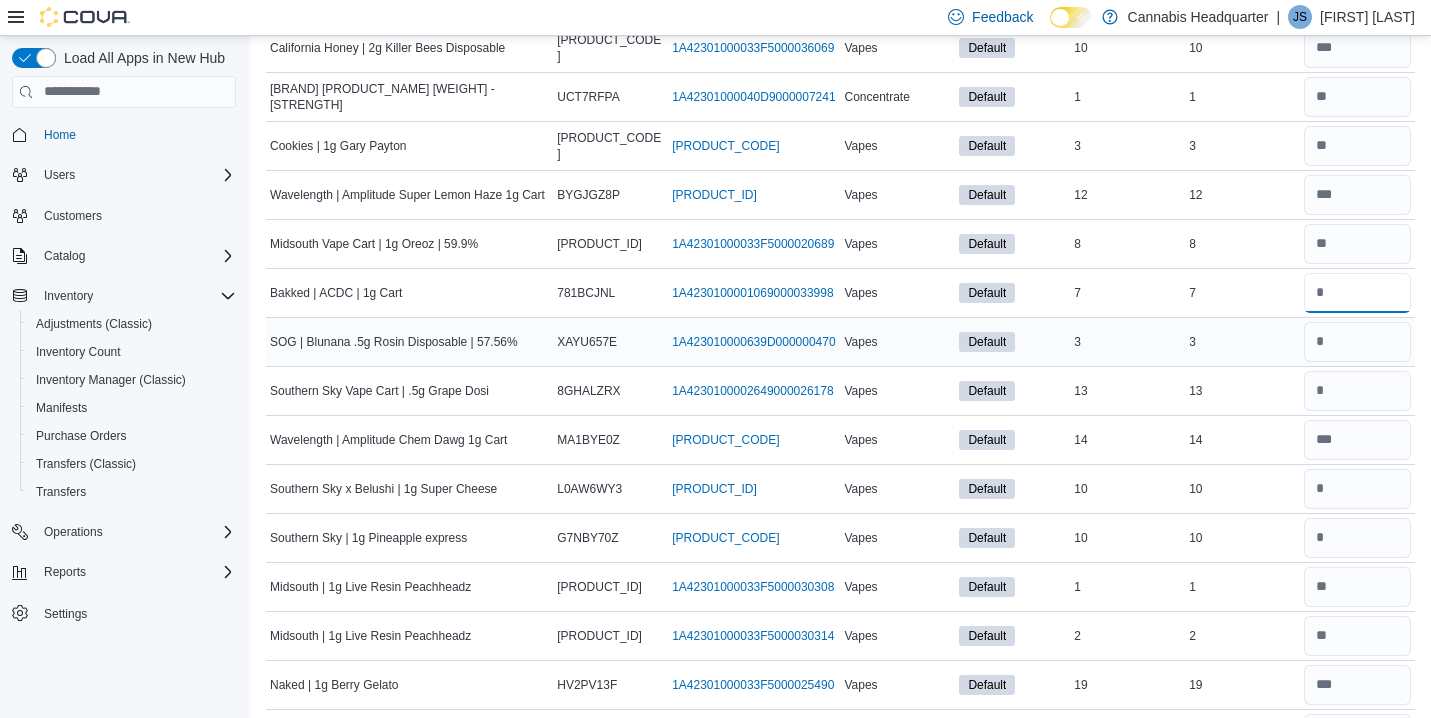 type on "*" 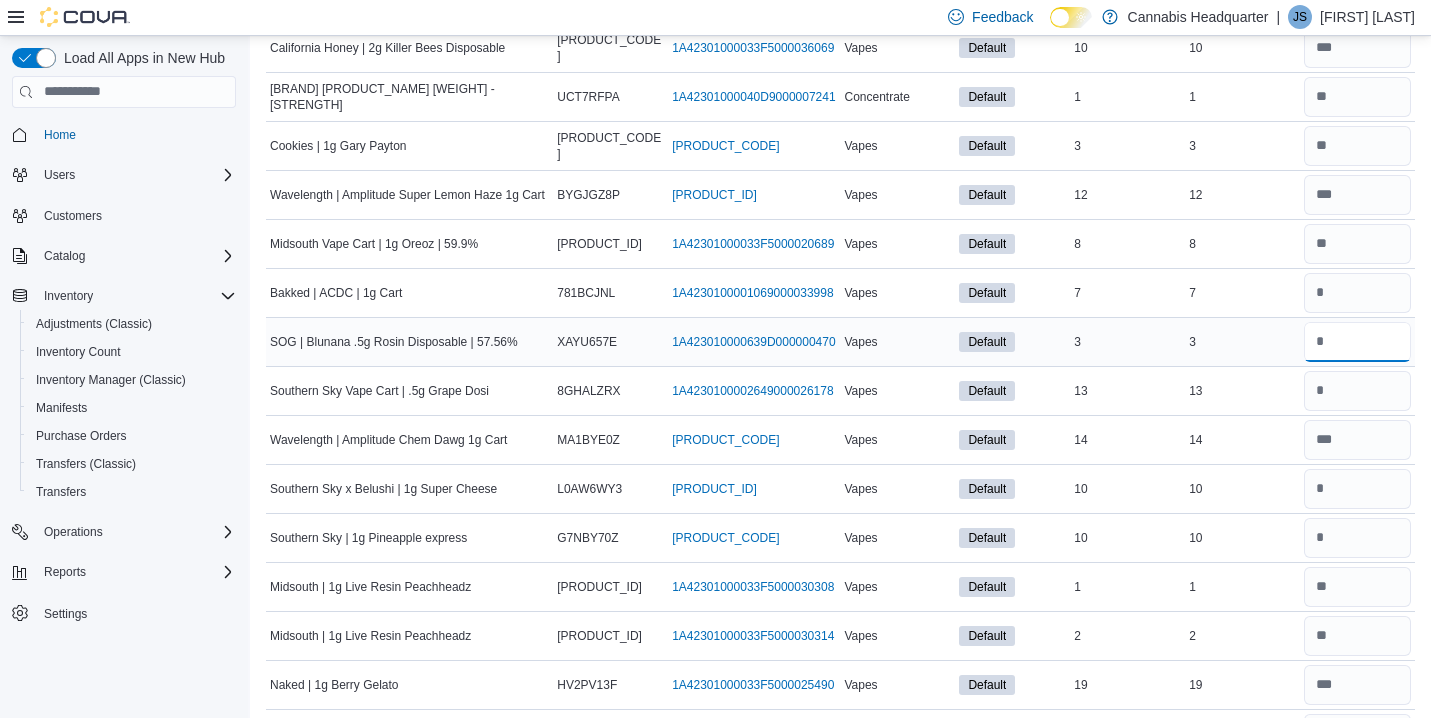 type 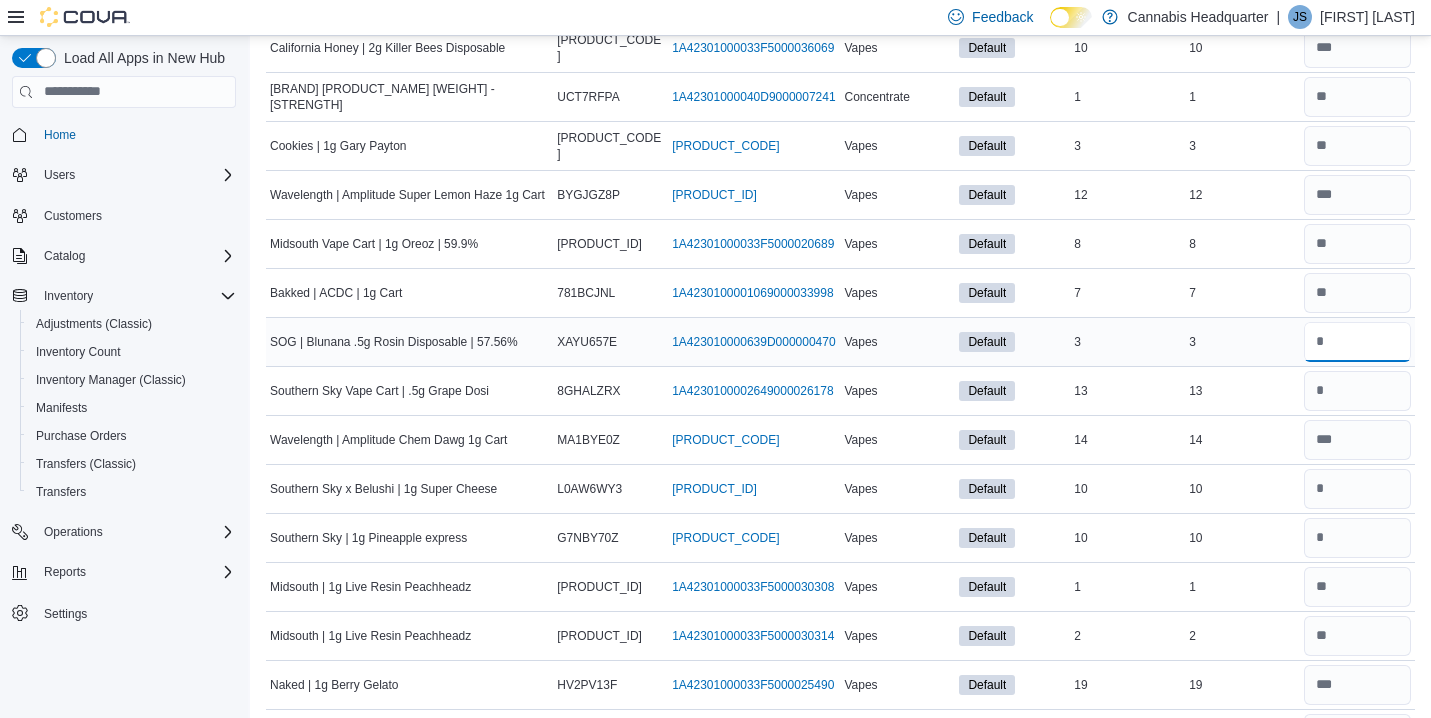 click at bounding box center (1357, 342) 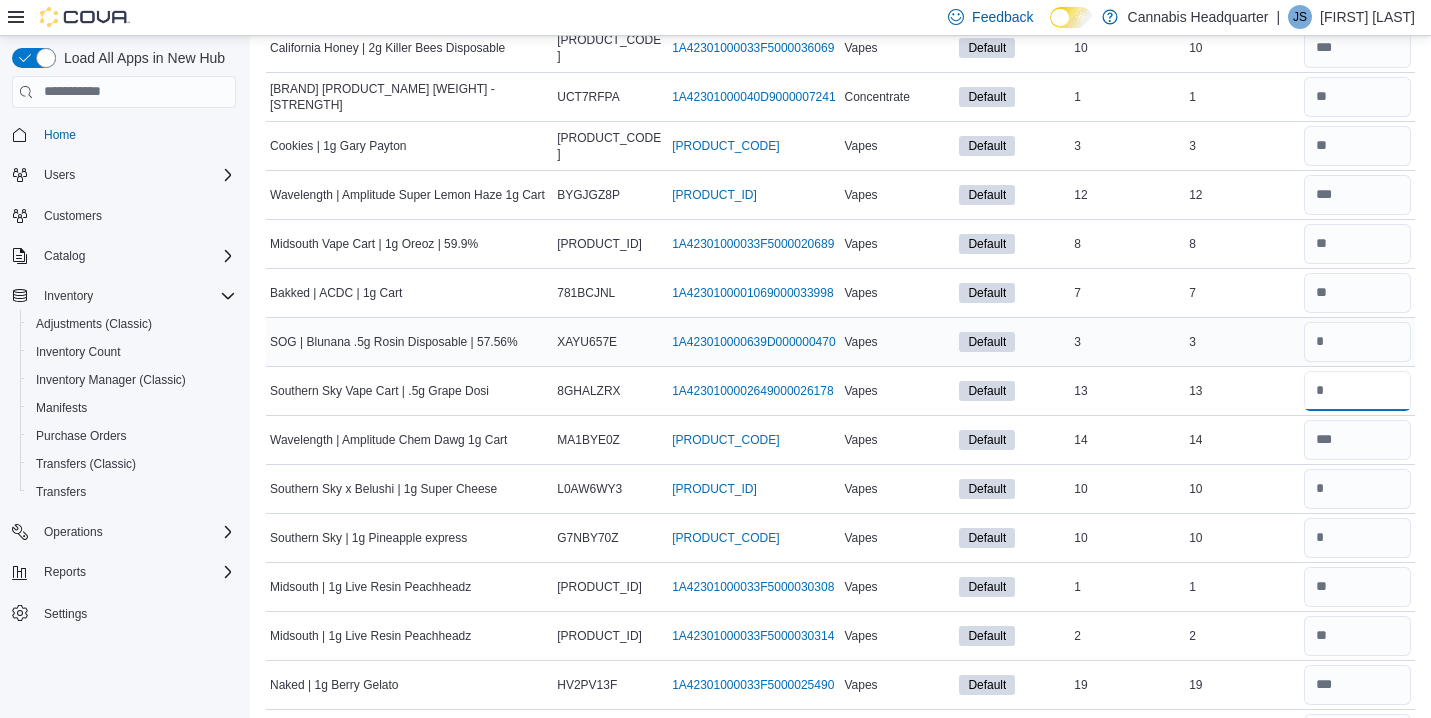 type 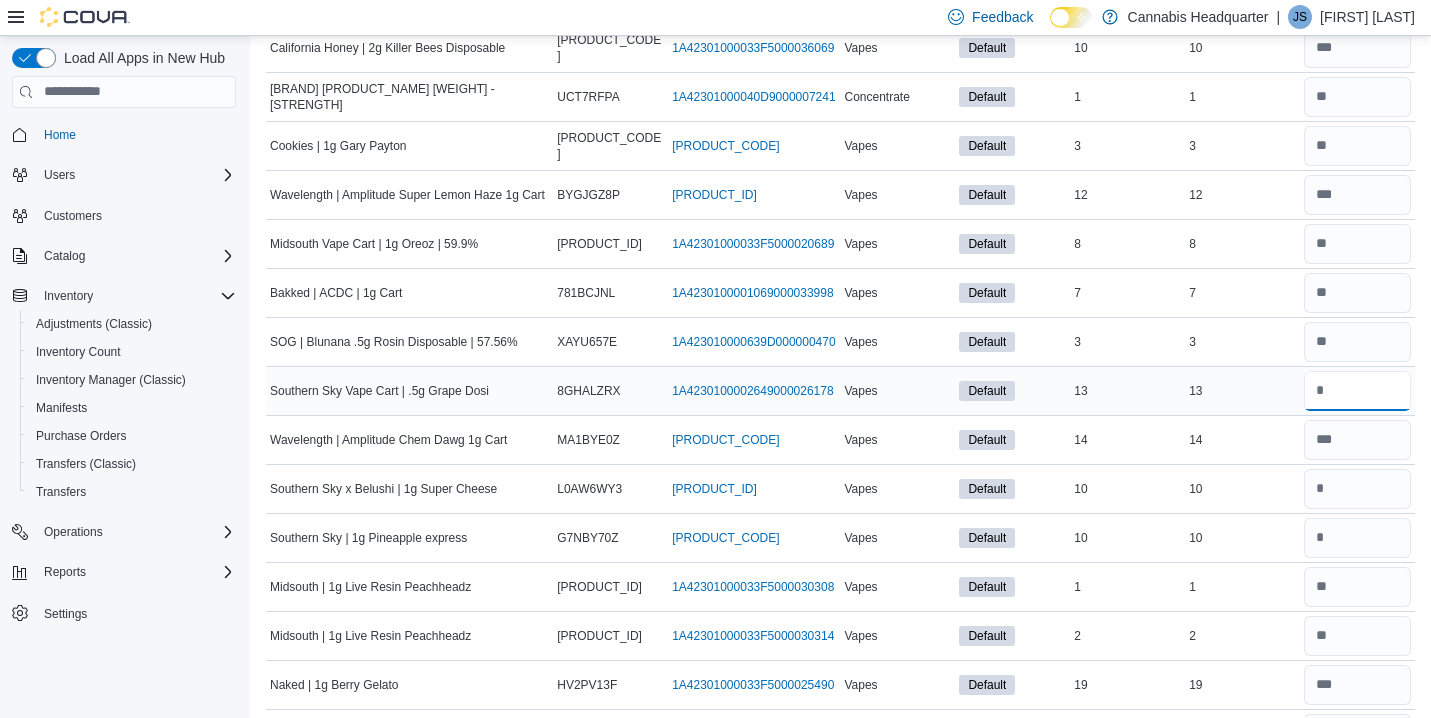 click at bounding box center [1357, 391] 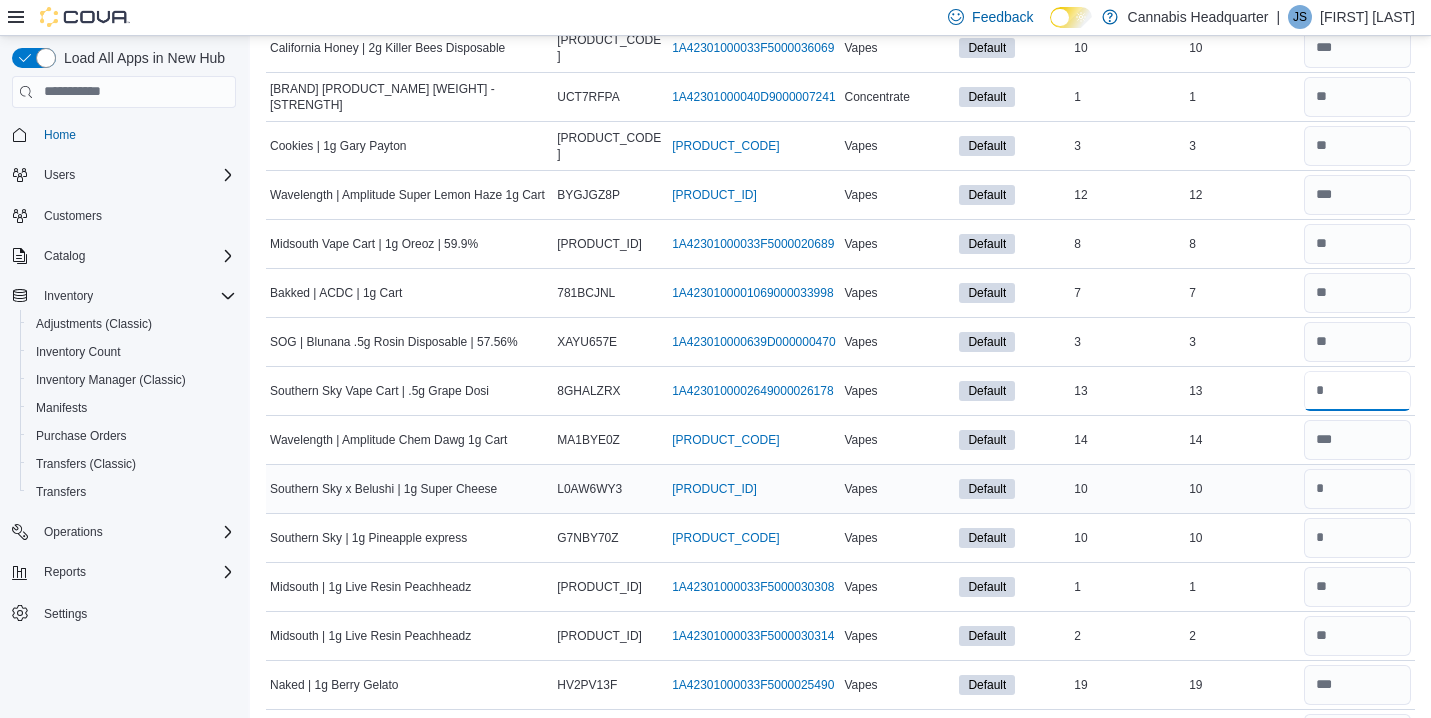type on "**" 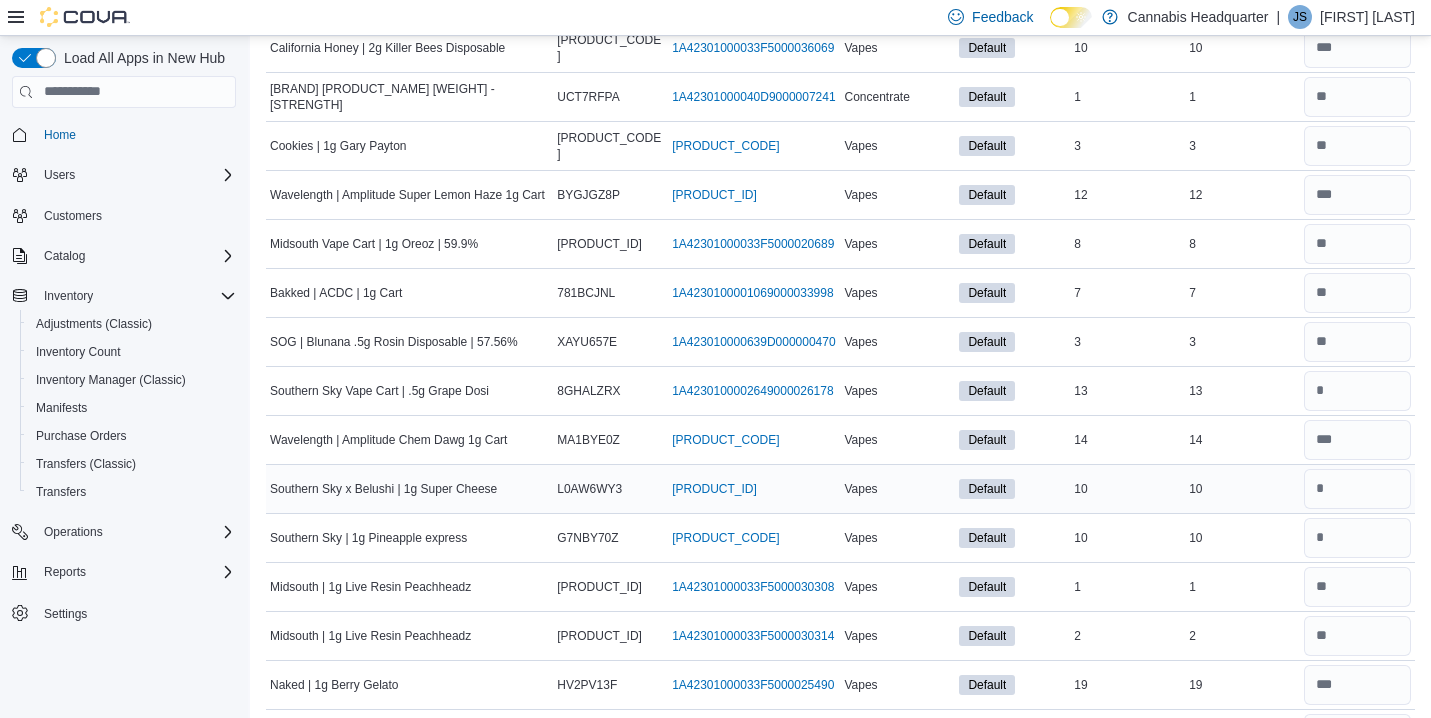 type 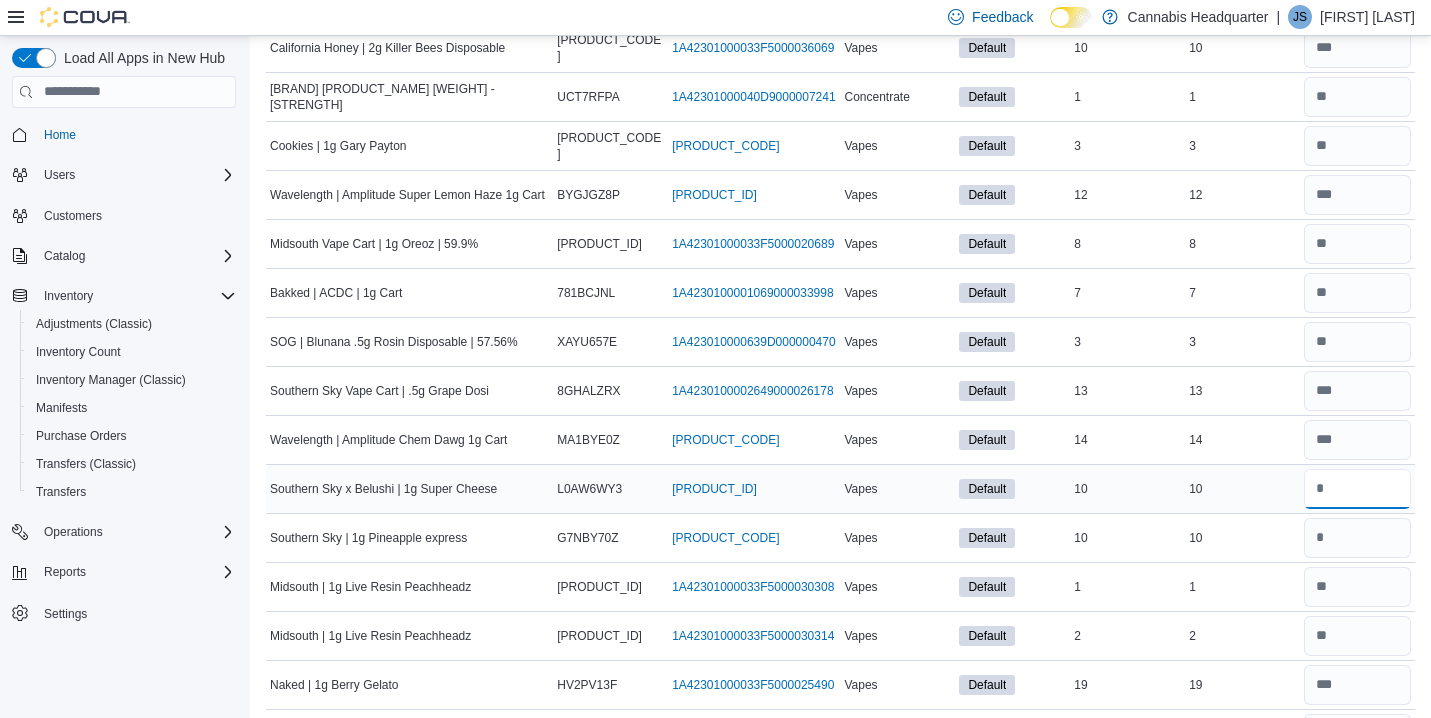 click at bounding box center (1357, 489) 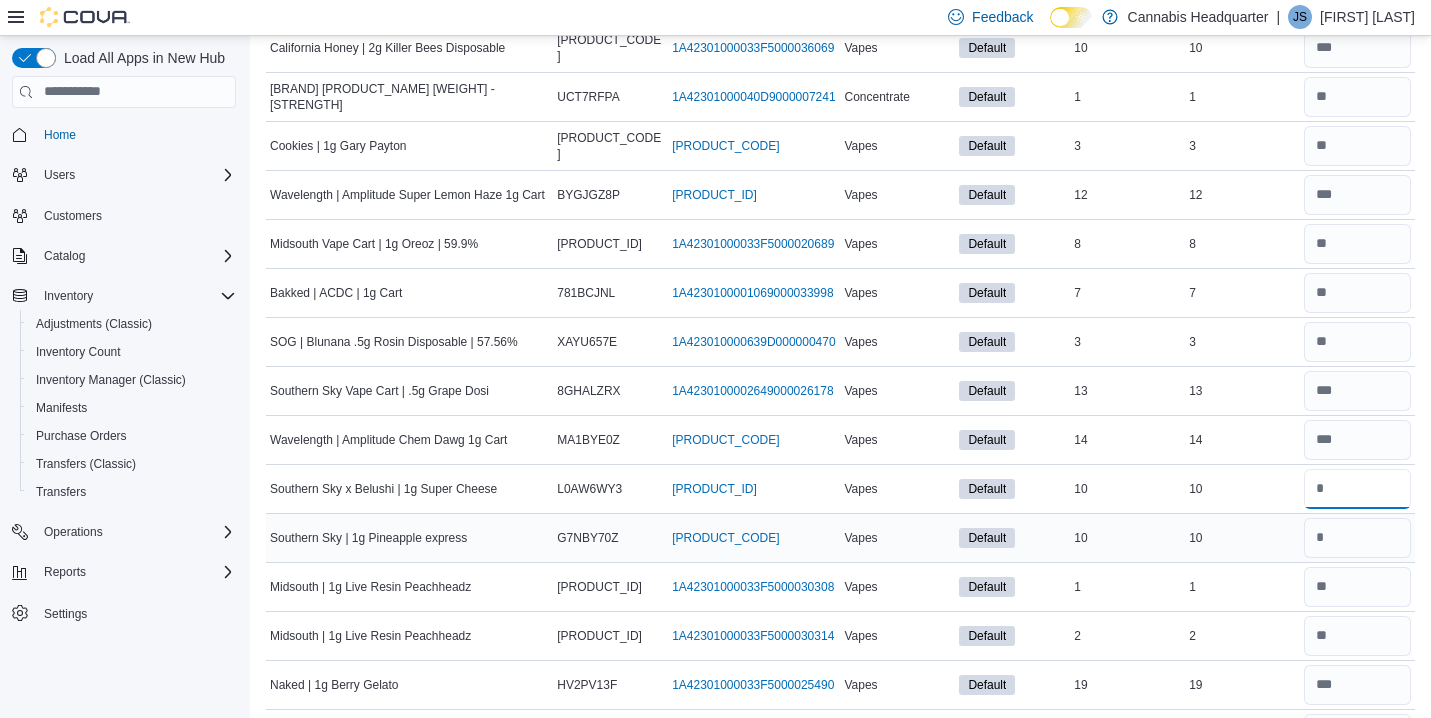 type on "**" 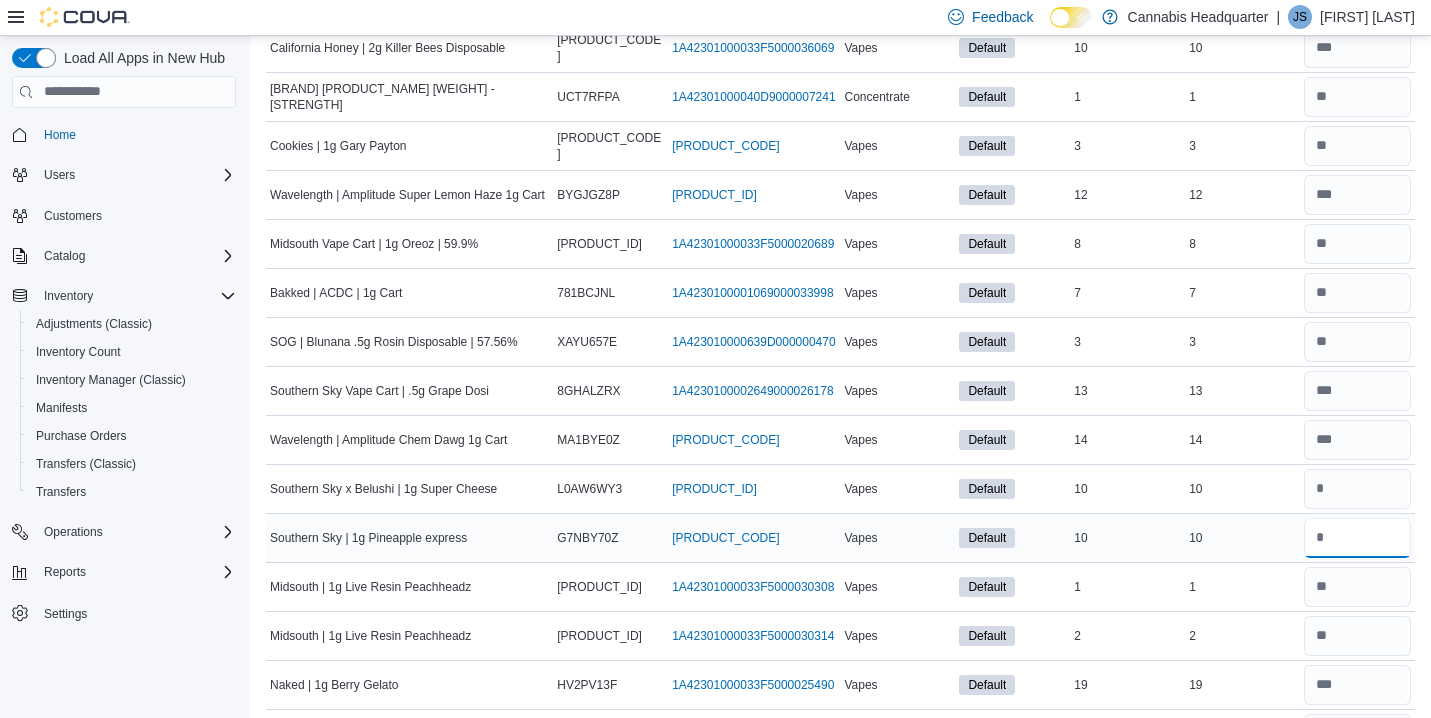 type 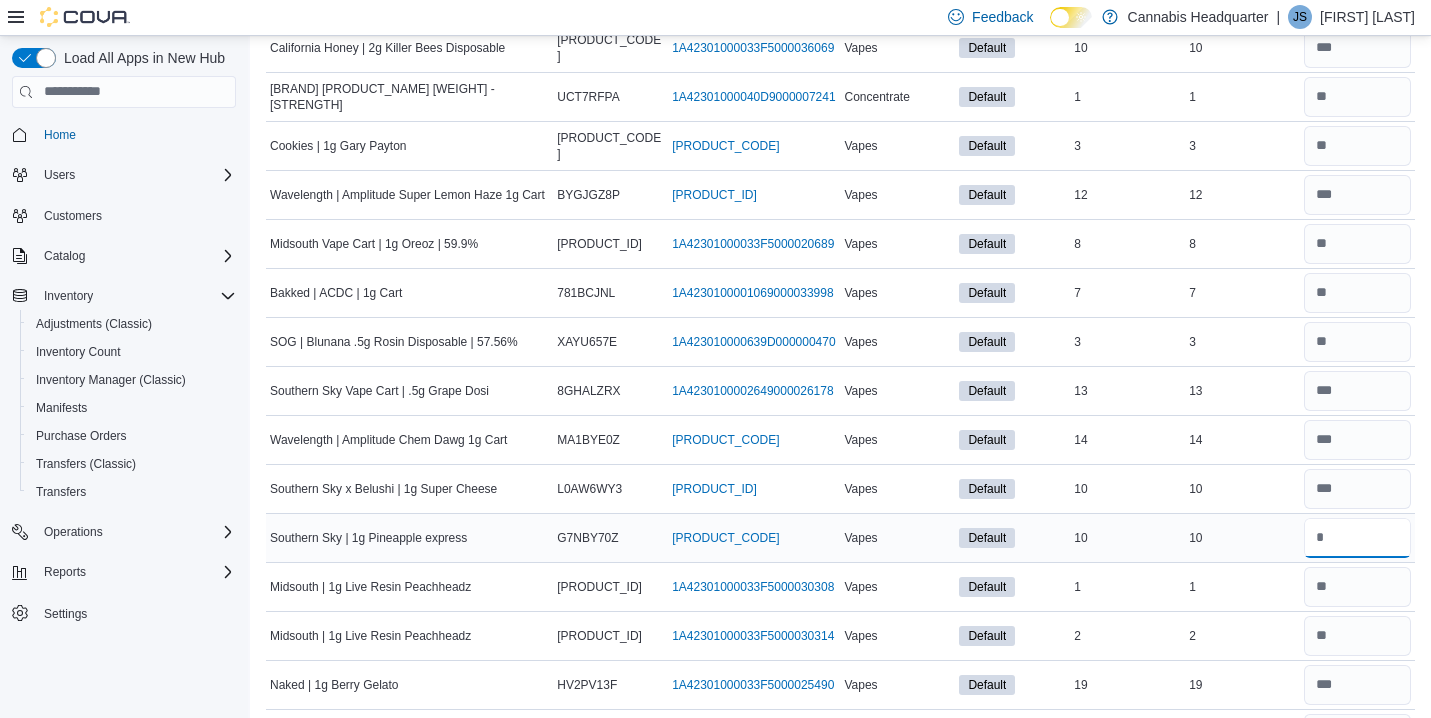 click at bounding box center [1357, 538] 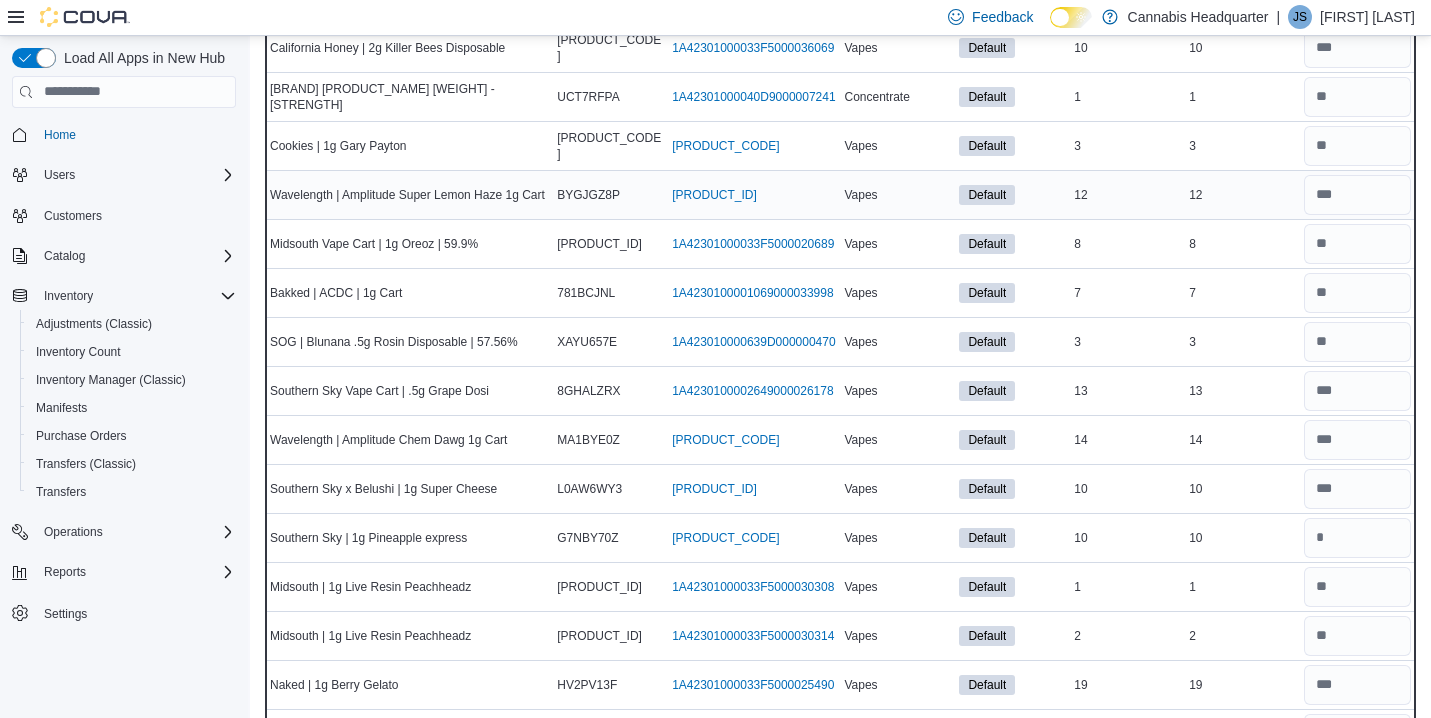 click on "12" at bounding box center (1242, 195) 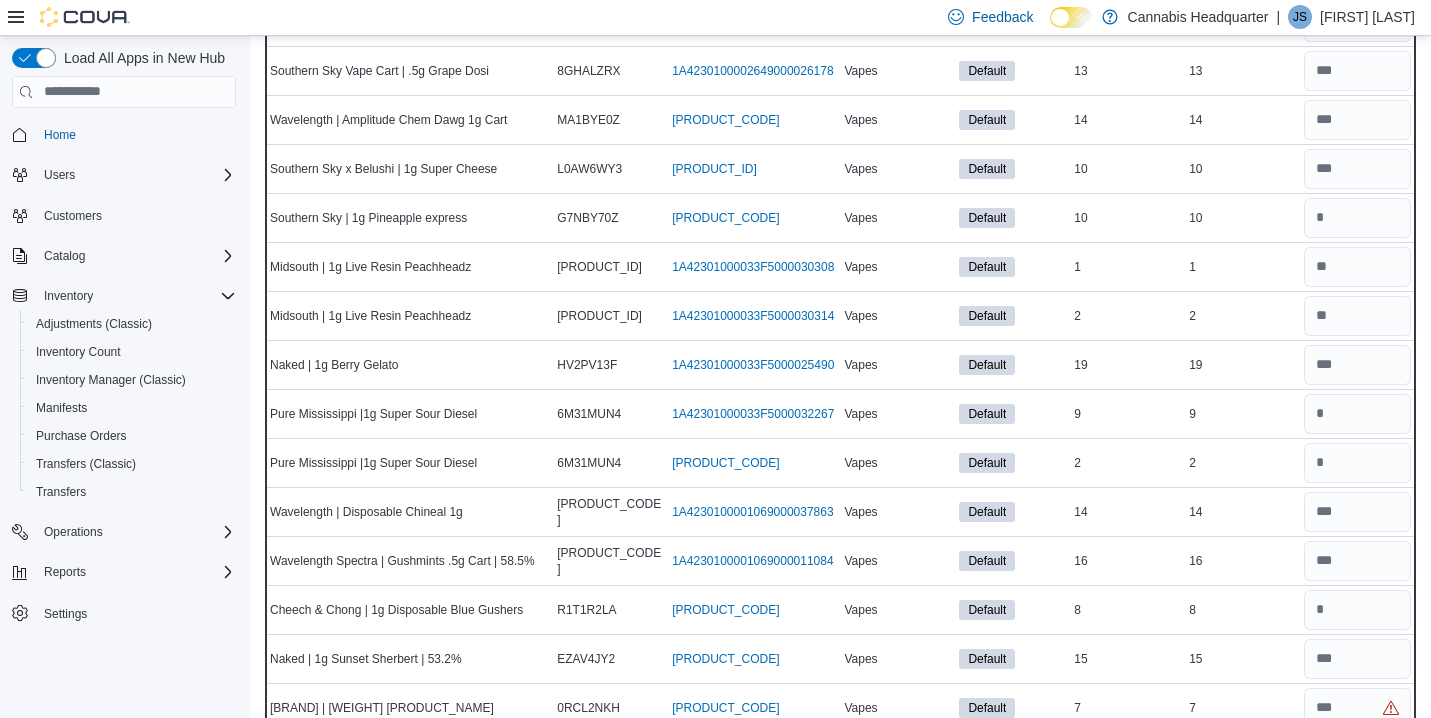 scroll, scrollTop: 6560, scrollLeft: 0, axis: vertical 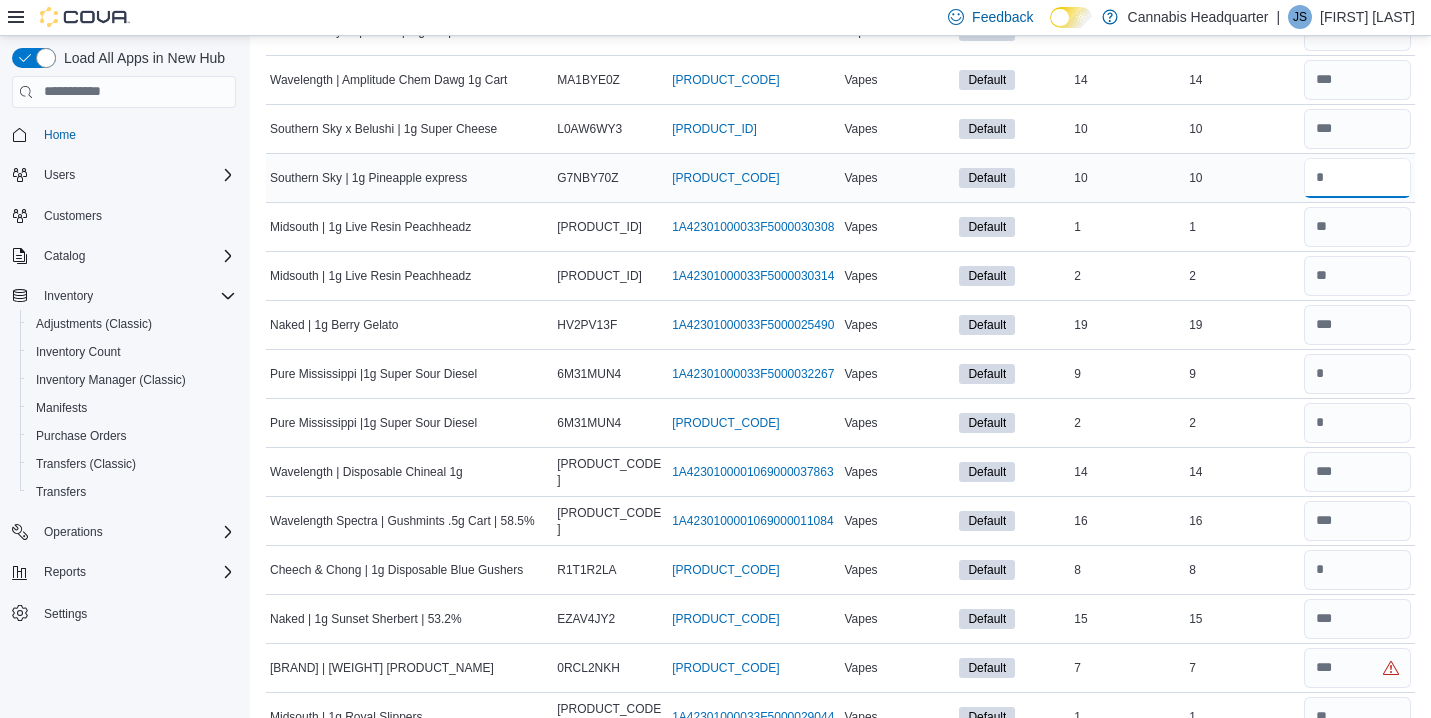 click at bounding box center [1357, 178] 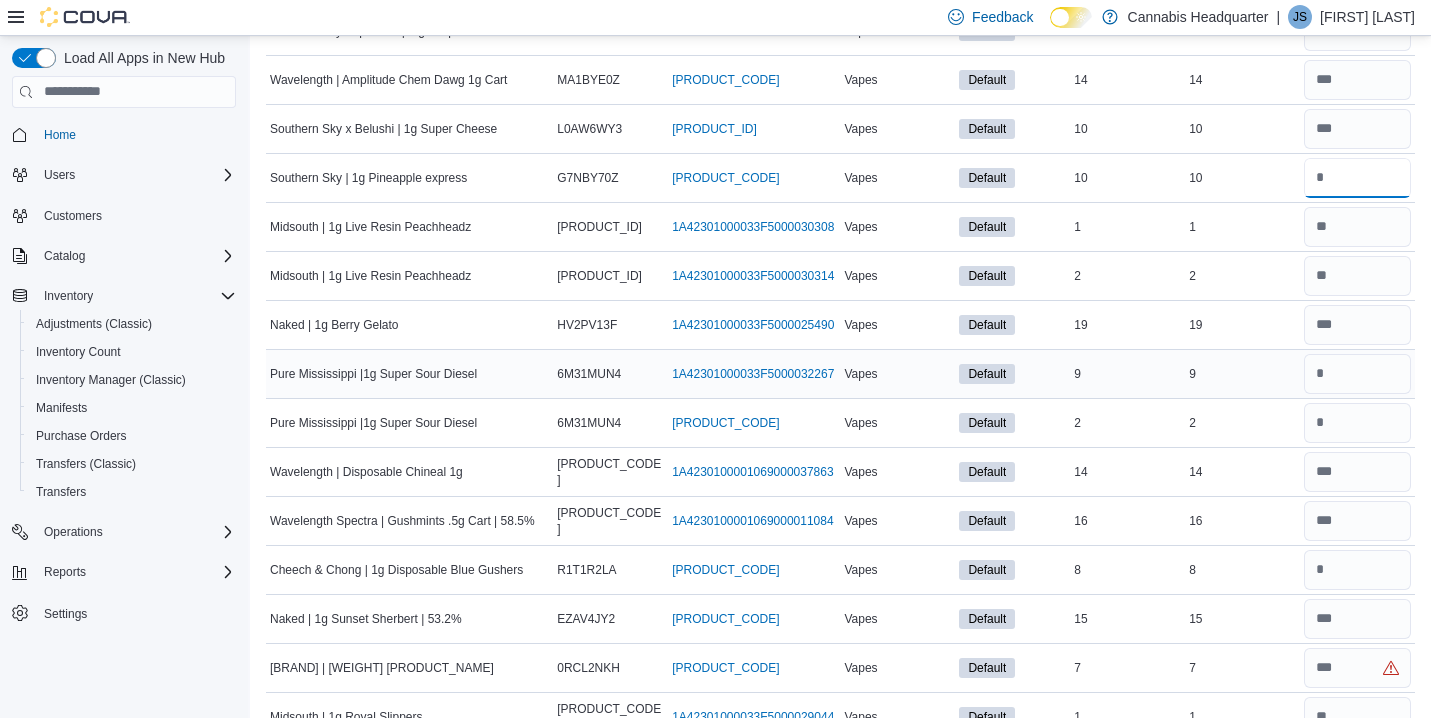type on "**" 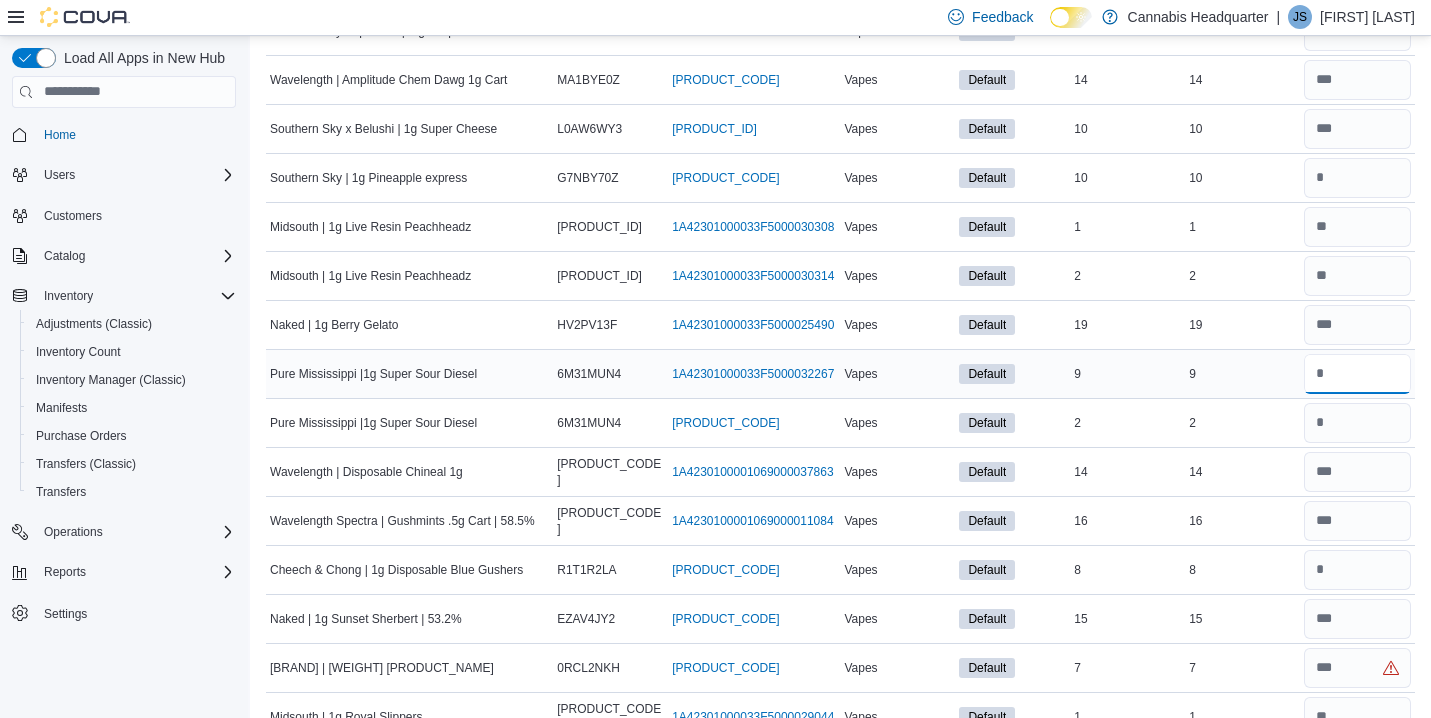 type 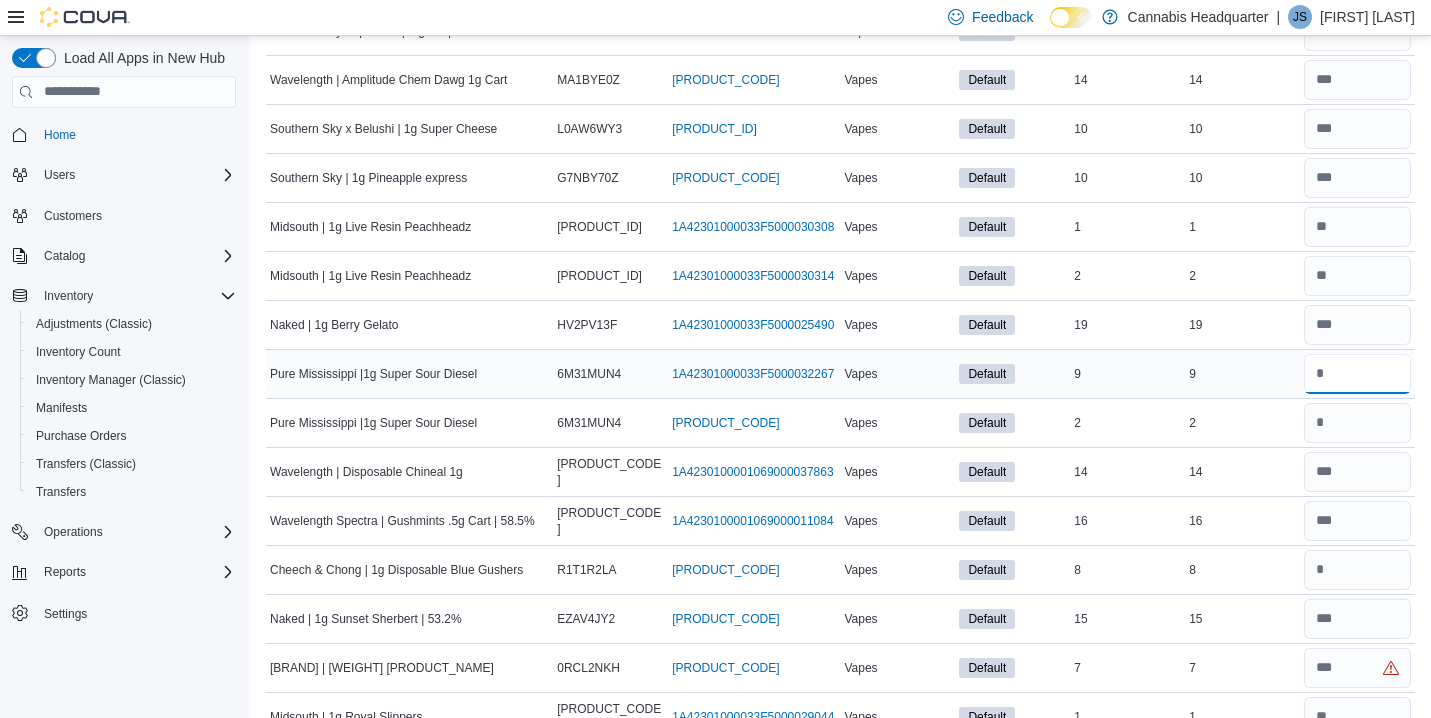 click at bounding box center [1357, 374] 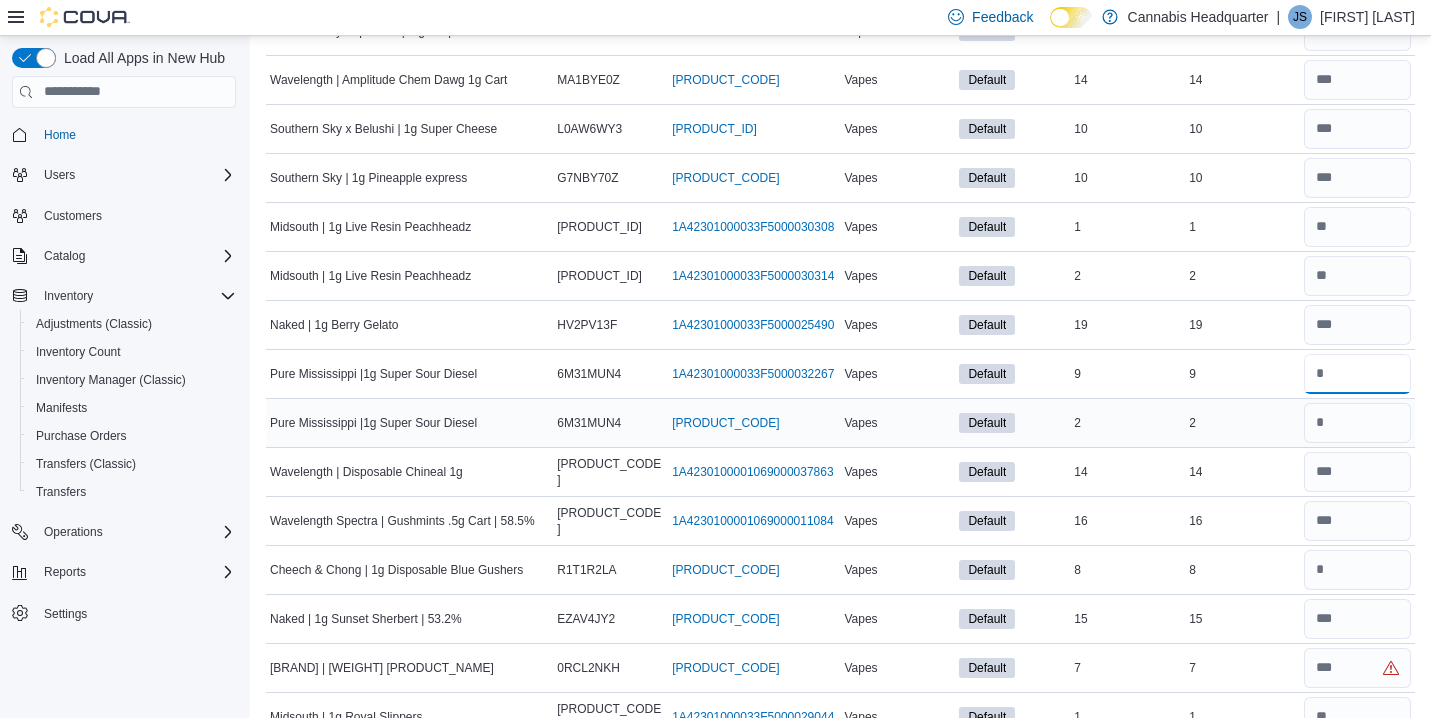 type on "*" 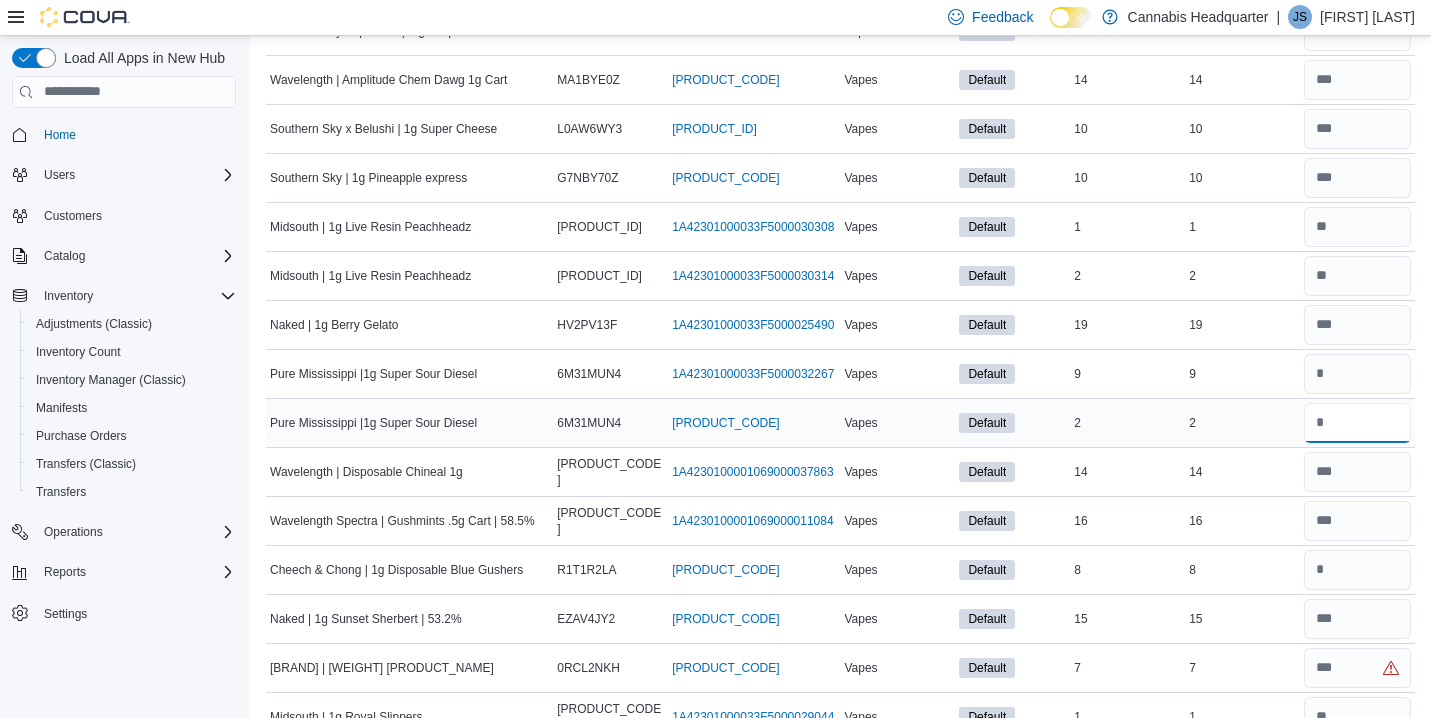type 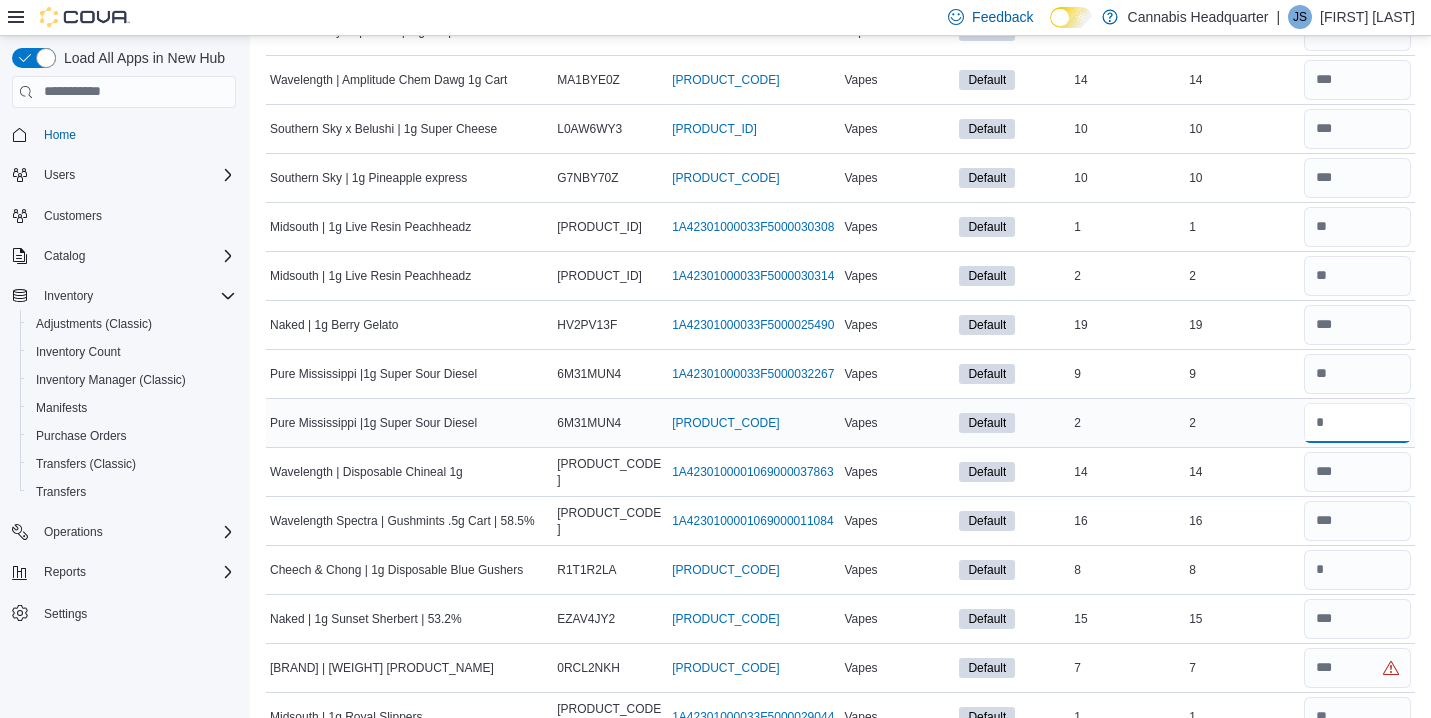 click at bounding box center [1357, 423] 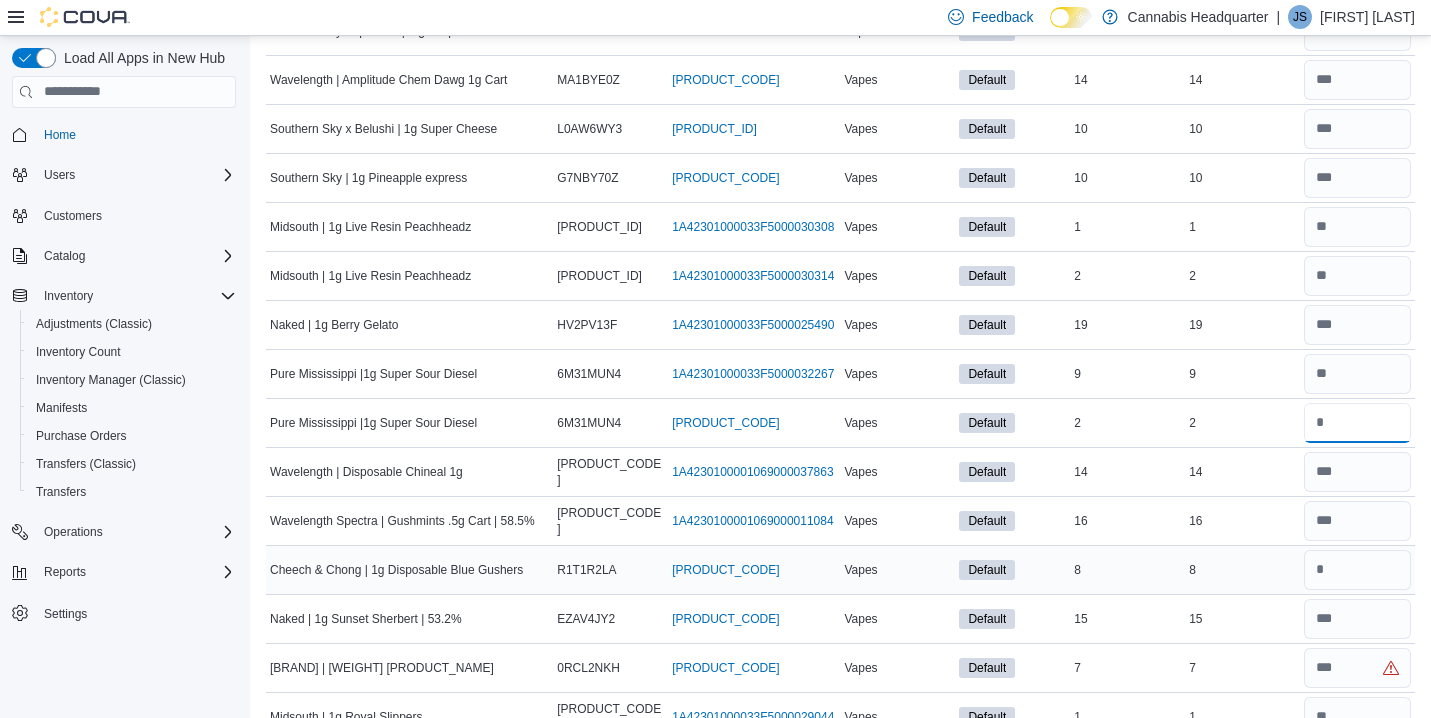 type on "*" 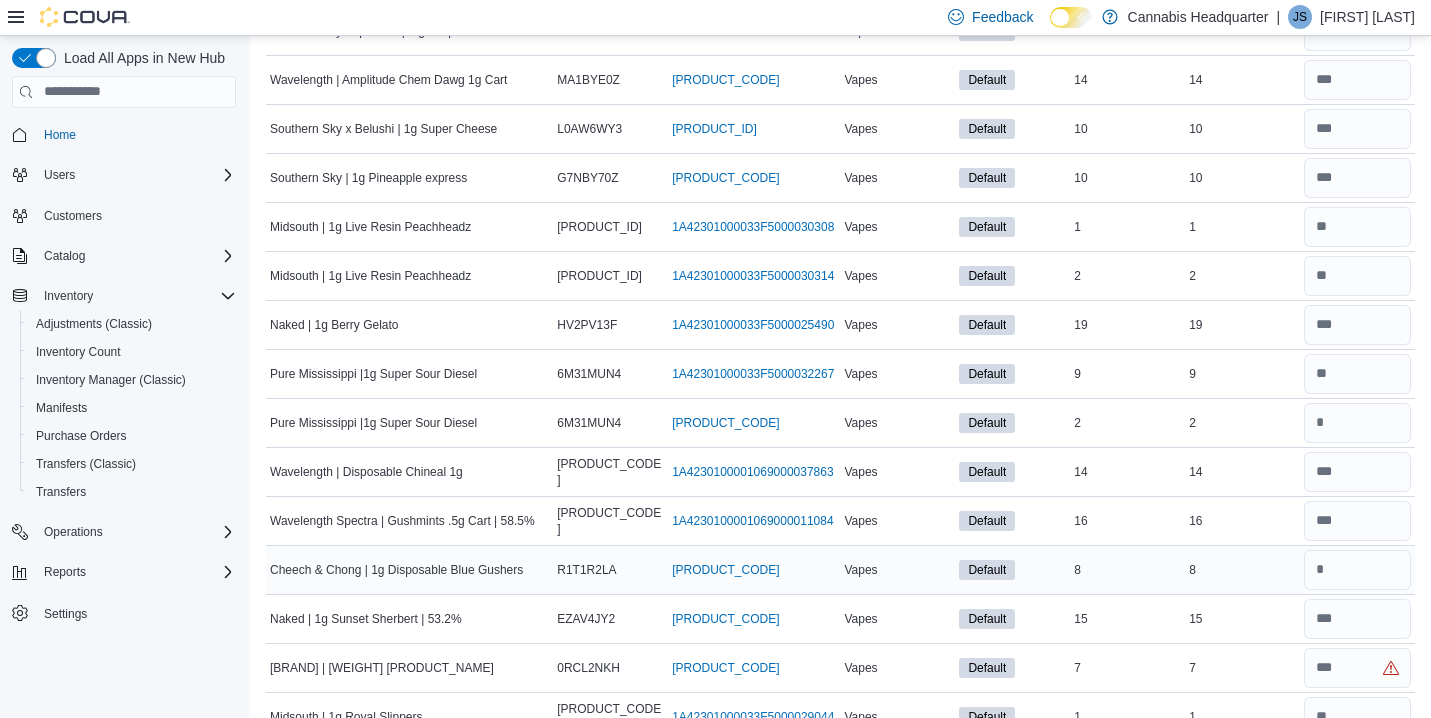 type 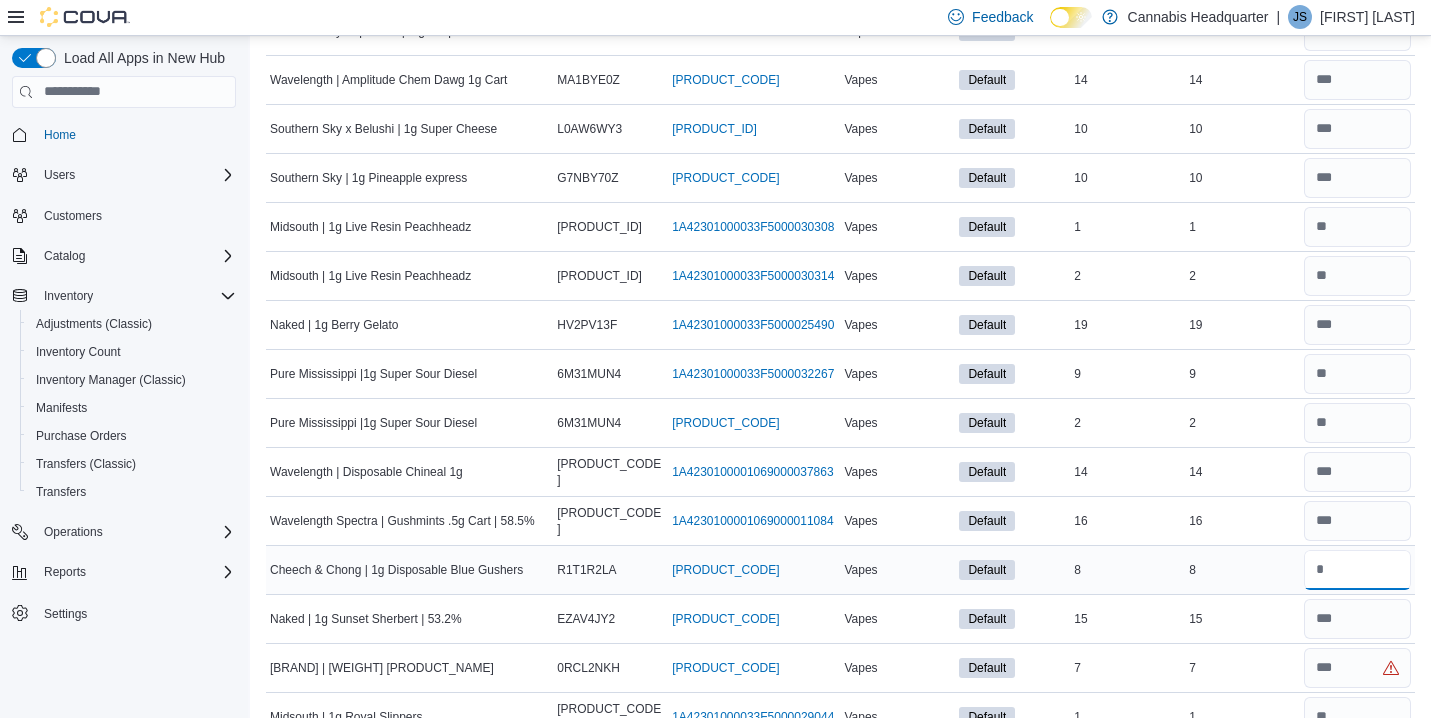 click at bounding box center [1357, 570] 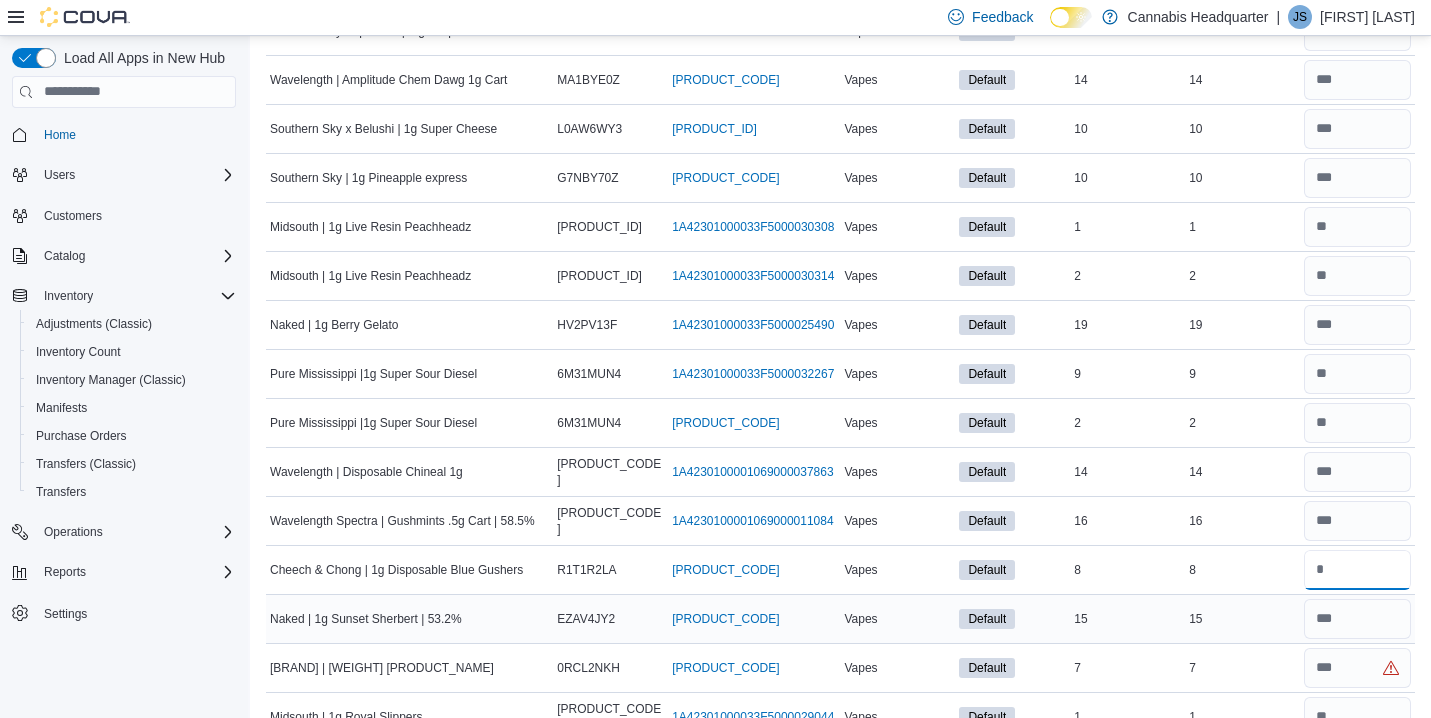type on "*" 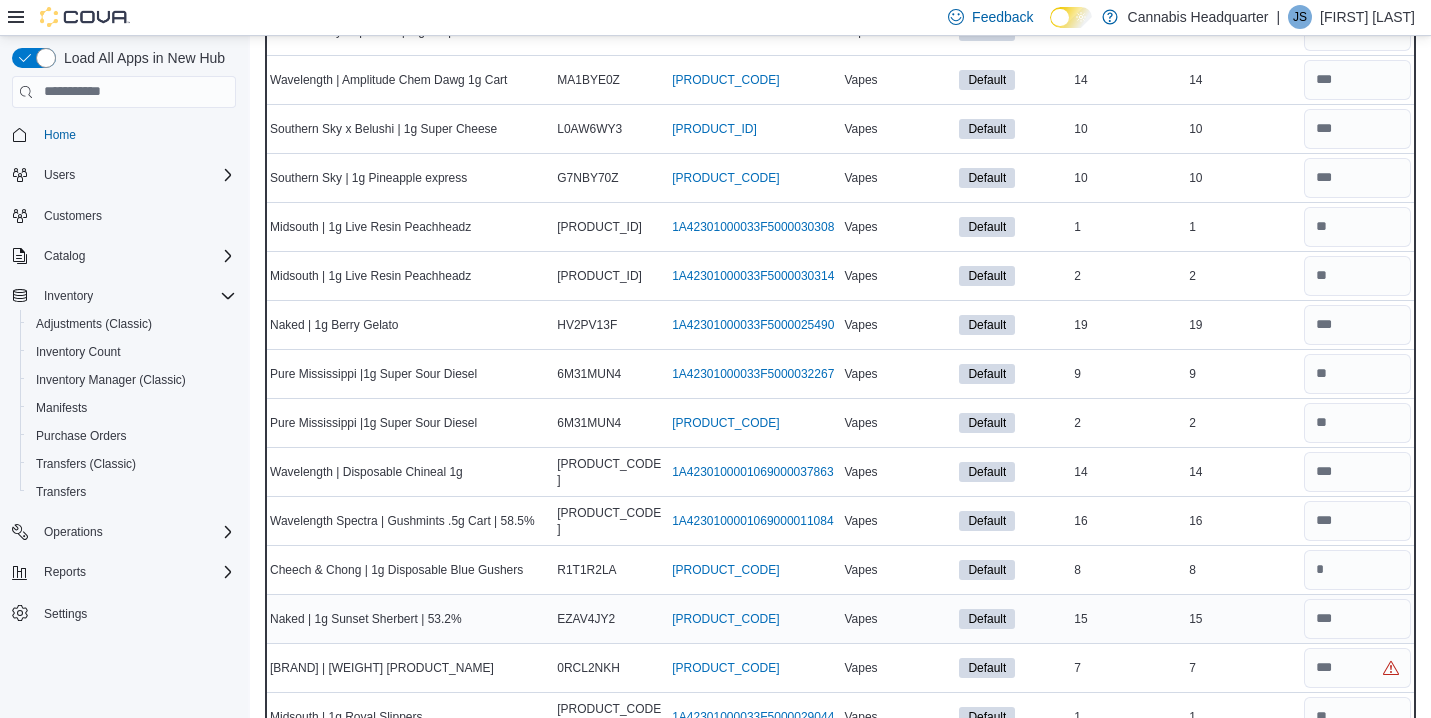 type 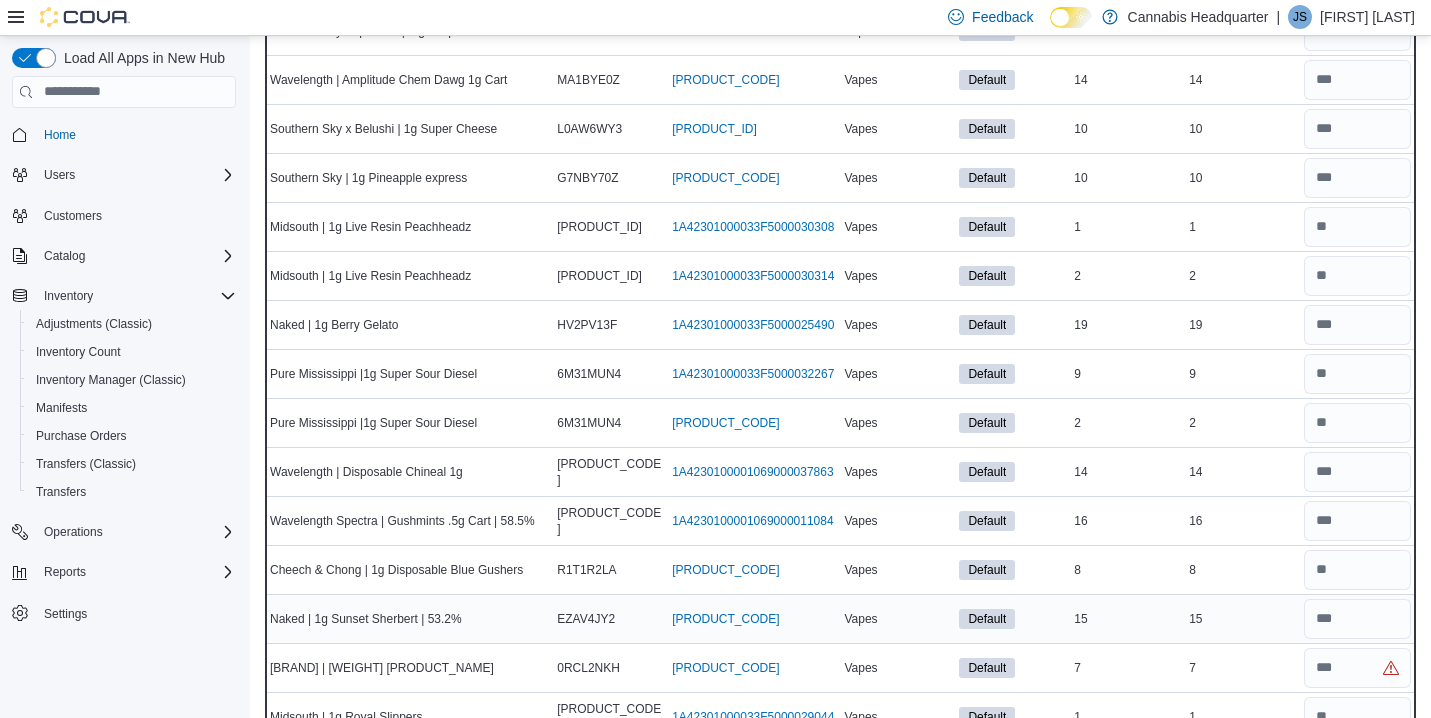click on "15" at bounding box center (1242, 619) 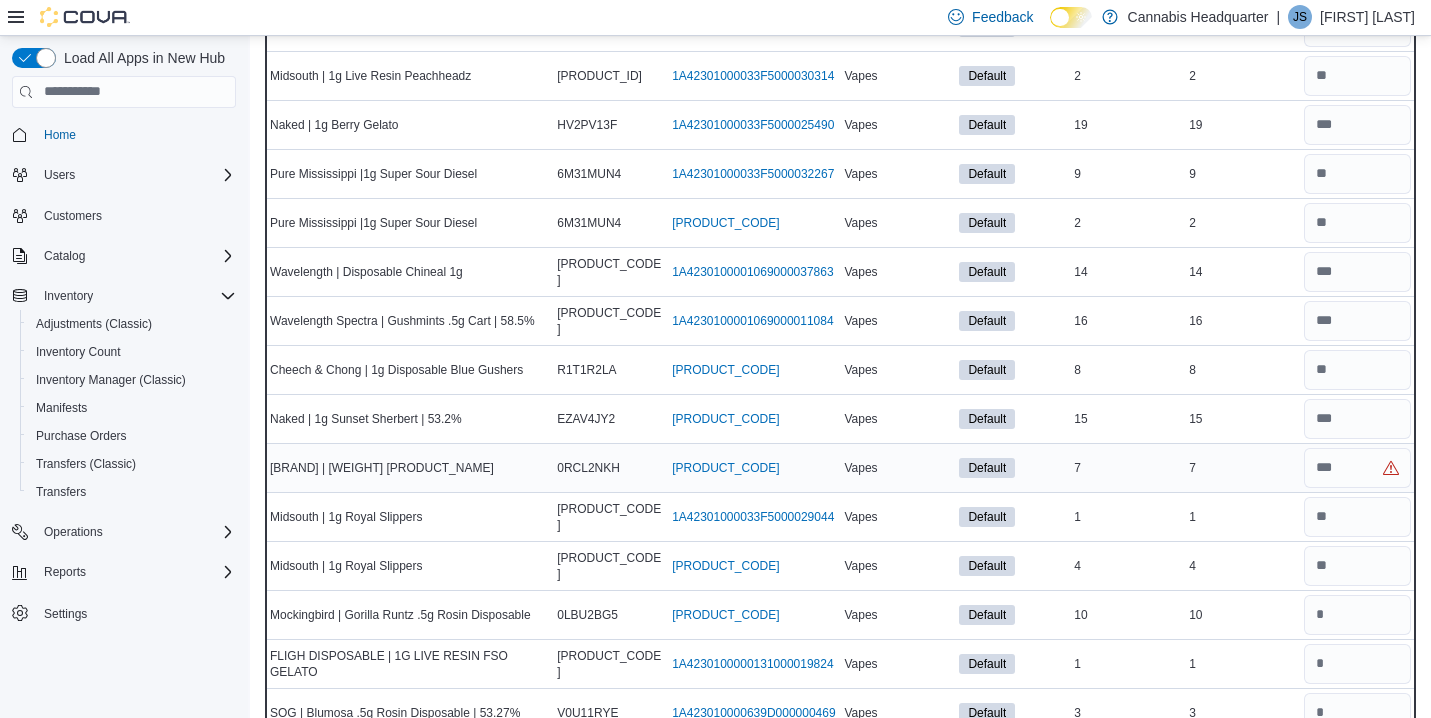 scroll, scrollTop: 6800, scrollLeft: 0, axis: vertical 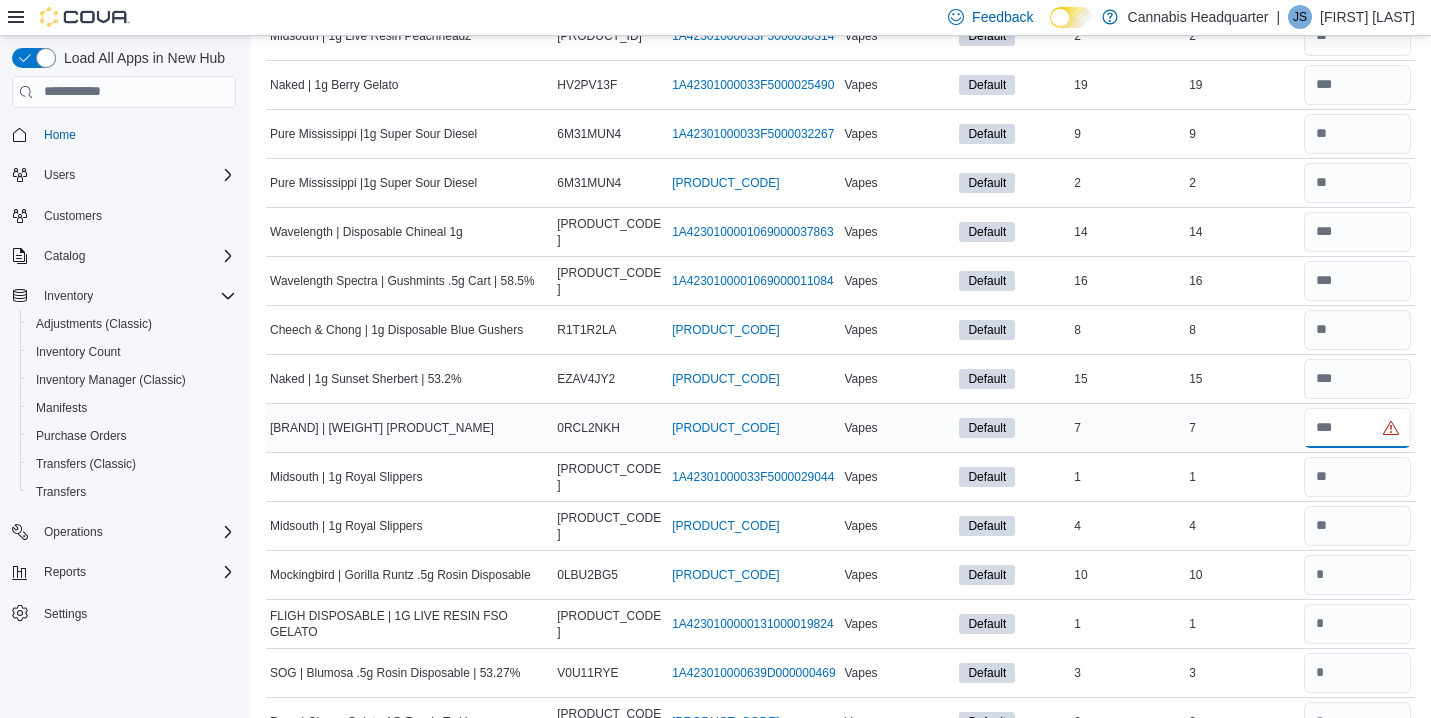 click at bounding box center (1357, 428) 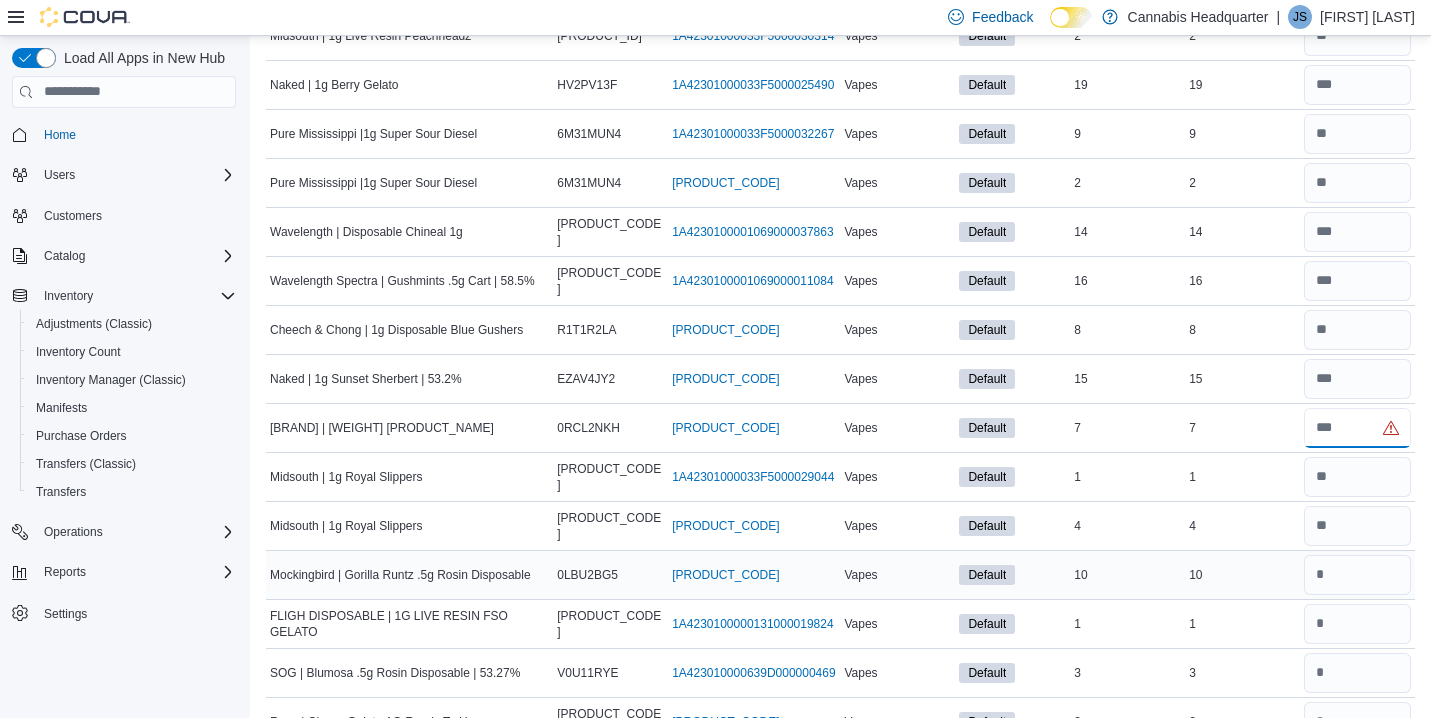 type on "*" 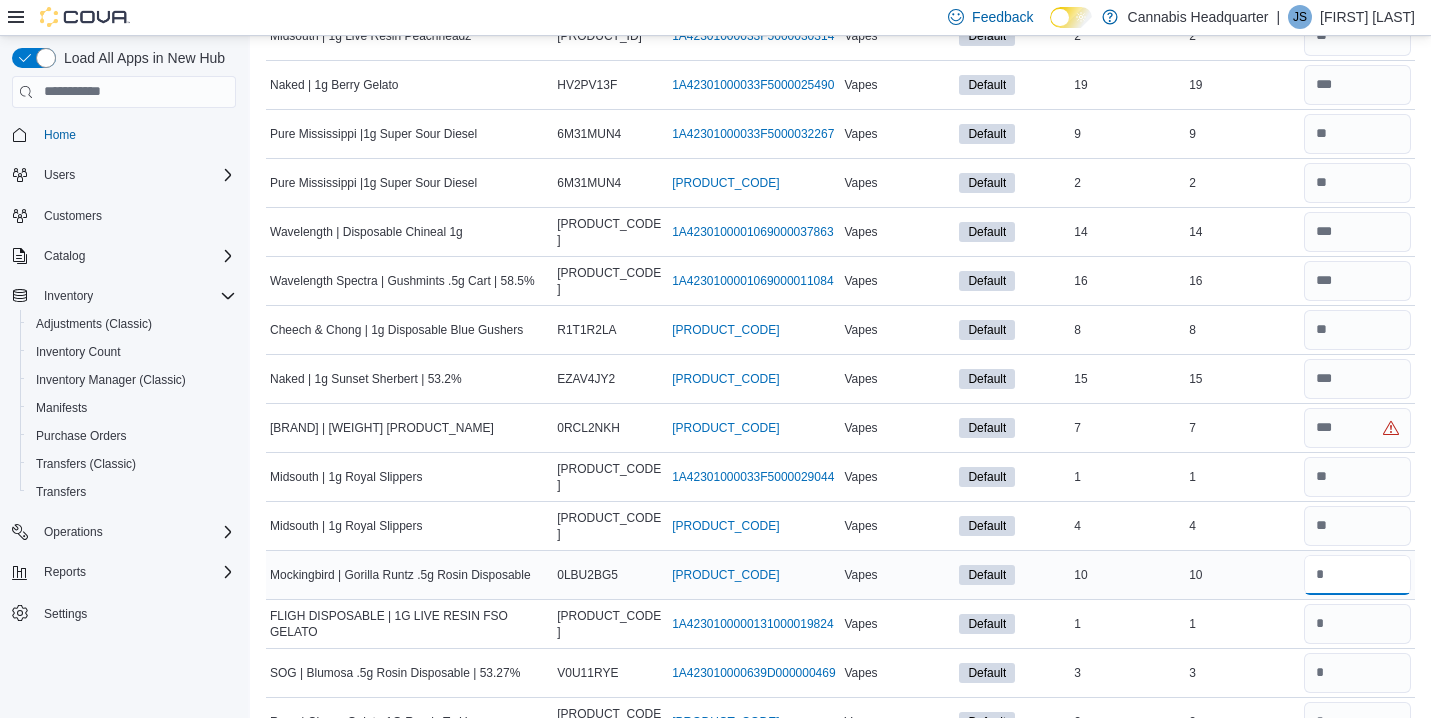 type 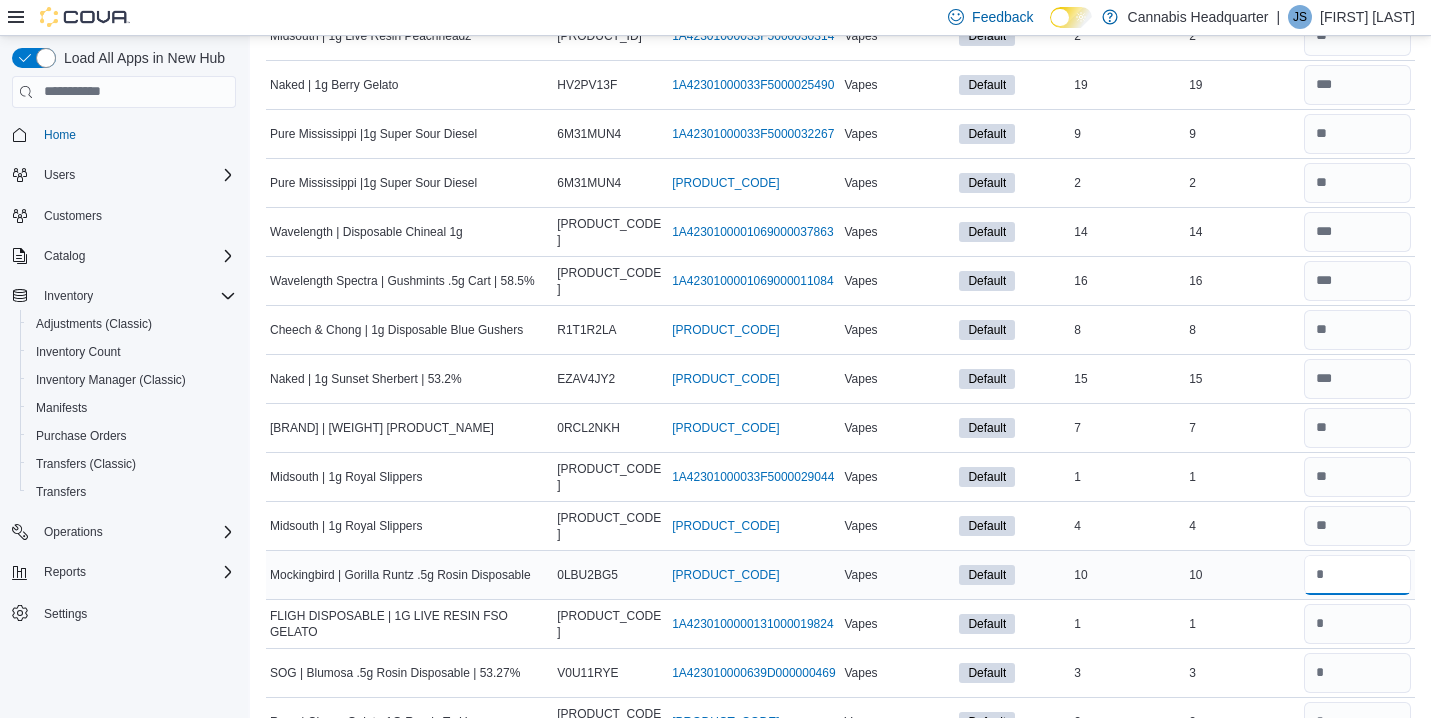 click at bounding box center [1357, 575] 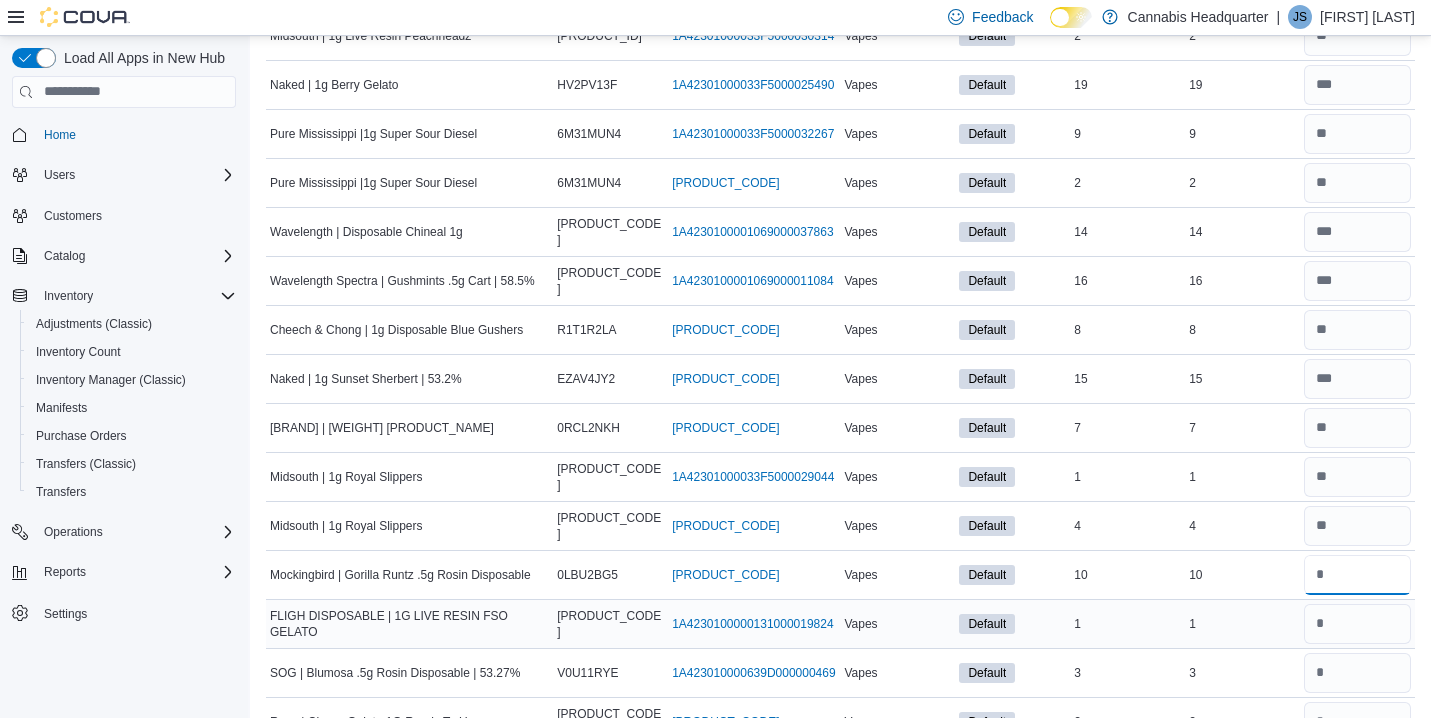 type on "**" 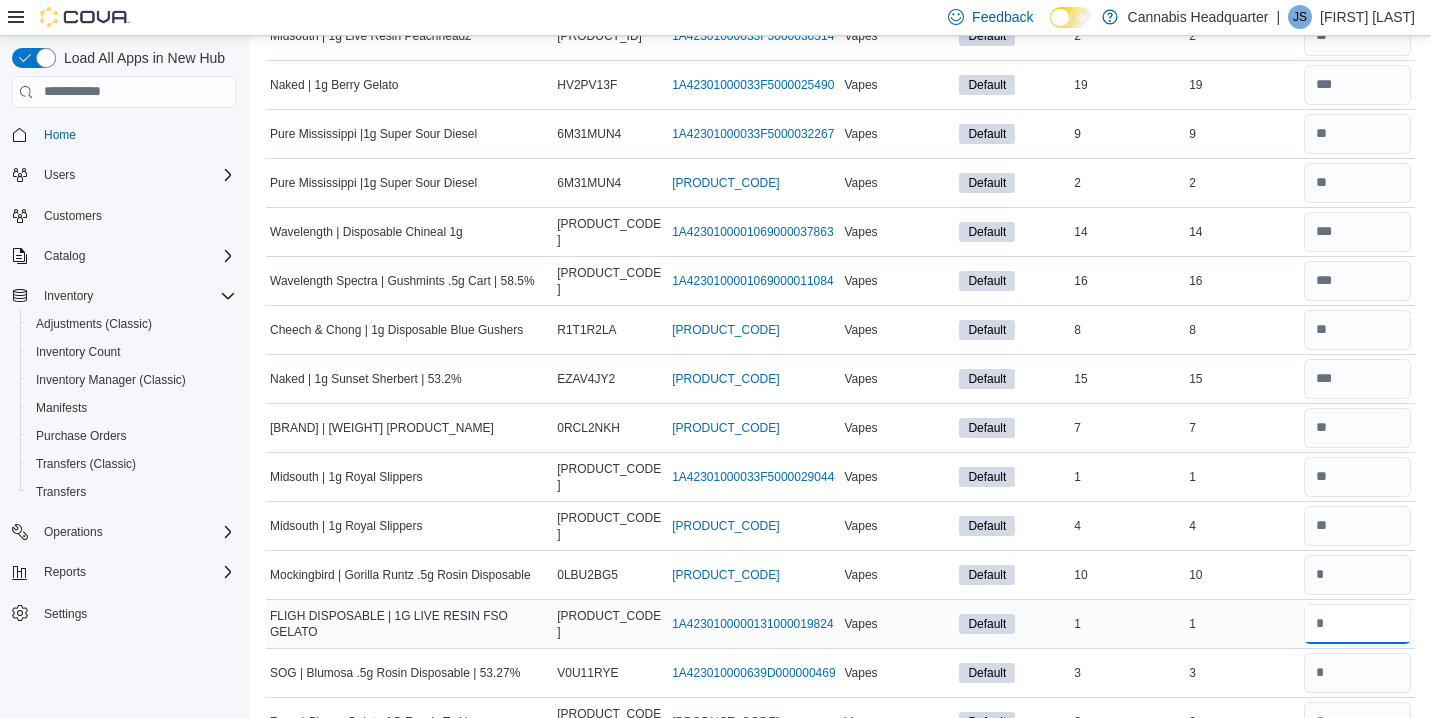 type 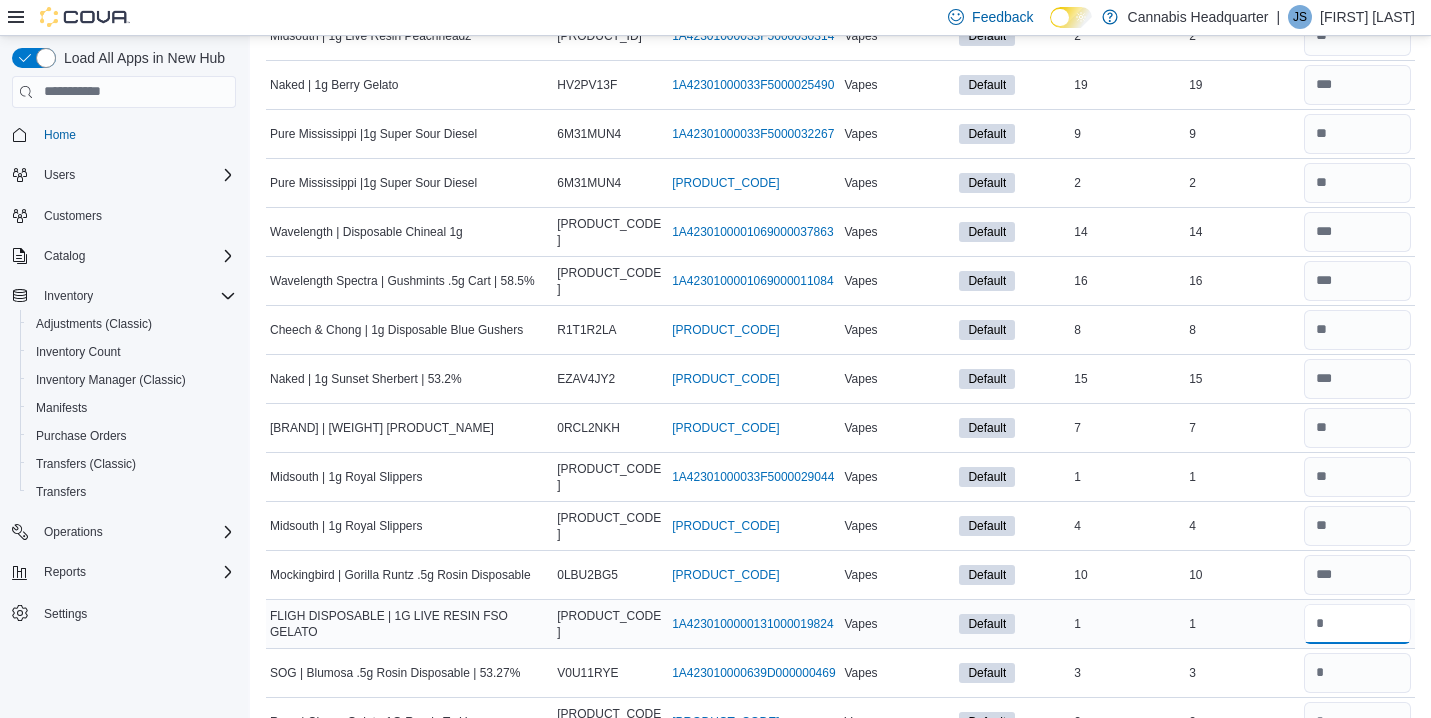 type on "*" 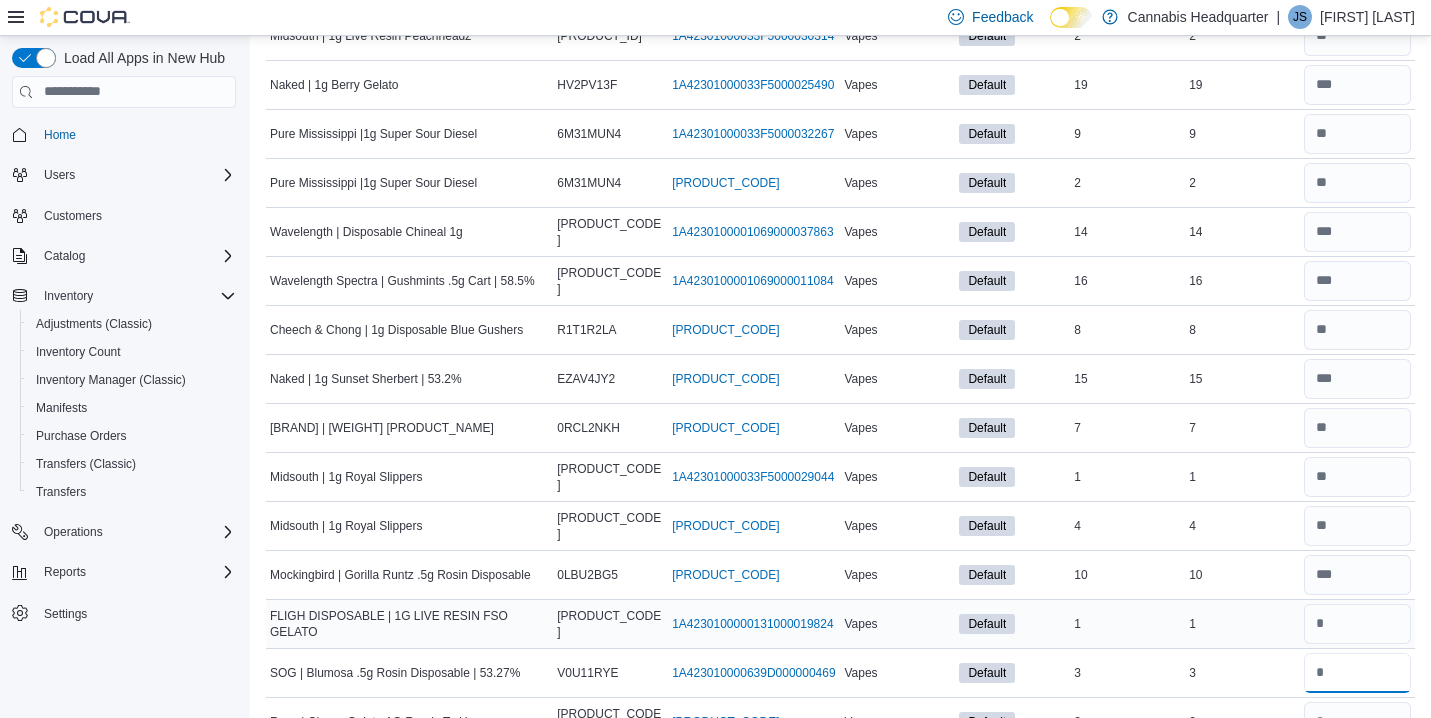 type 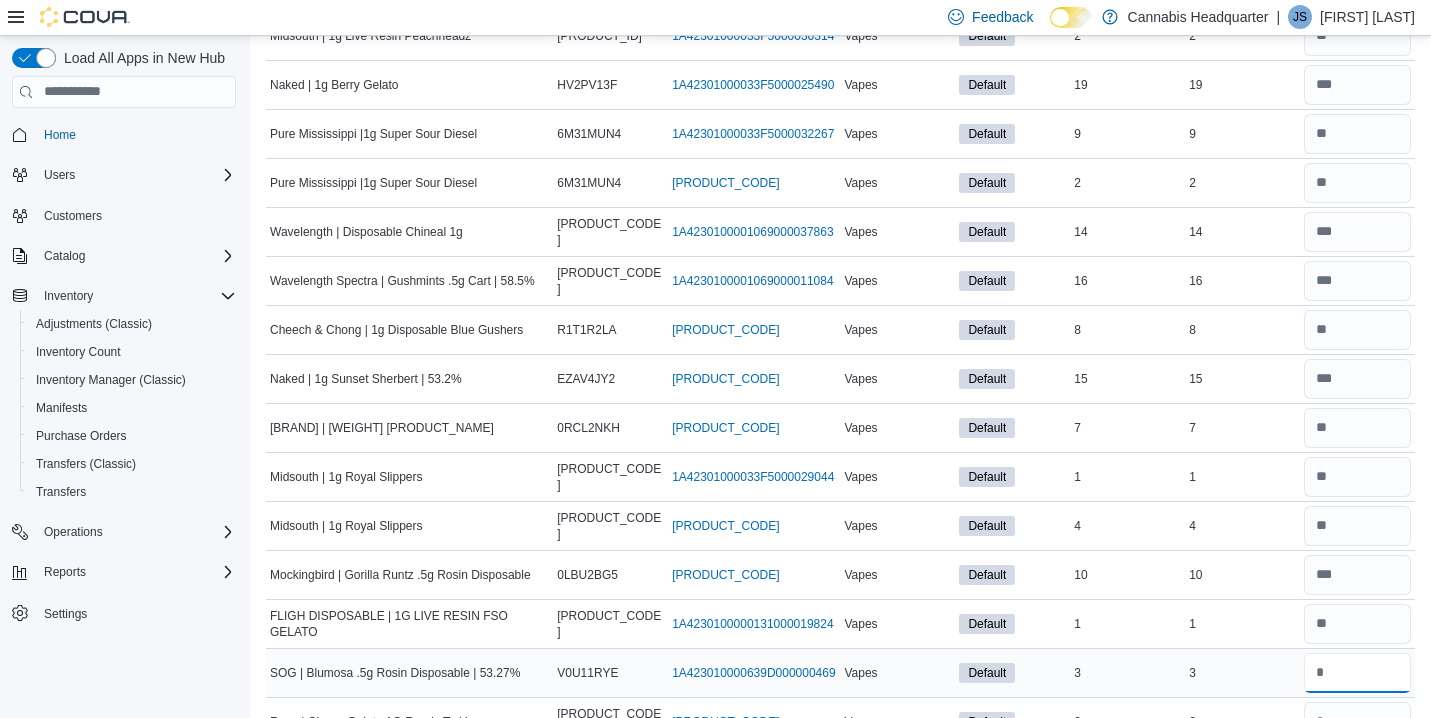 click at bounding box center [1357, 673] 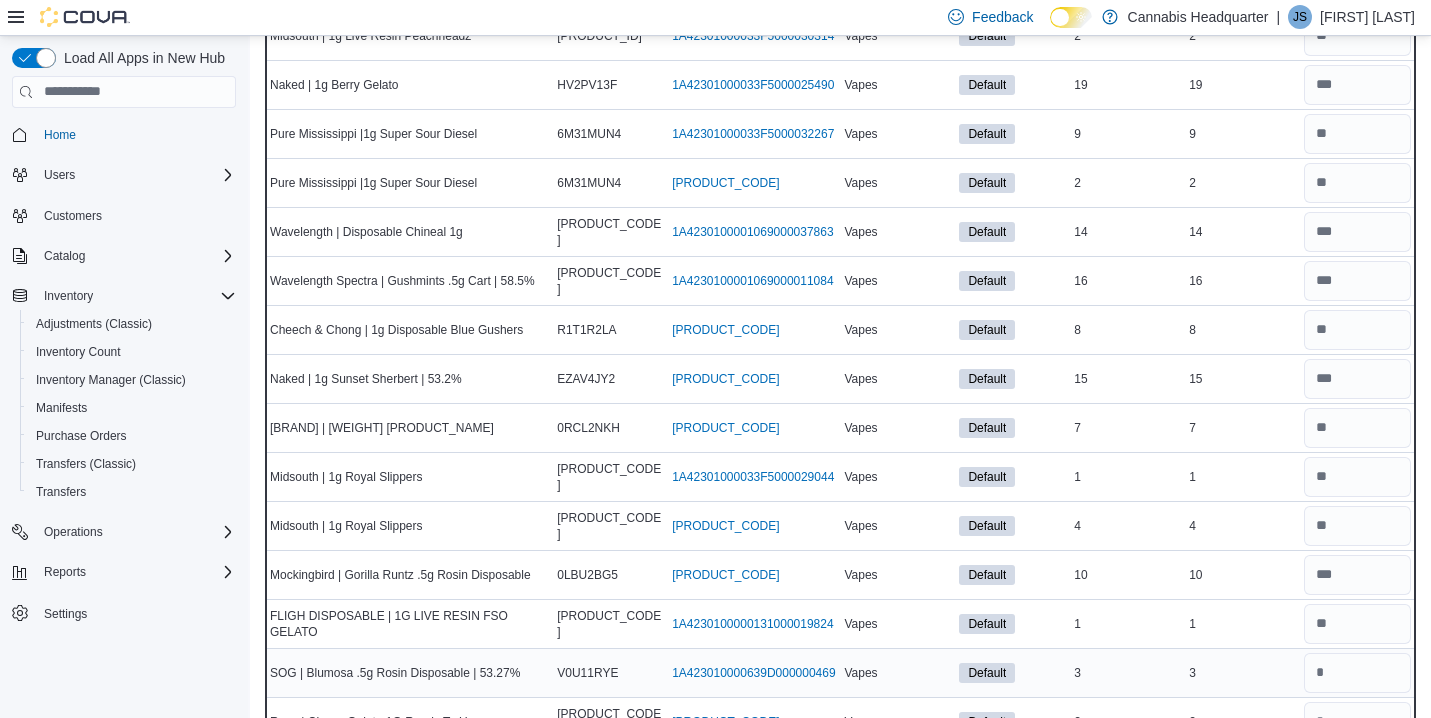 type 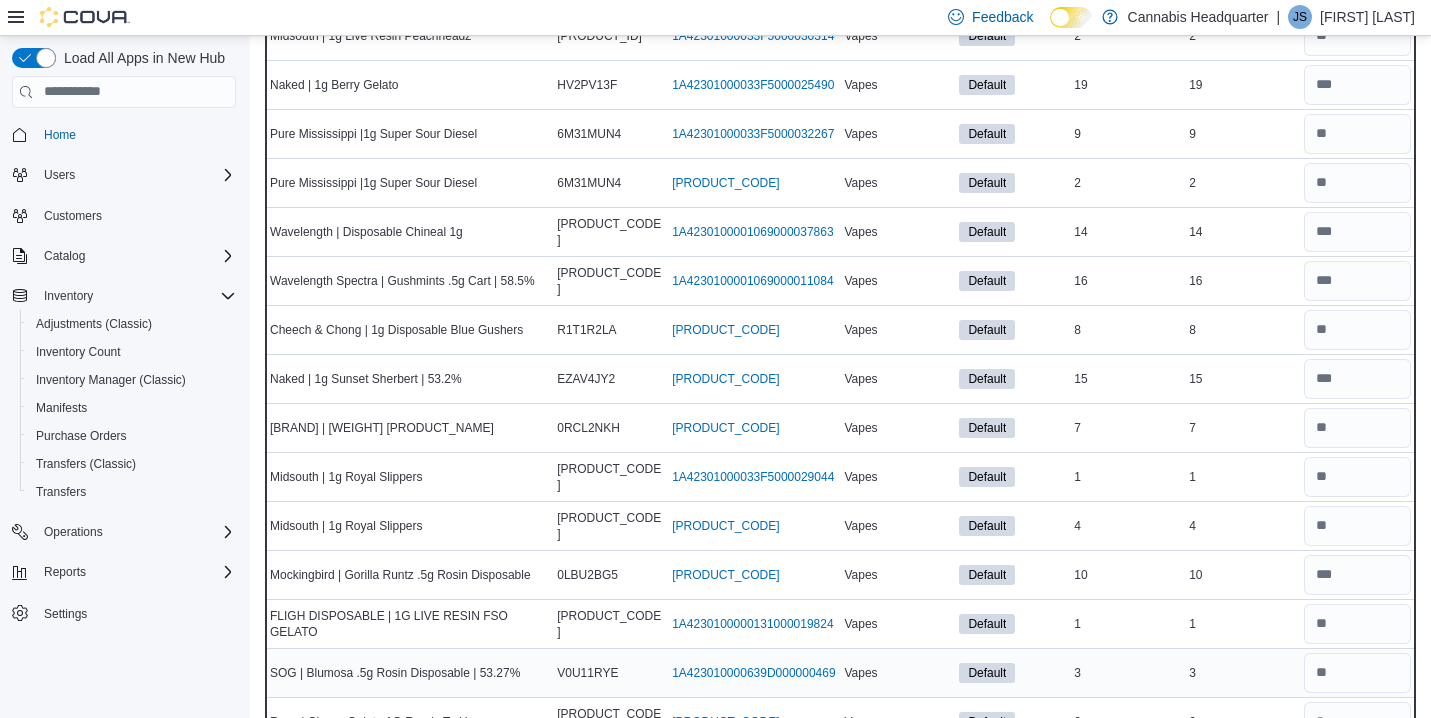 click on "3" at bounding box center [1242, 673] 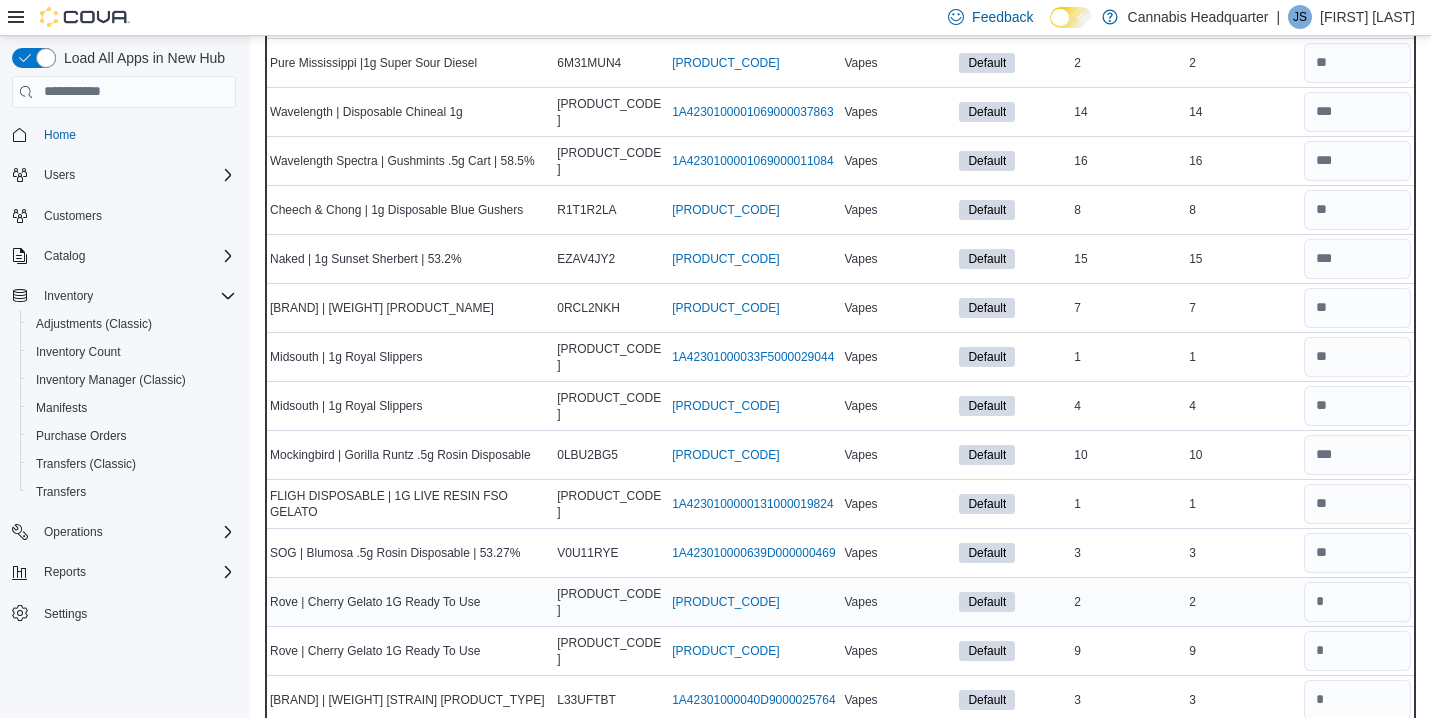 scroll, scrollTop: 6943, scrollLeft: 0, axis: vertical 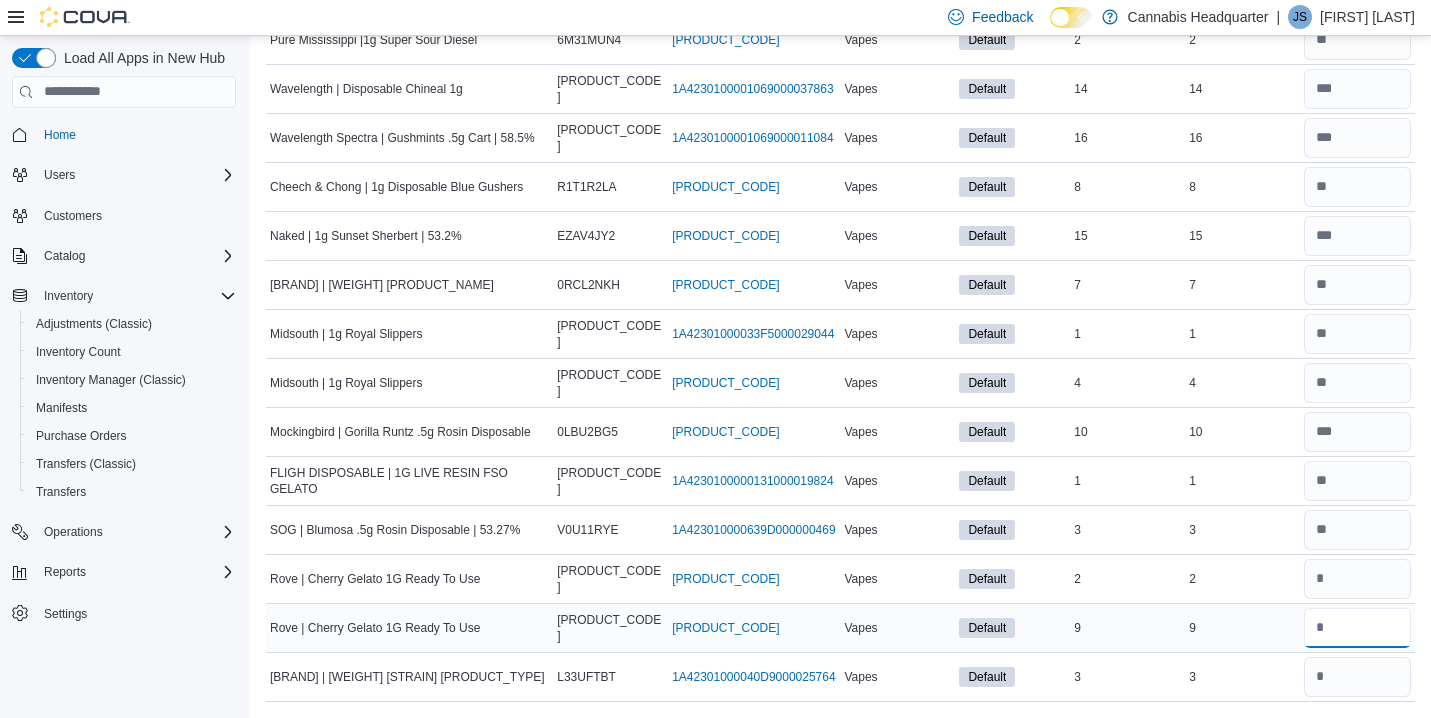 click at bounding box center [1357, 628] 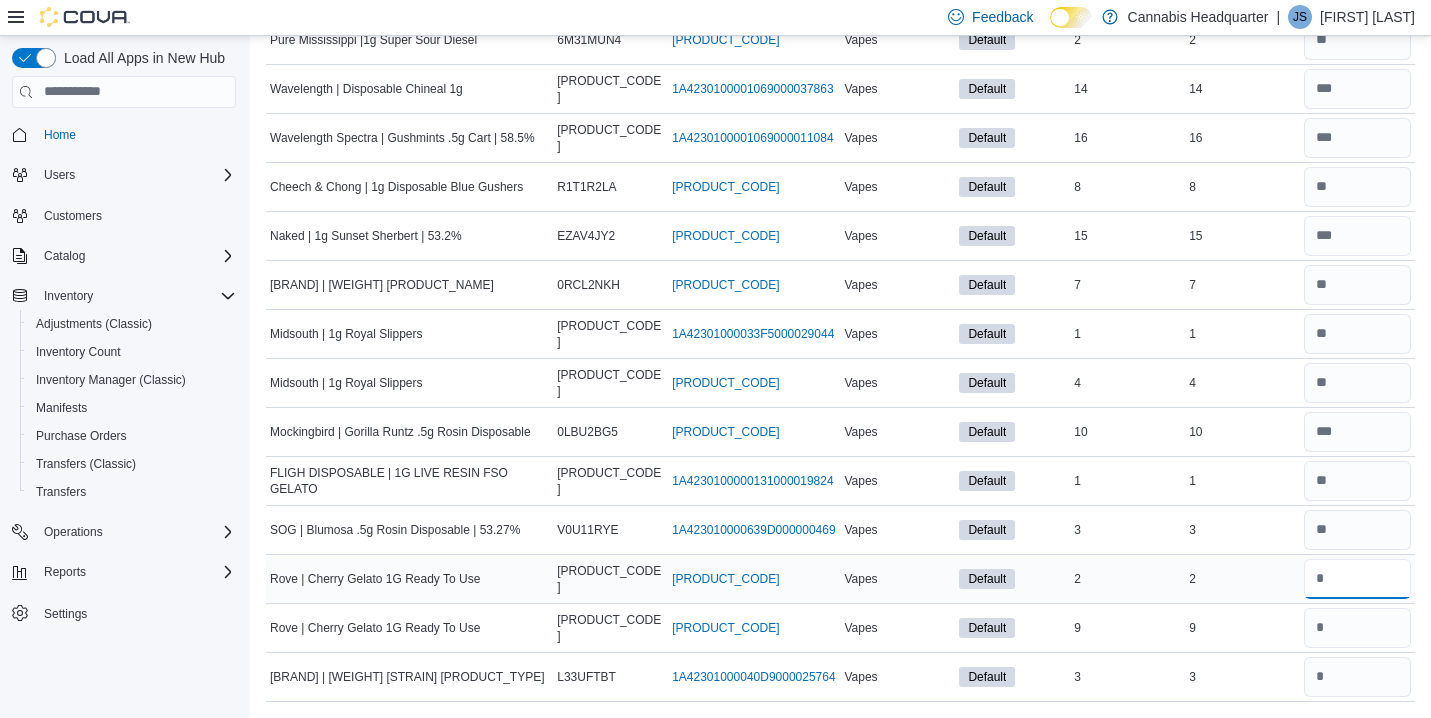 click at bounding box center (1357, 579) 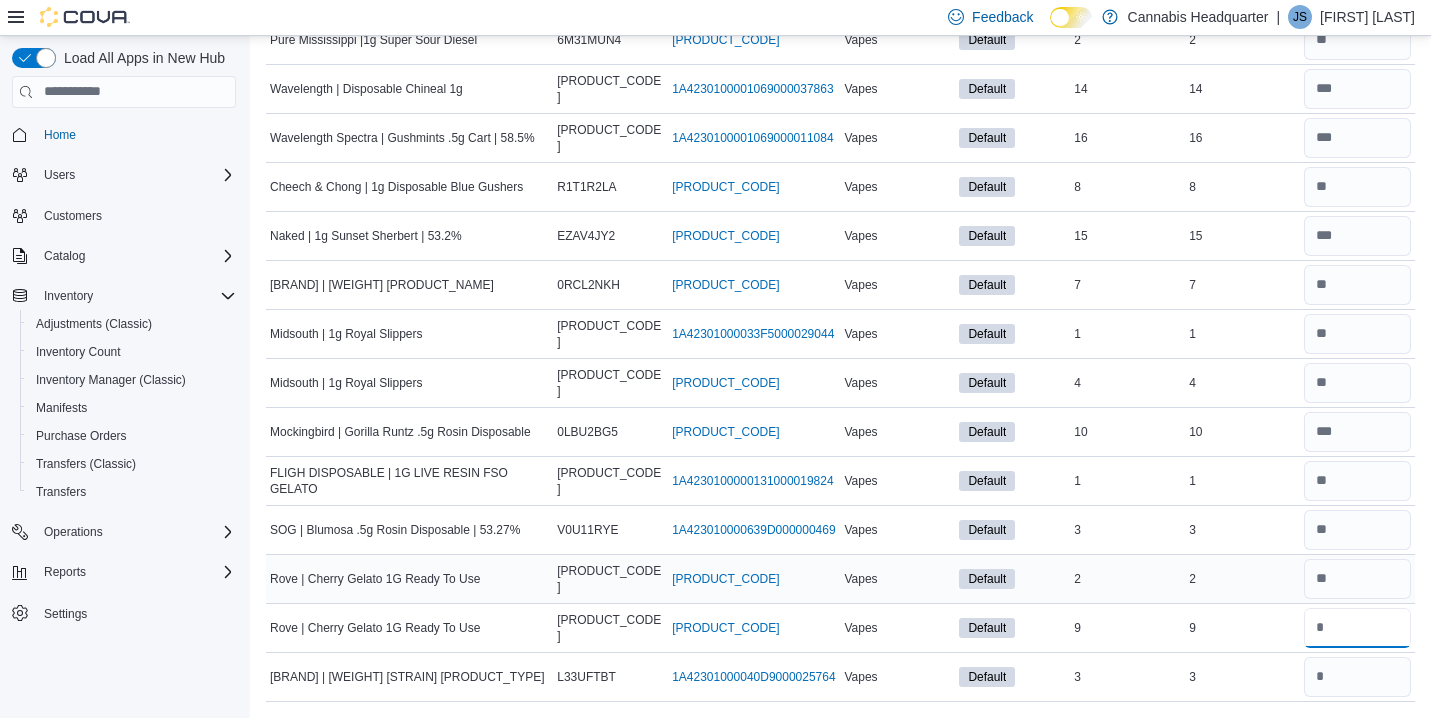 type 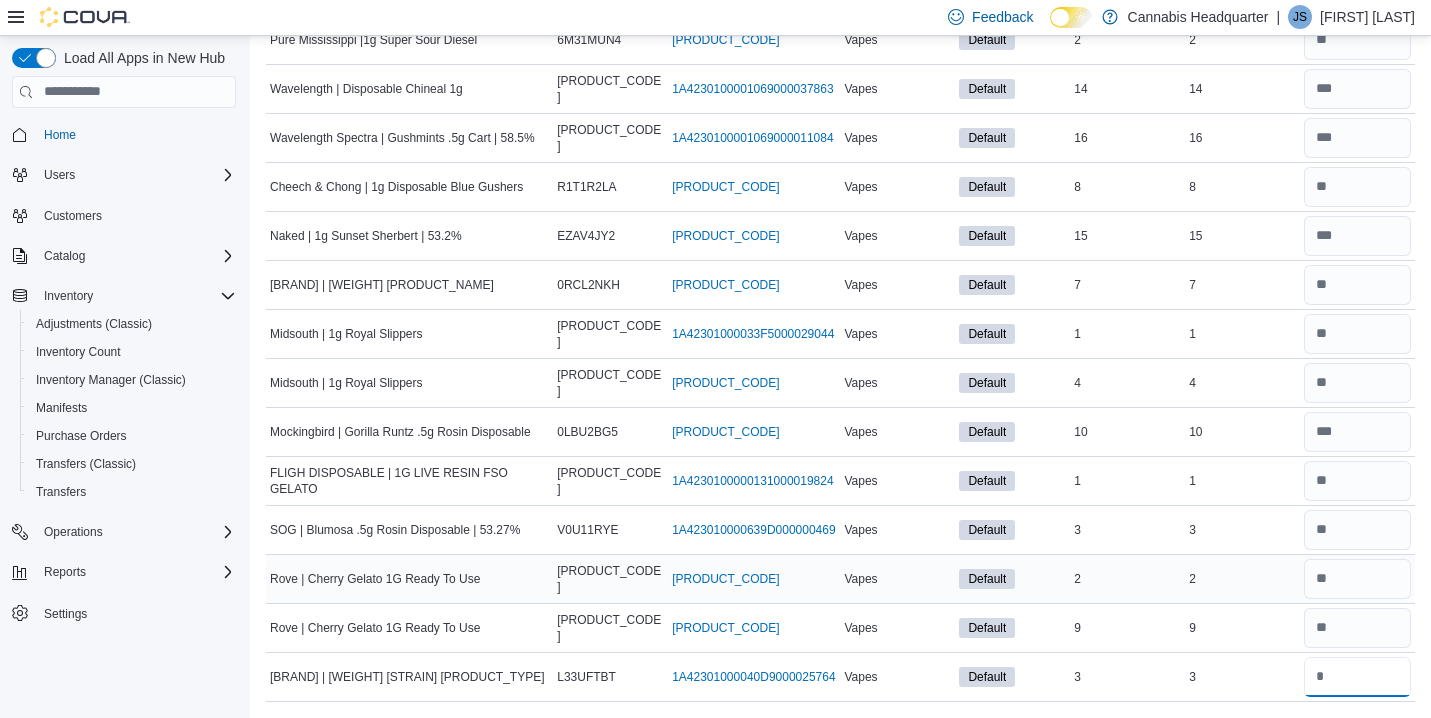 type 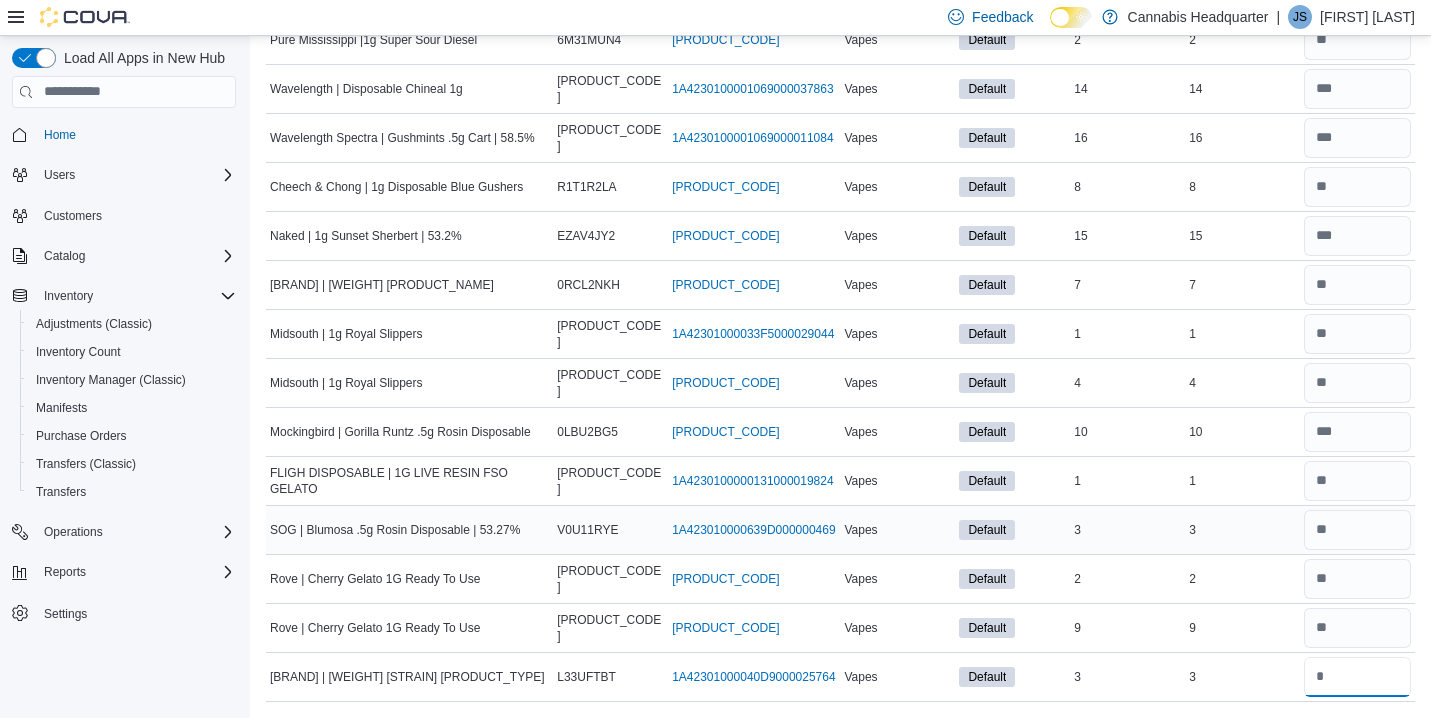 type on "*" 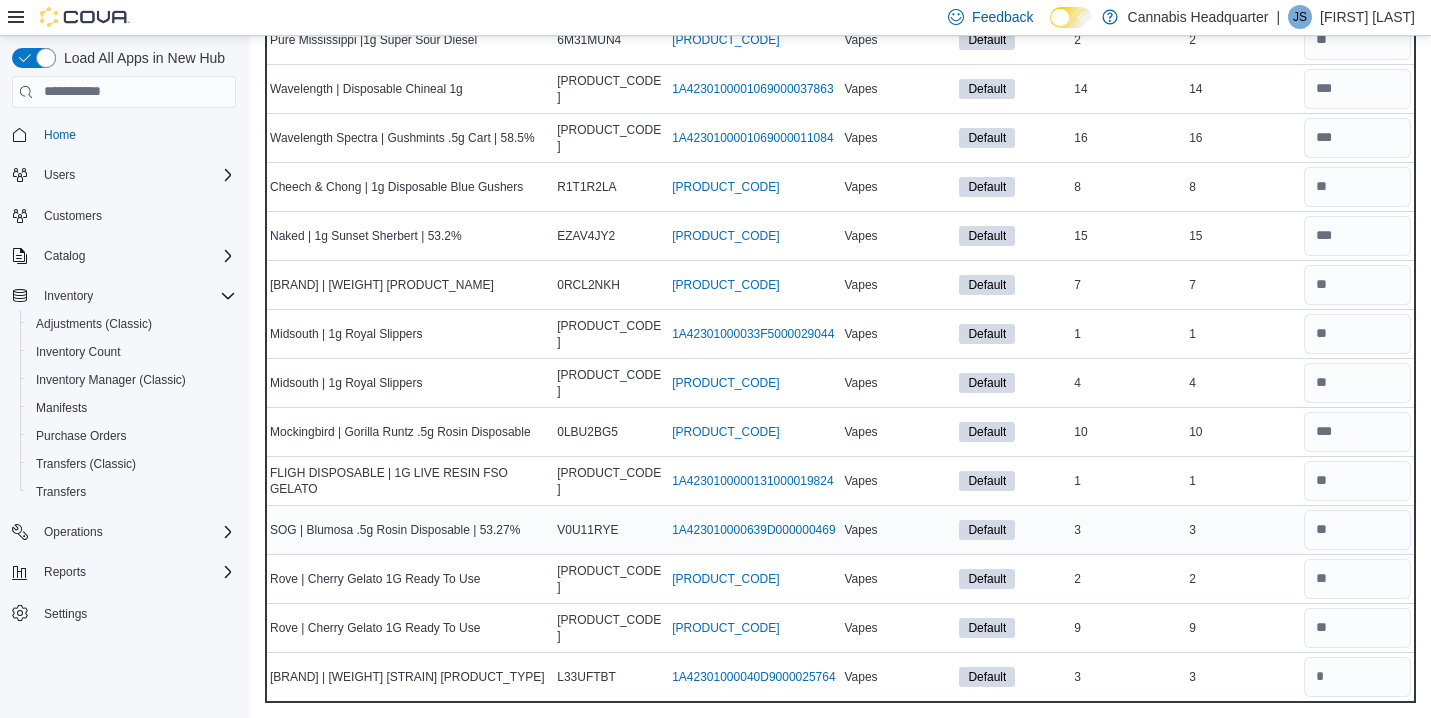 type 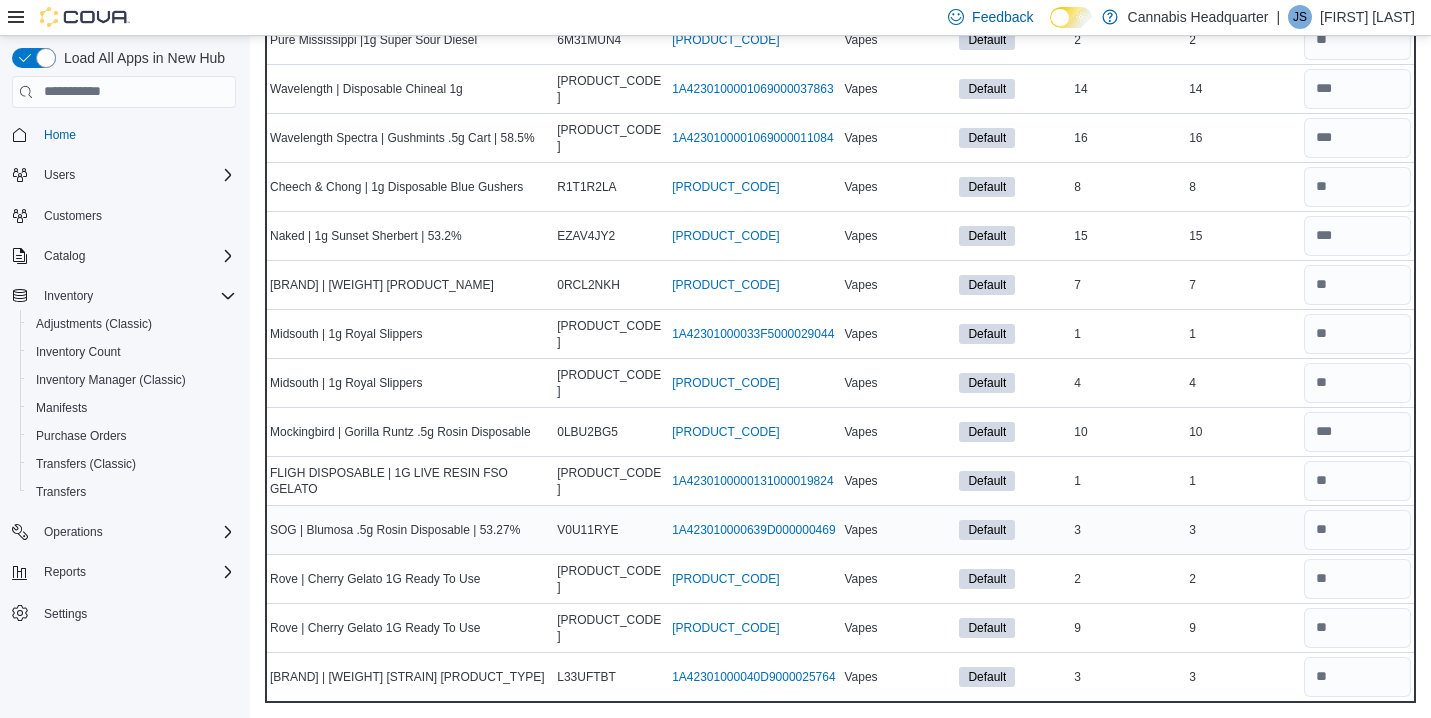 click on "Real Time Stock 3" at bounding box center [1242, 529] 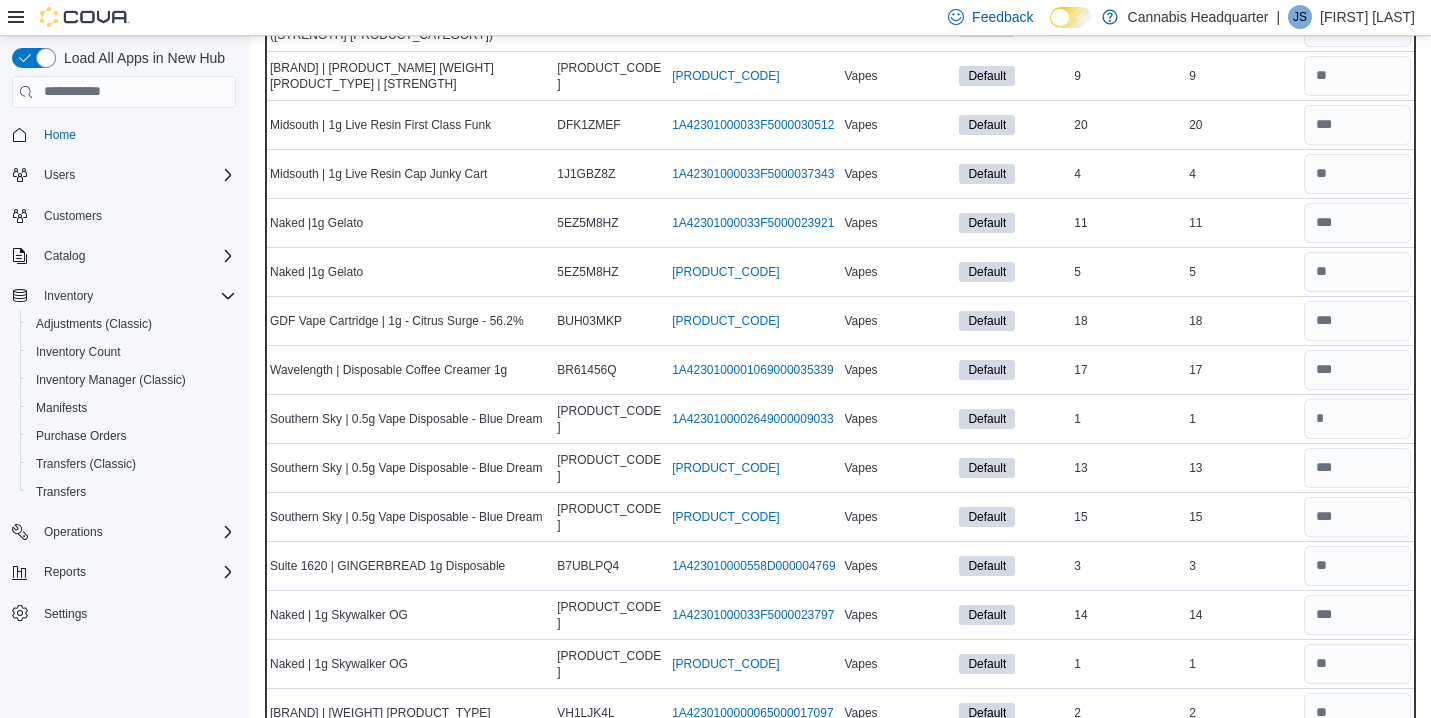 scroll, scrollTop: 3103, scrollLeft: 0, axis: vertical 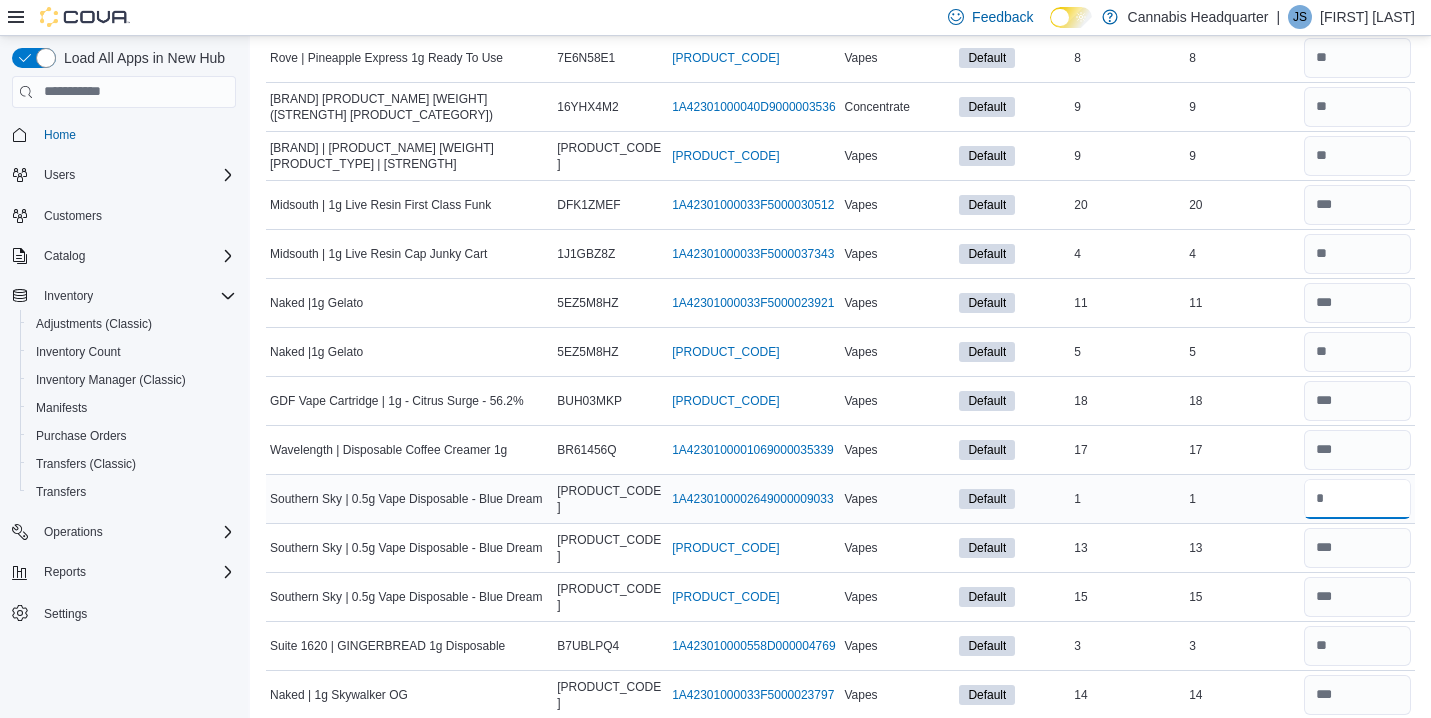 click at bounding box center (1357, 499) 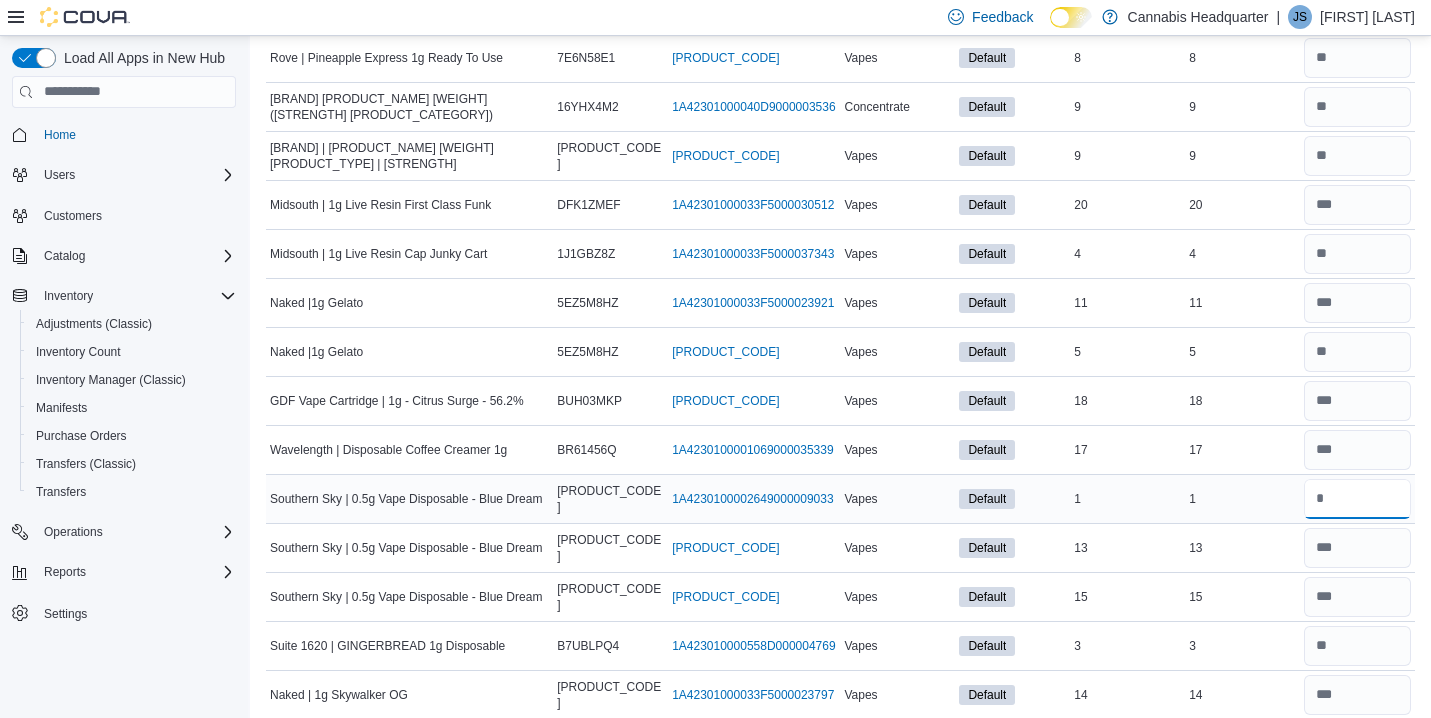 type on "*" 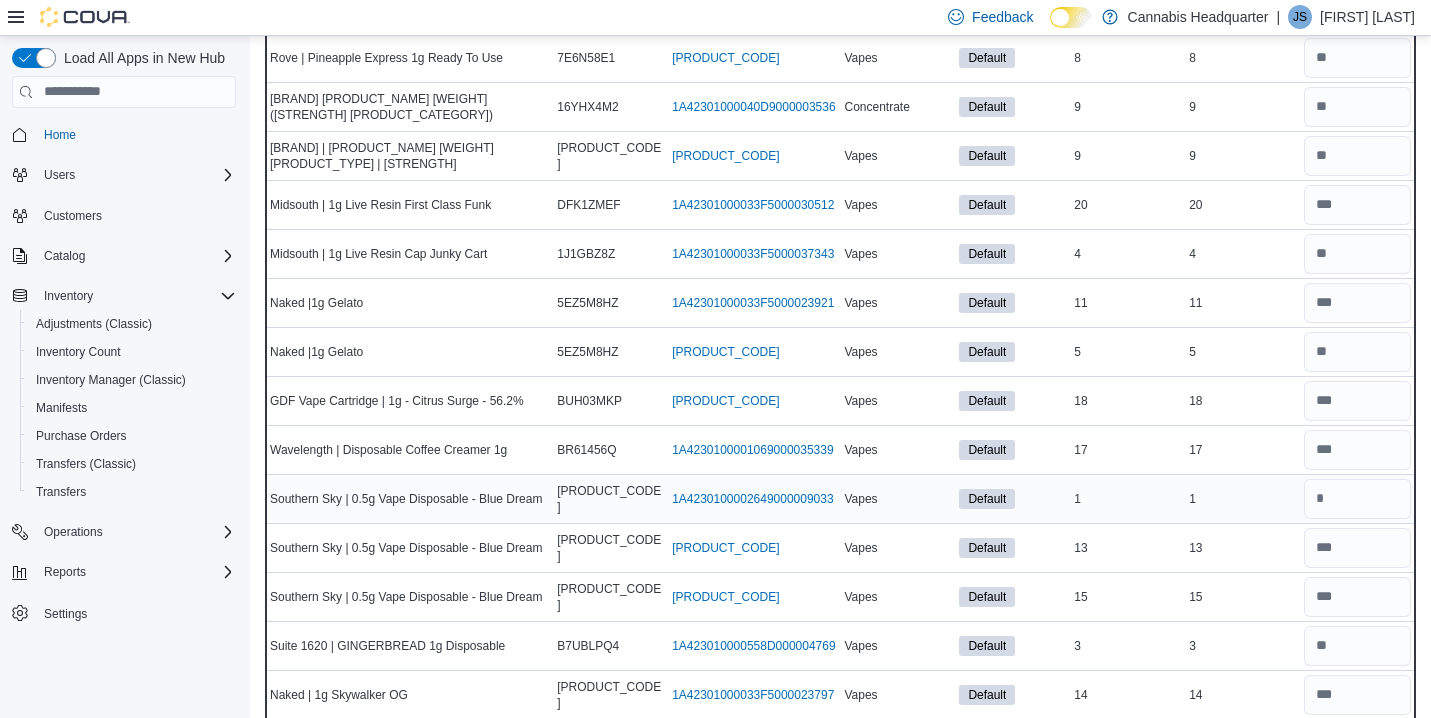 type 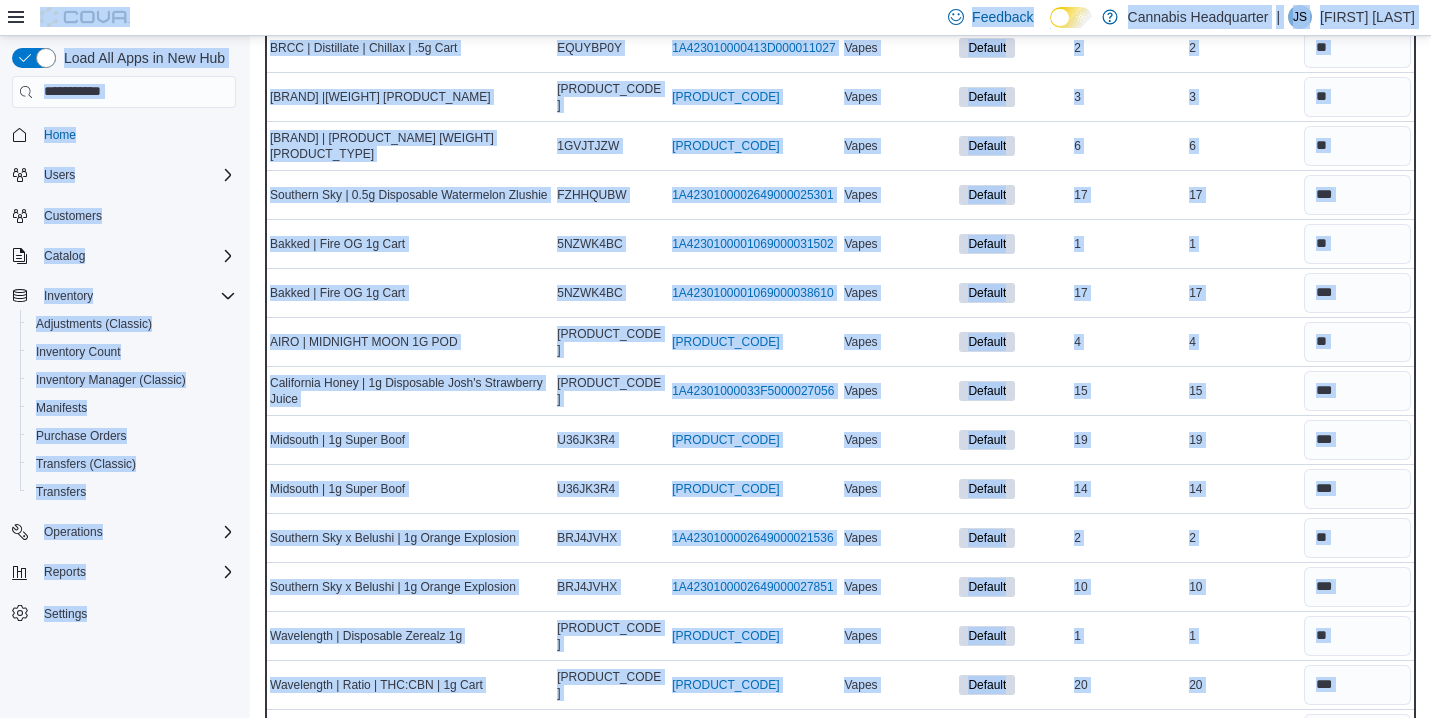 scroll, scrollTop: 0, scrollLeft: 0, axis: both 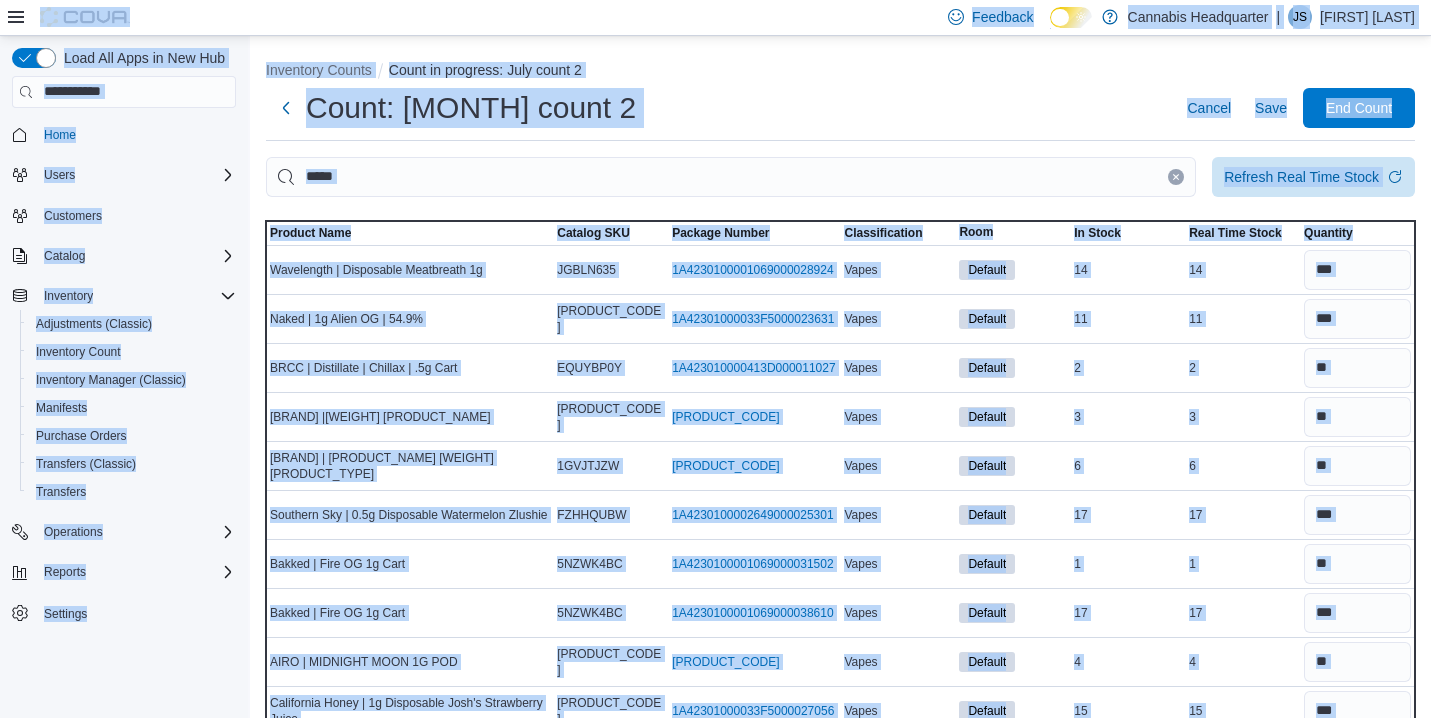 drag, startPoint x: 1273, startPoint y: 476, endPoint x: 1295, endPoint y: -101, distance: 577.41925 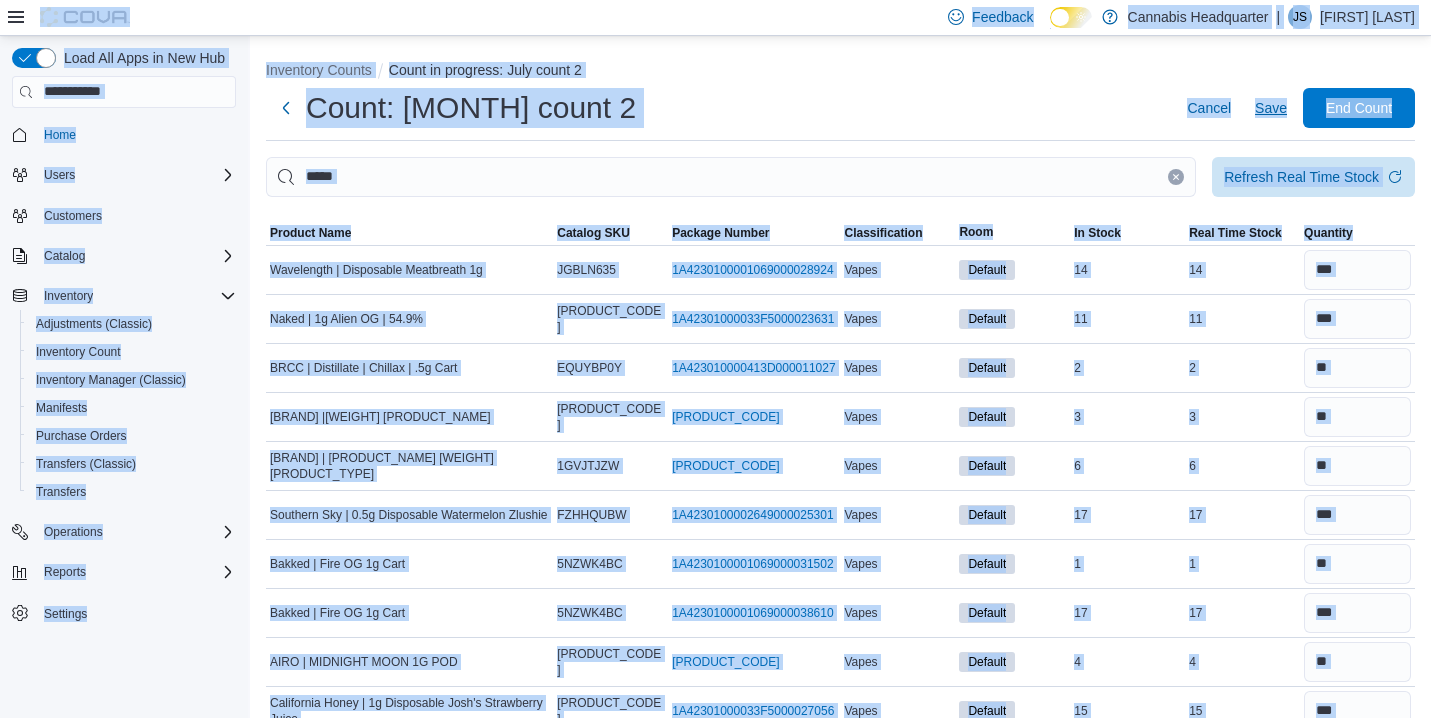 click on "Save" at bounding box center [1271, 108] 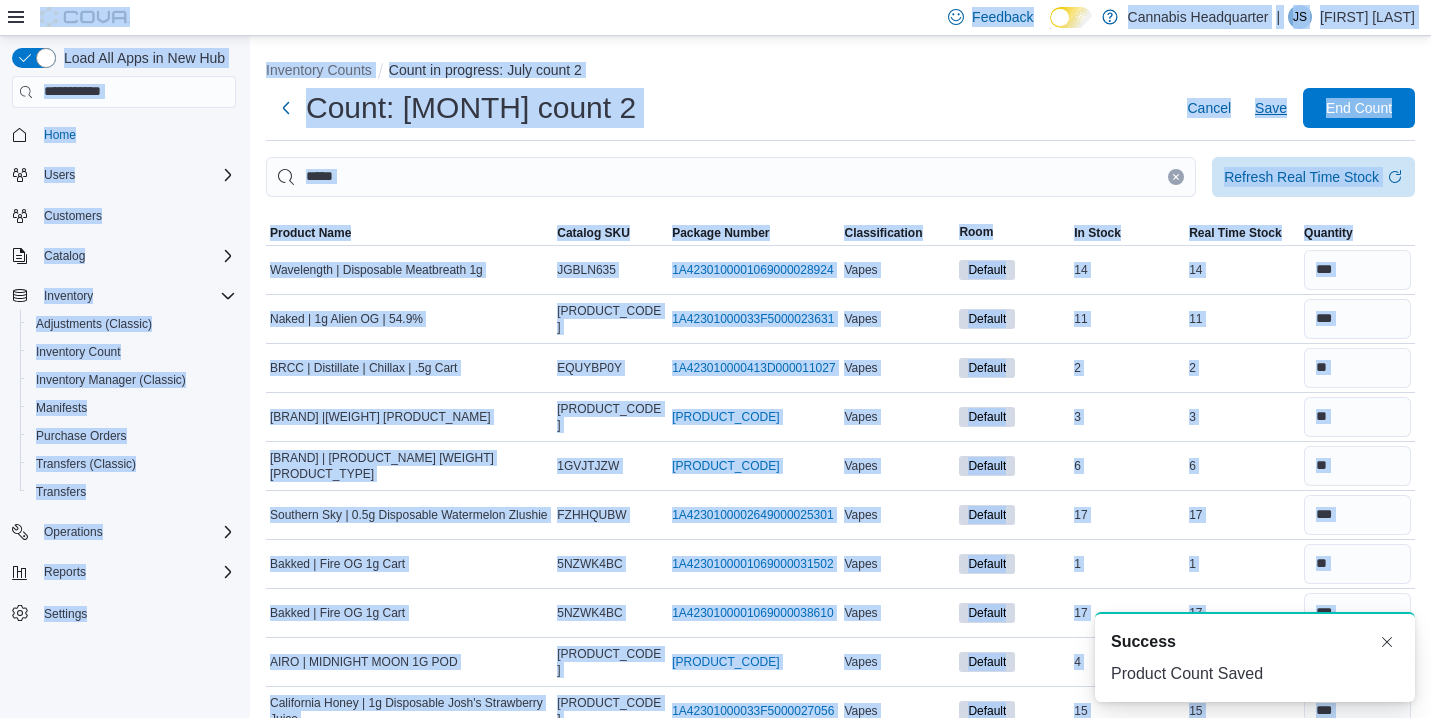 scroll, scrollTop: 0, scrollLeft: 0, axis: both 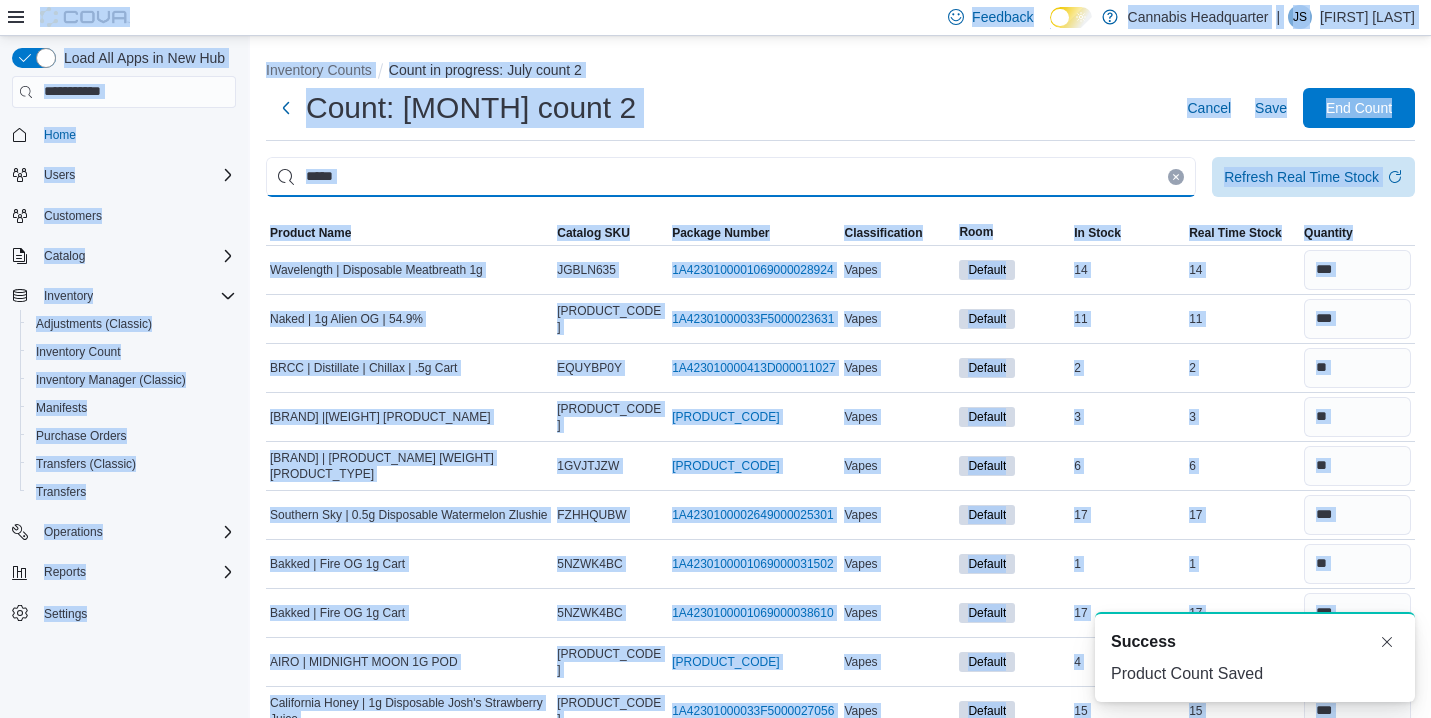 click on "*****" at bounding box center (731, 177) 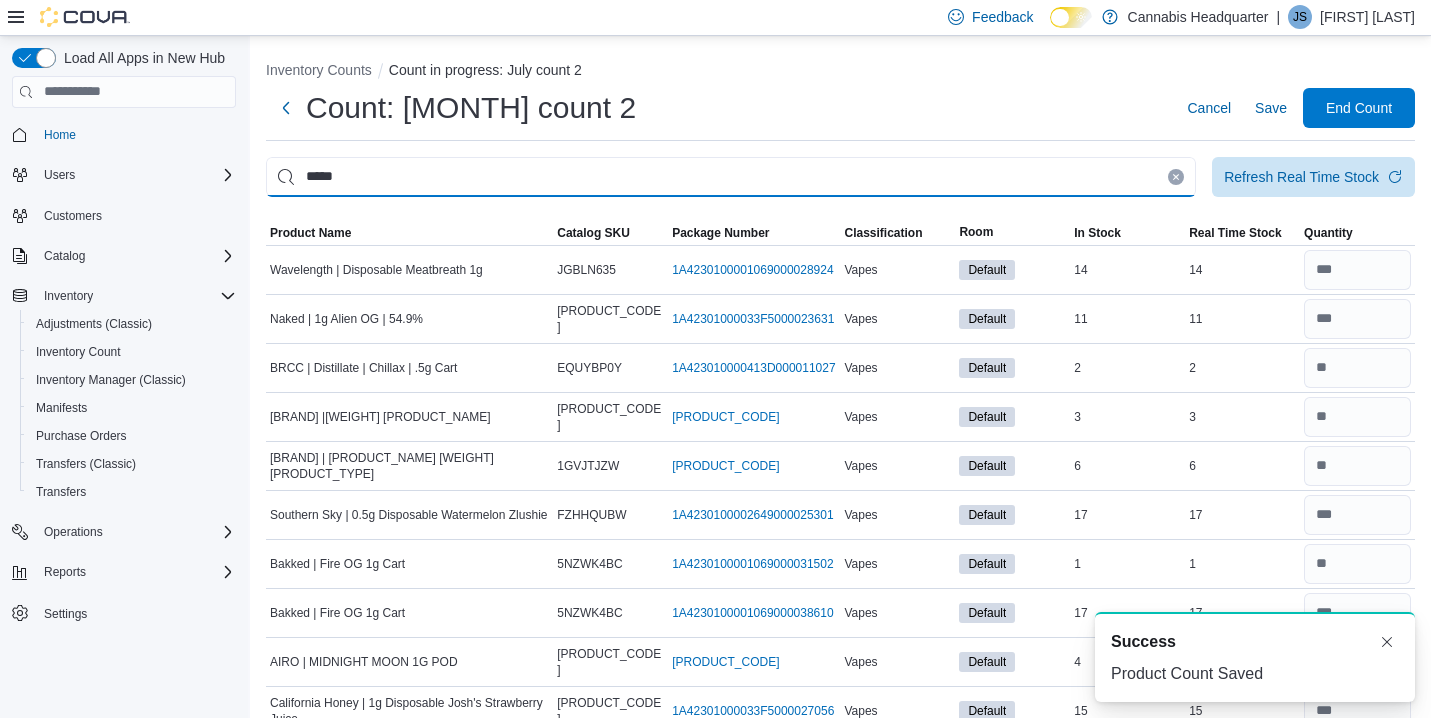 click on "*****" at bounding box center (731, 177) 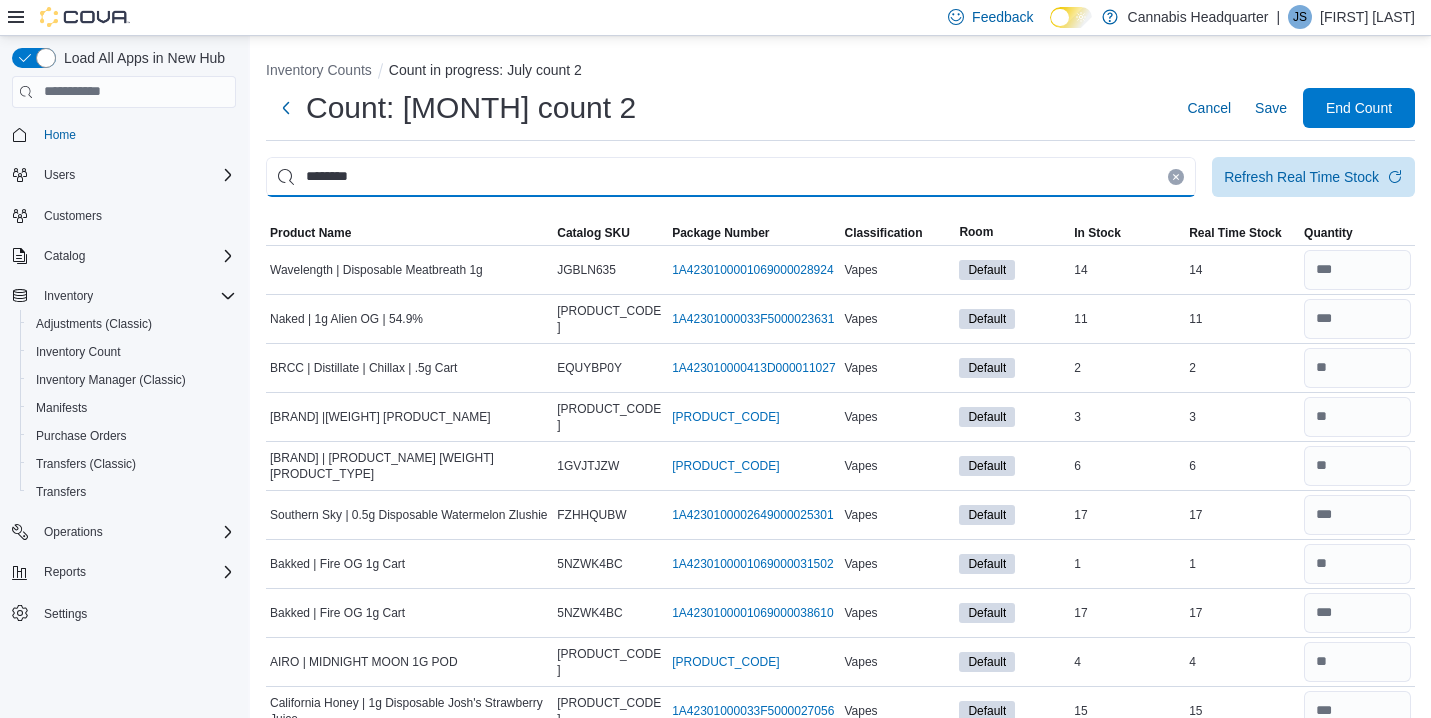type on "********" 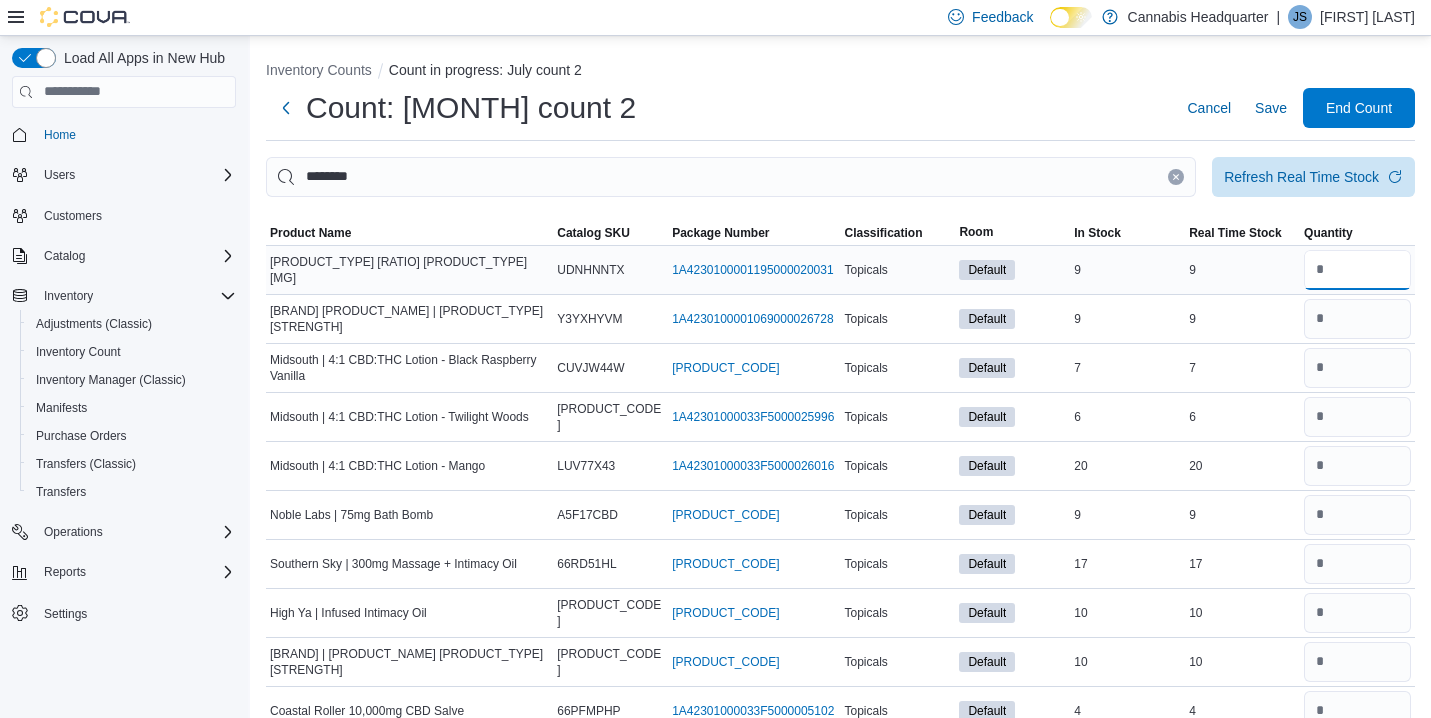 click at bounding box center [1357, 270] 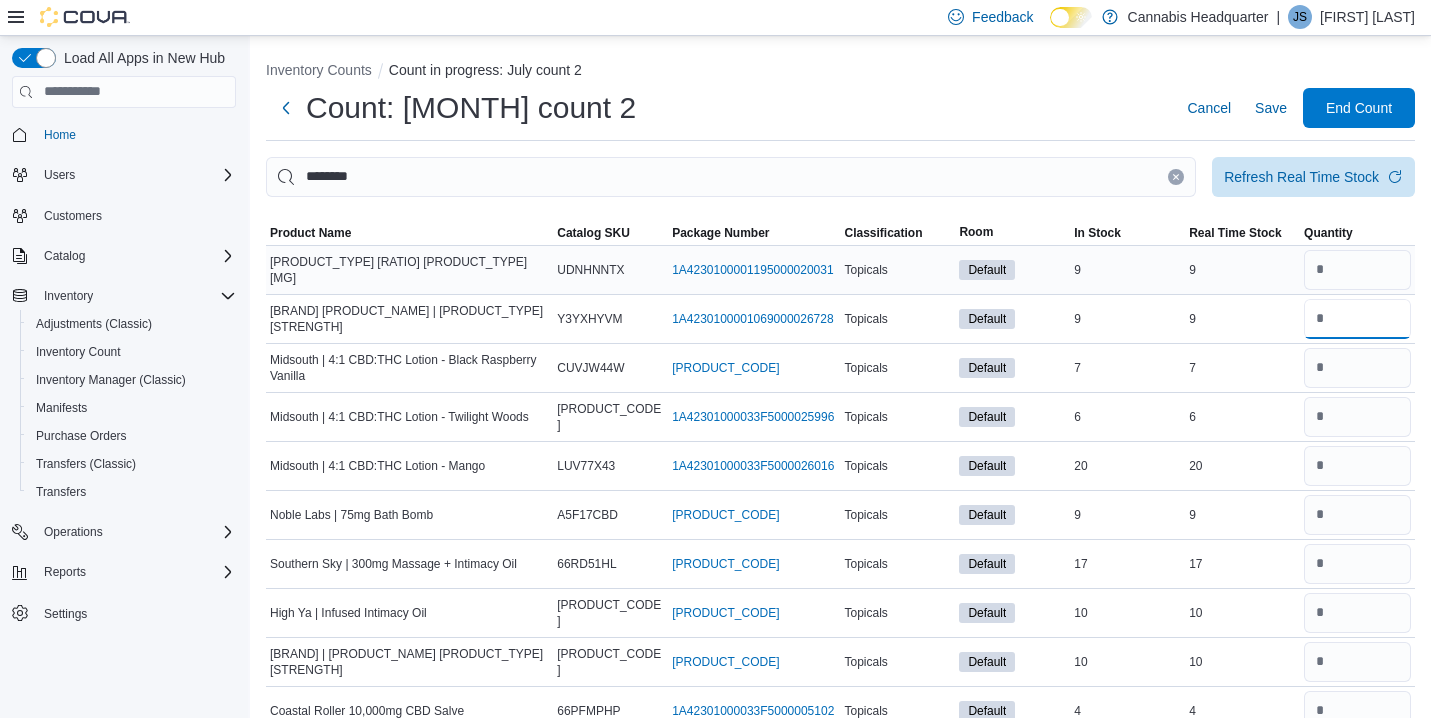 type 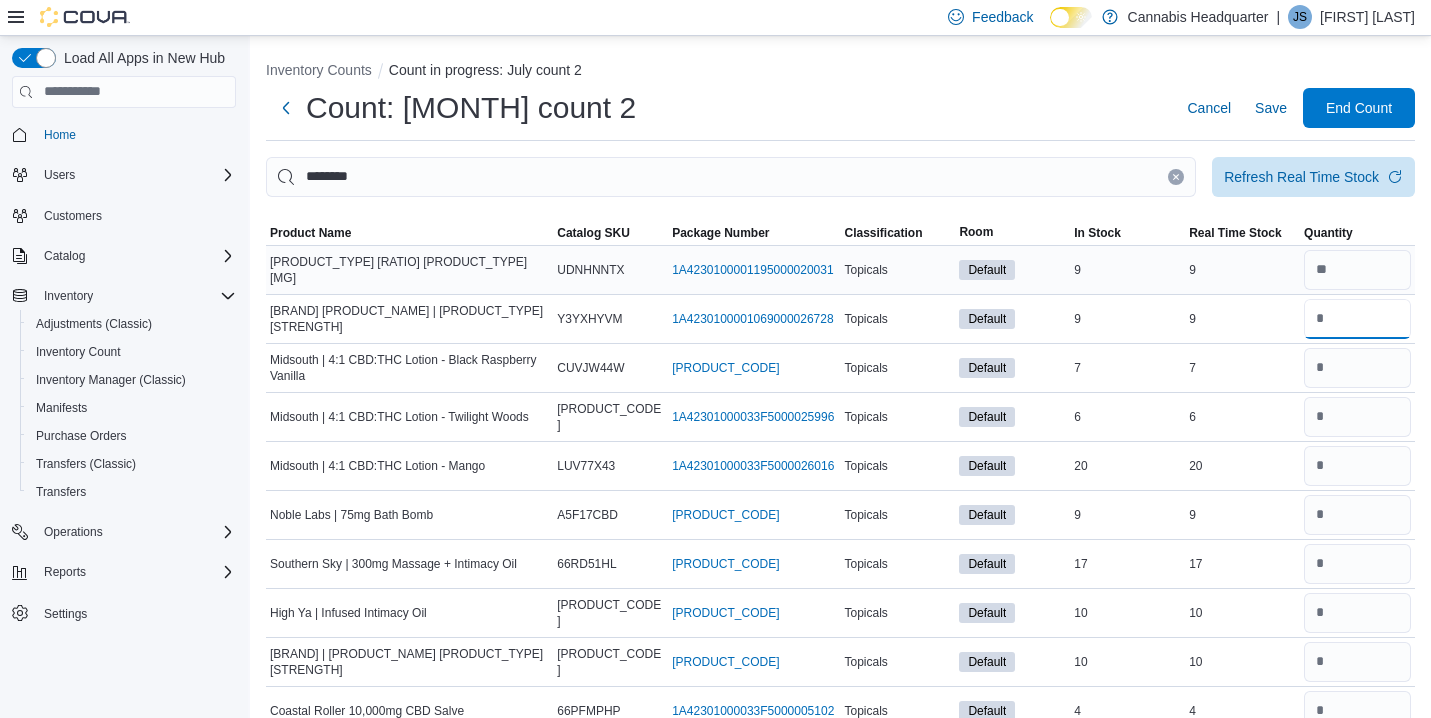 type on "*" 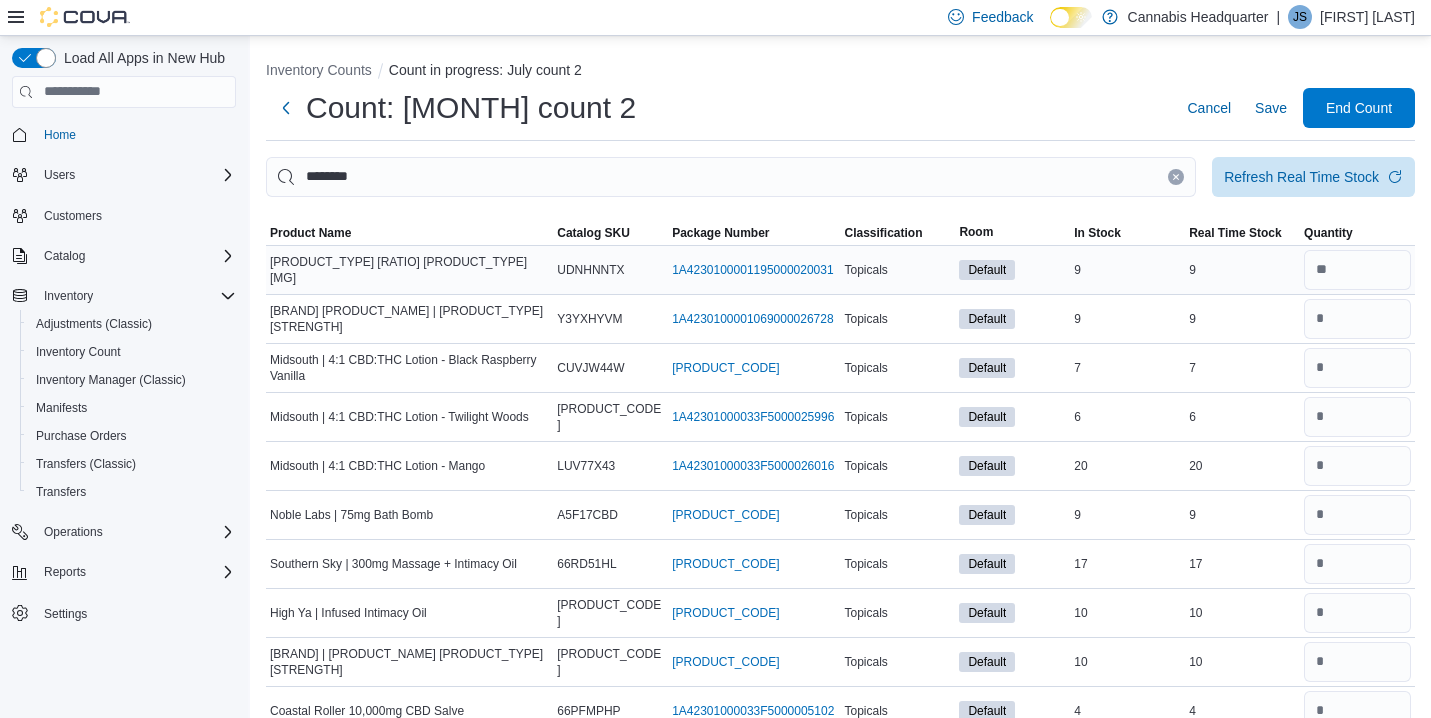 type 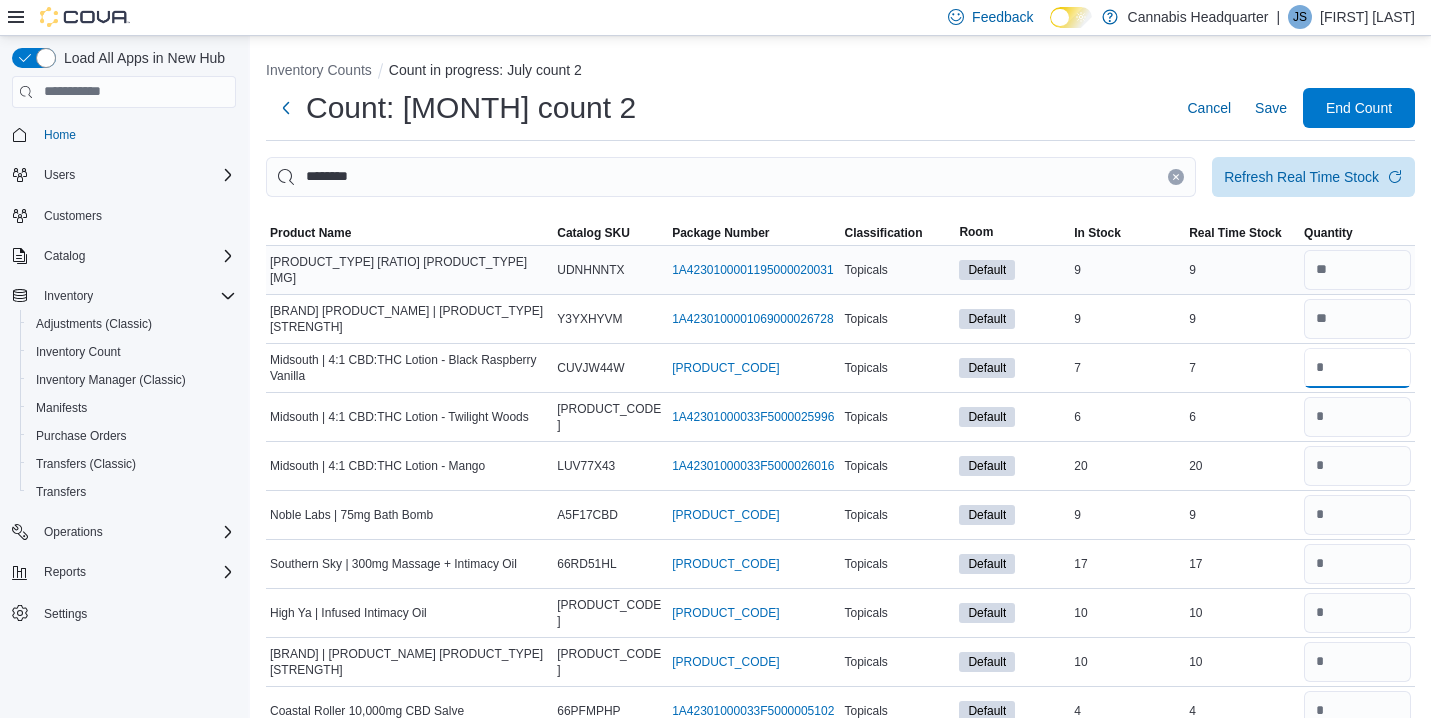 type on "*" 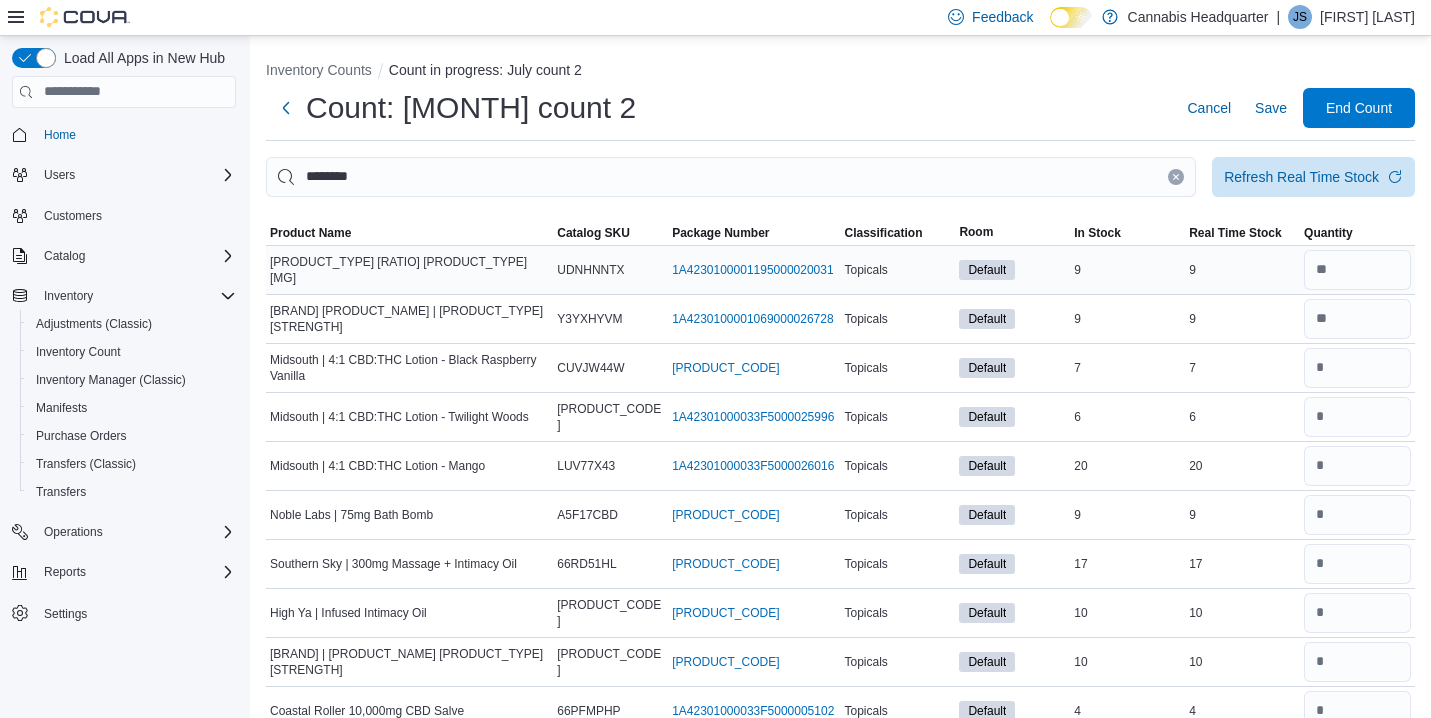 type 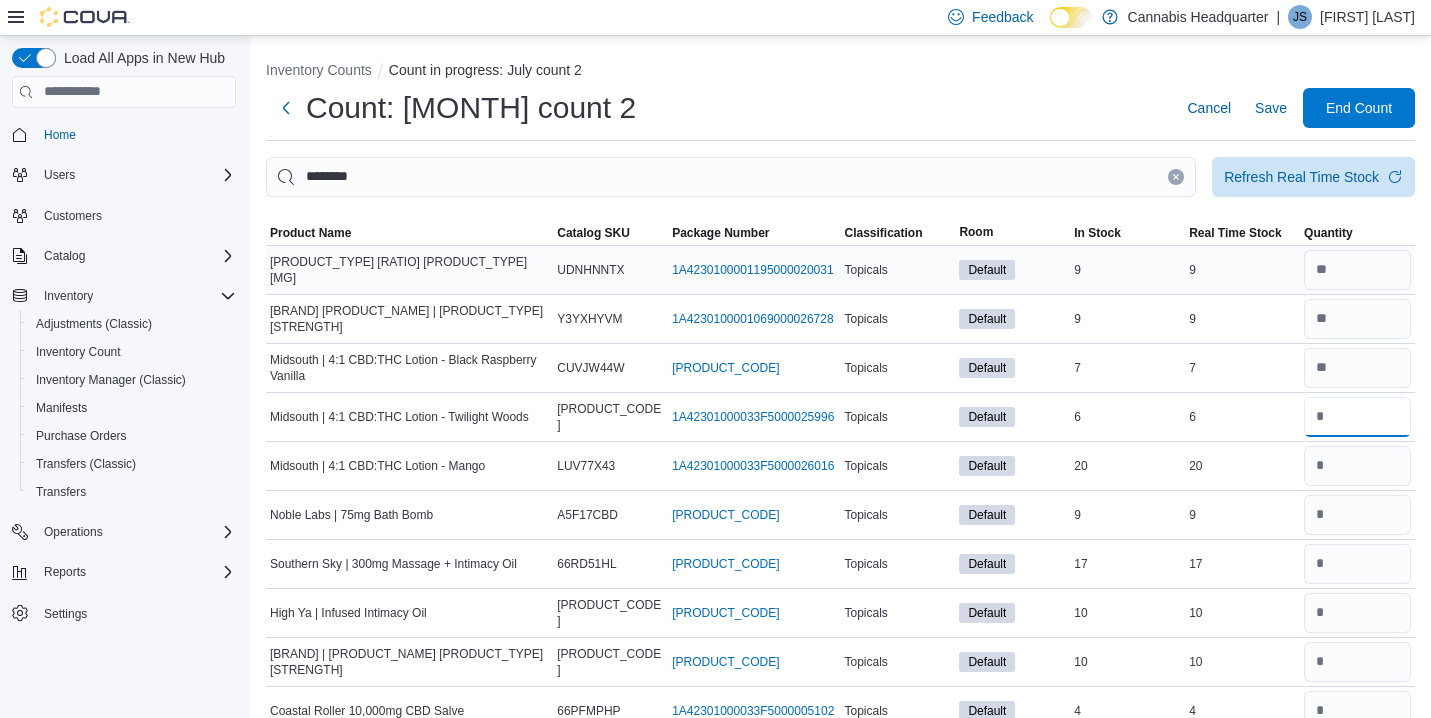 type on "*" 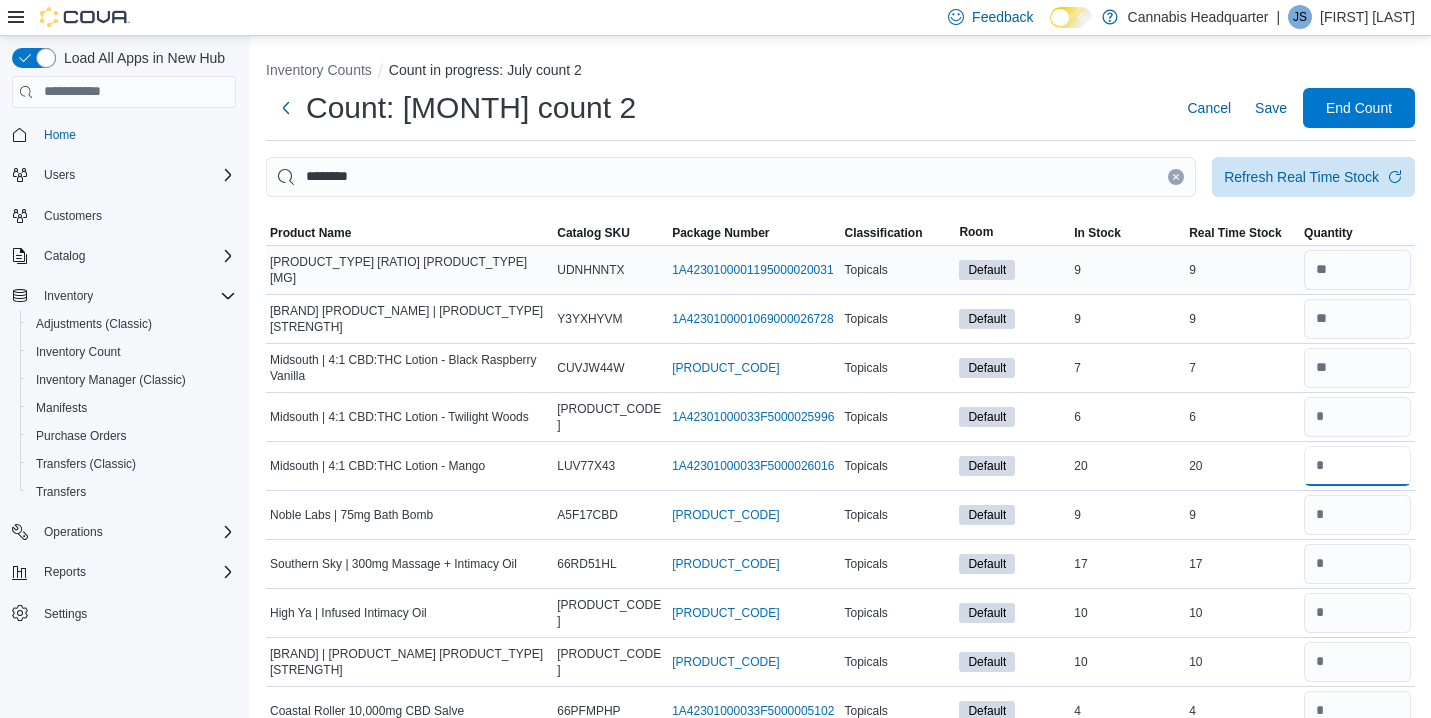 type 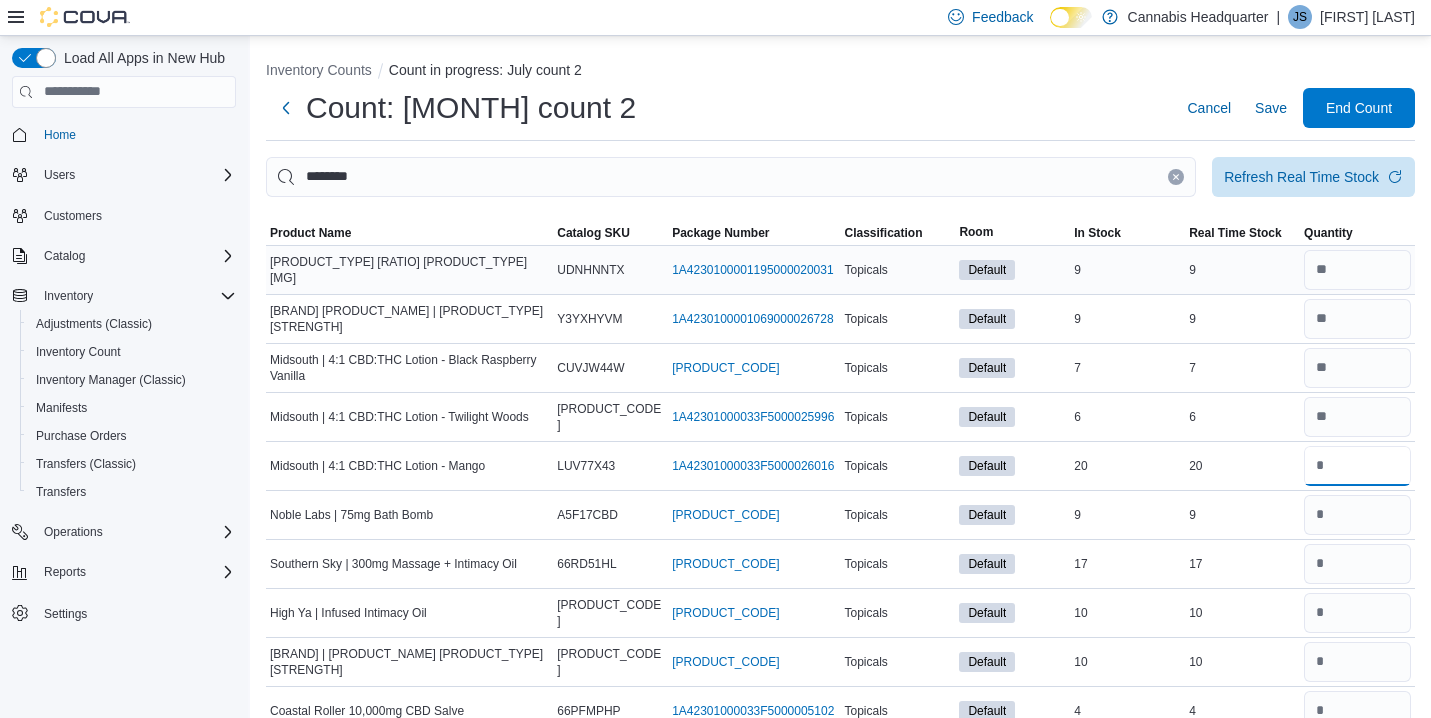 type on "**" 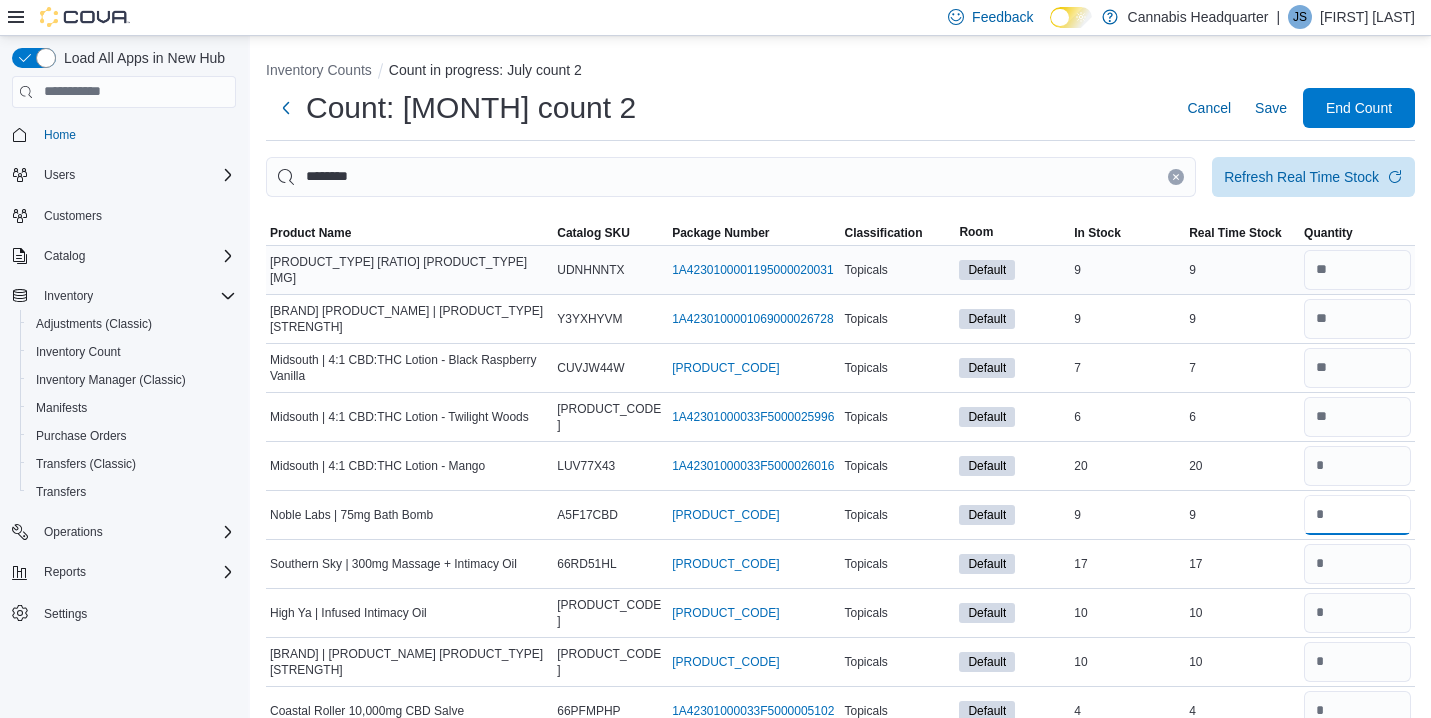 type 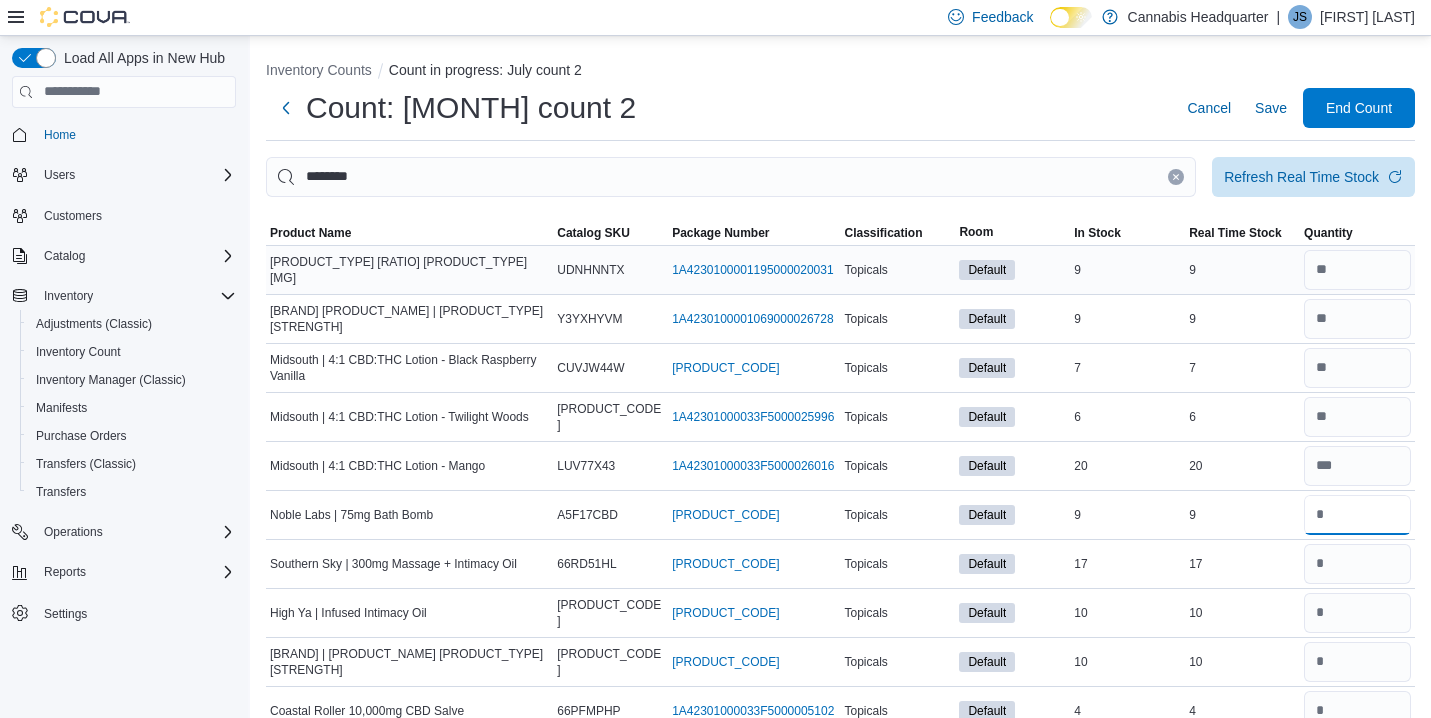type on "*" 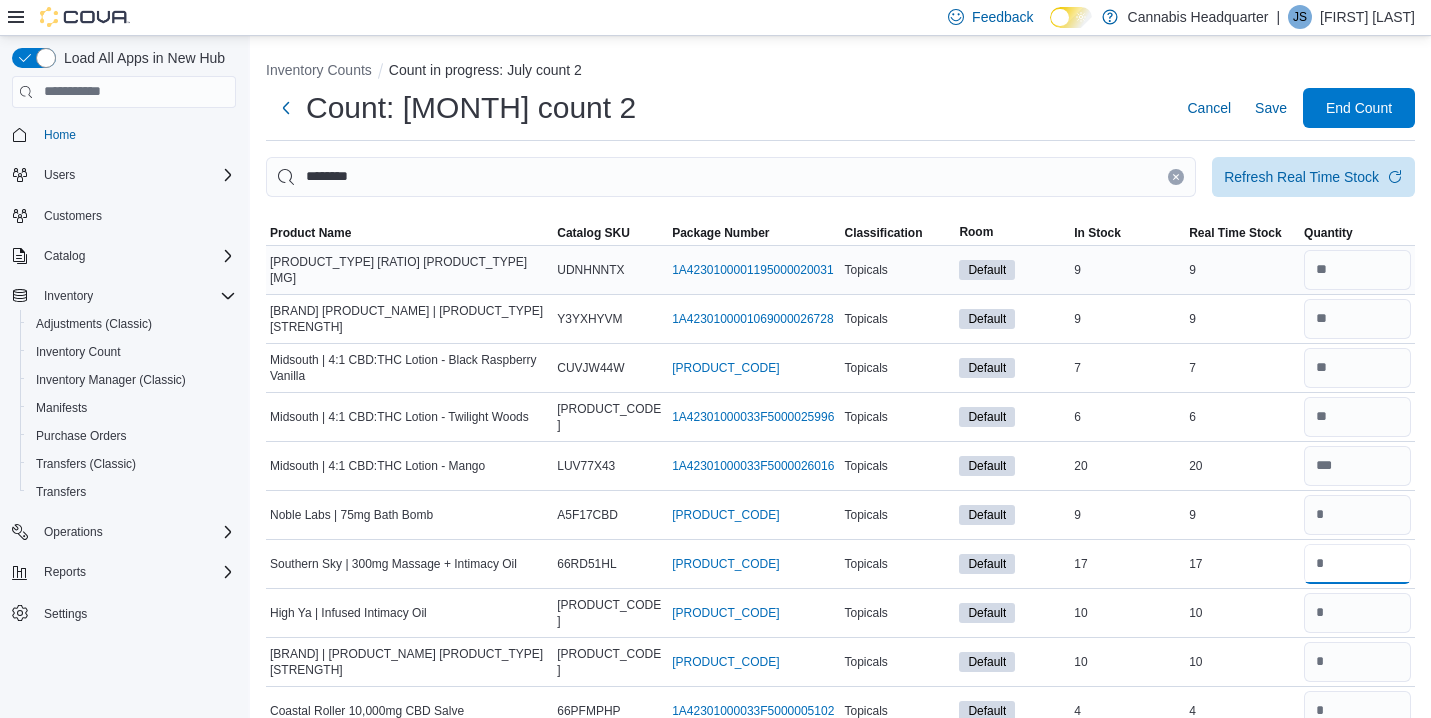 type 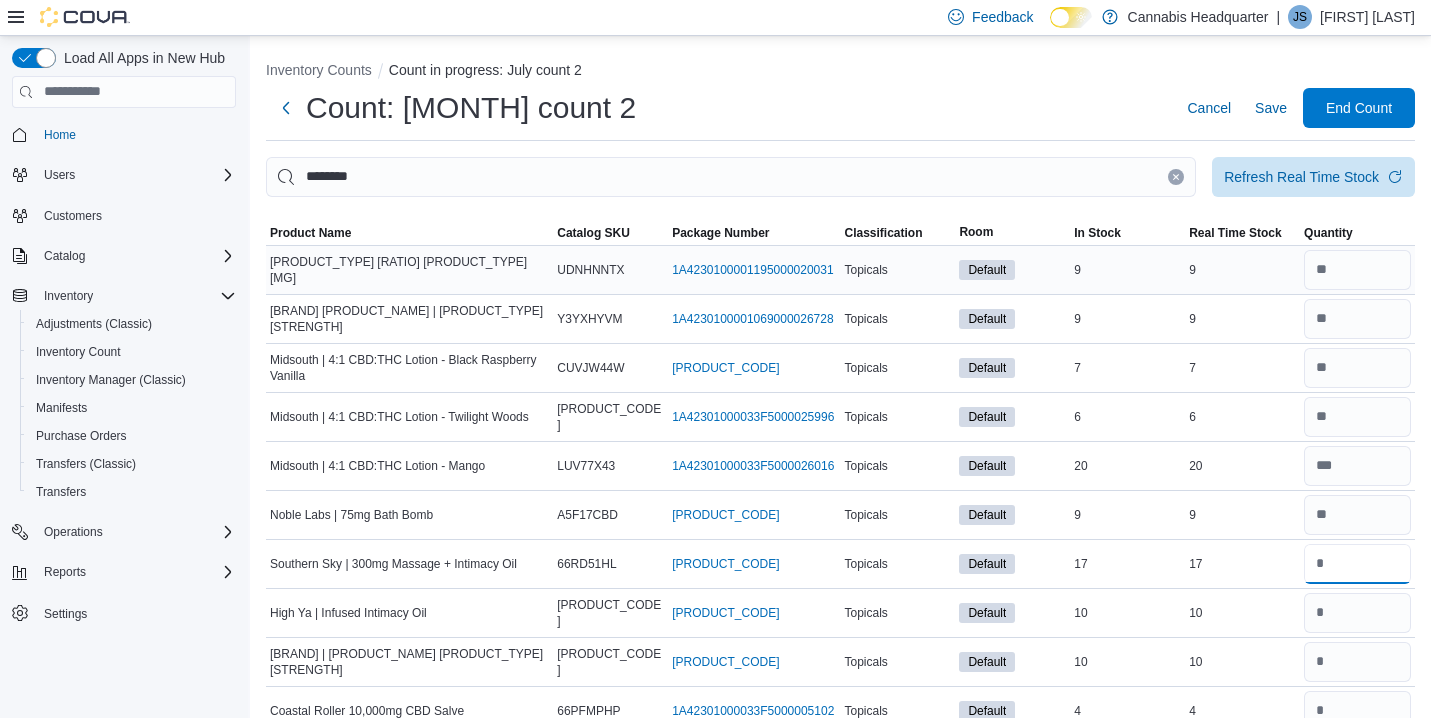 type on "**" 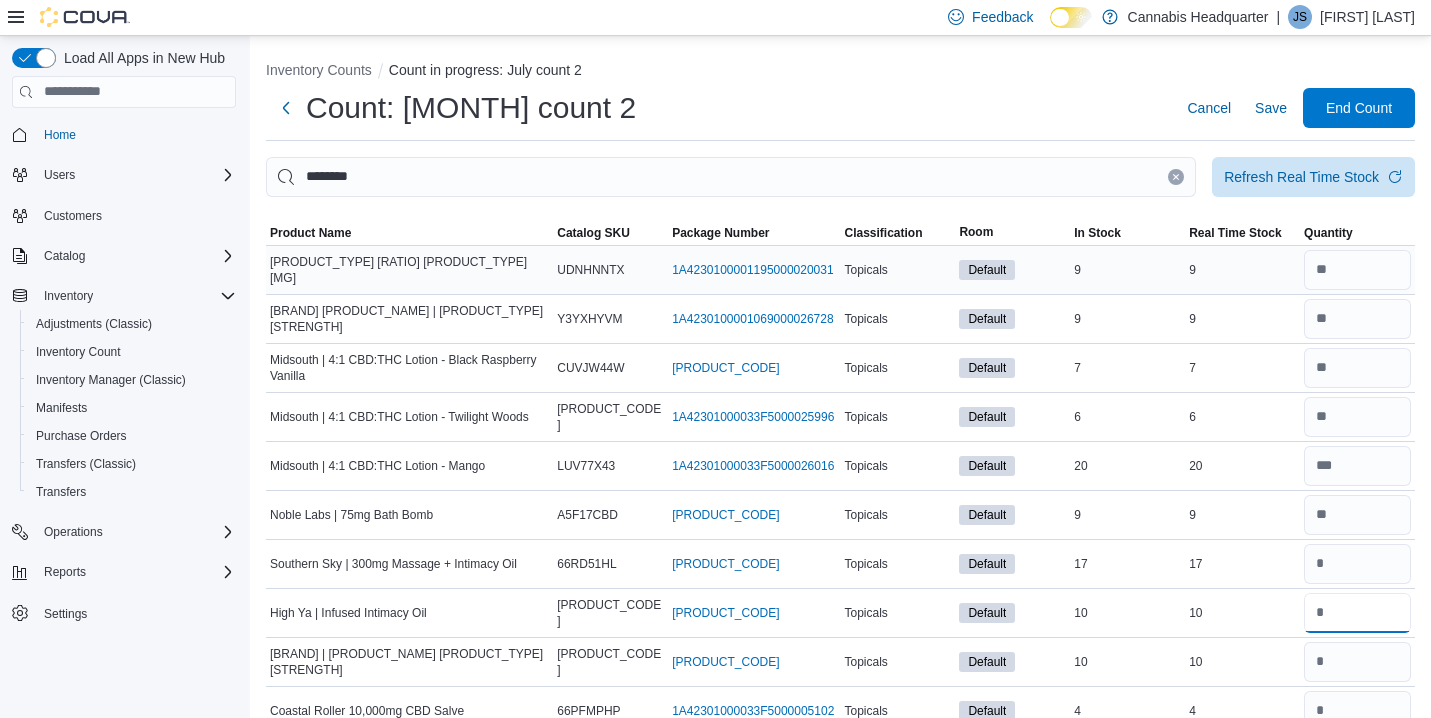 type 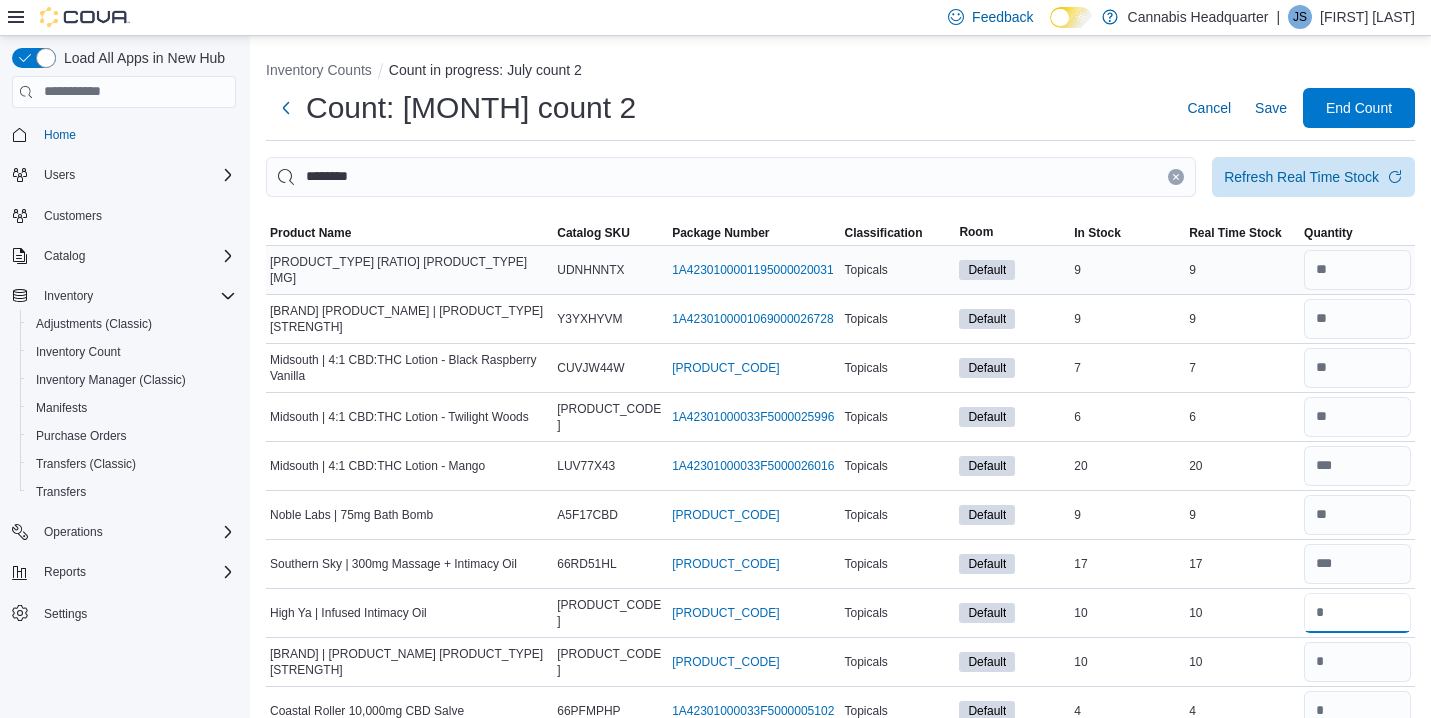 type on "**" 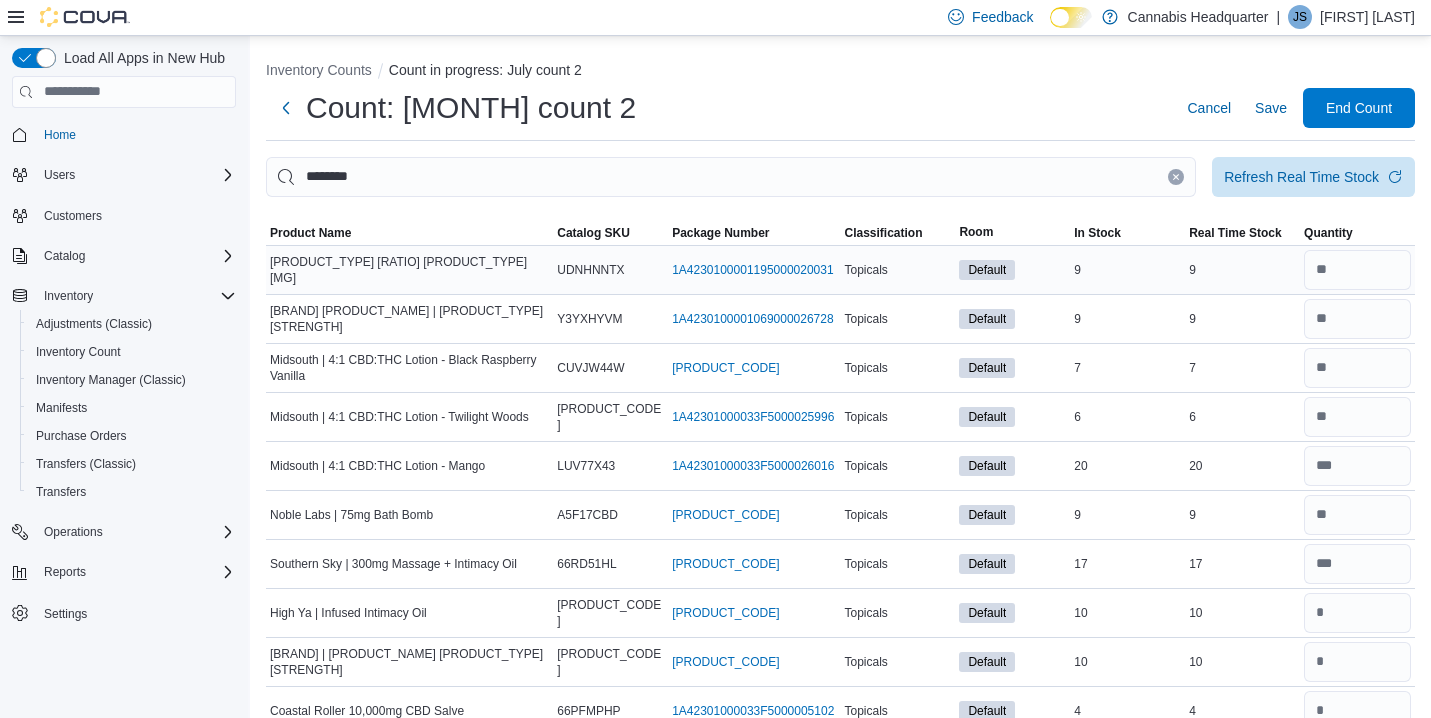 type 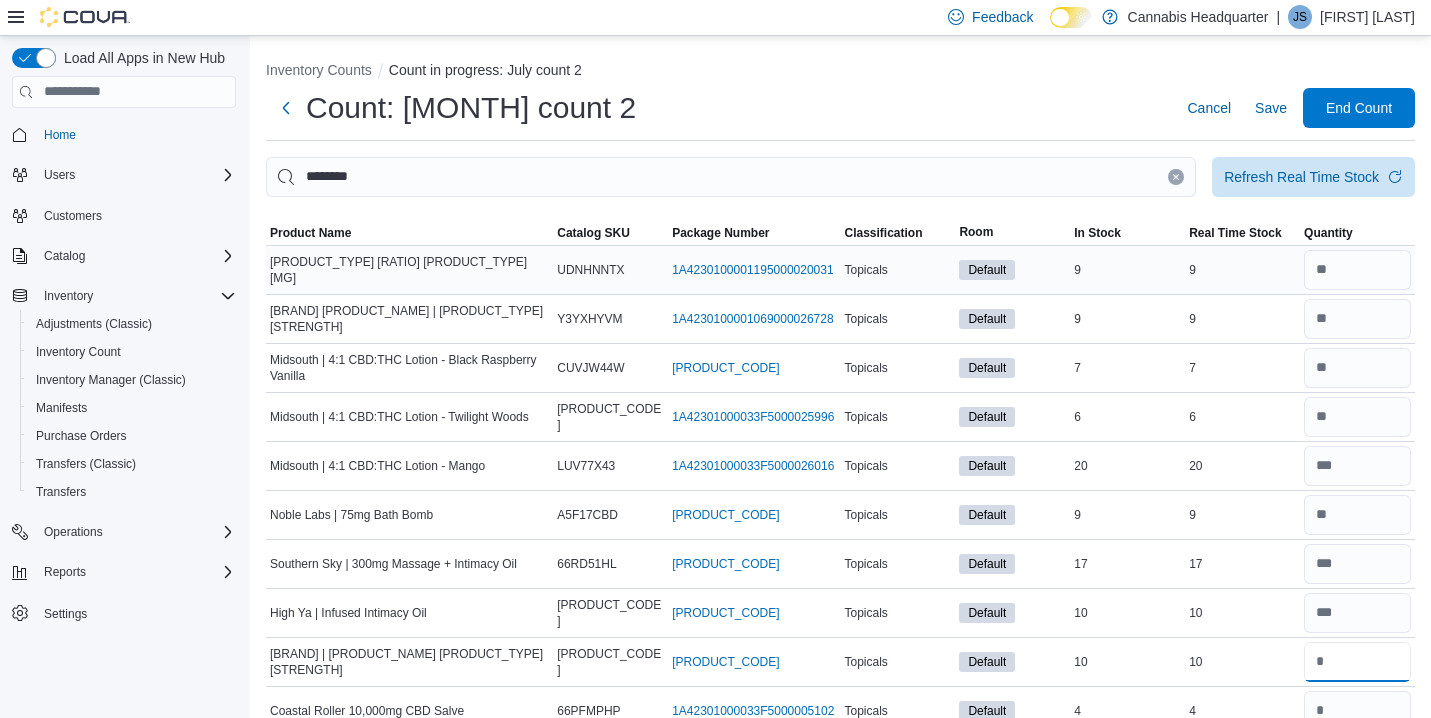 type on "**" 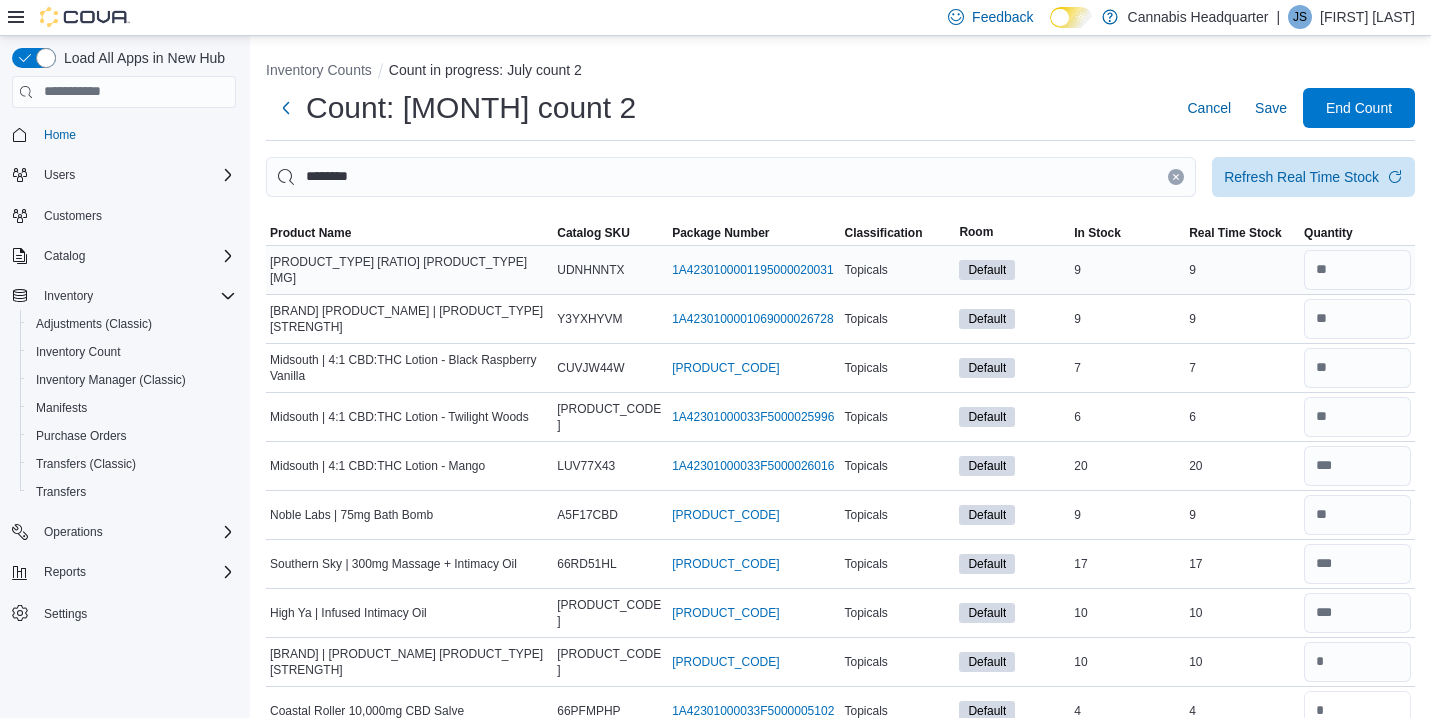 type 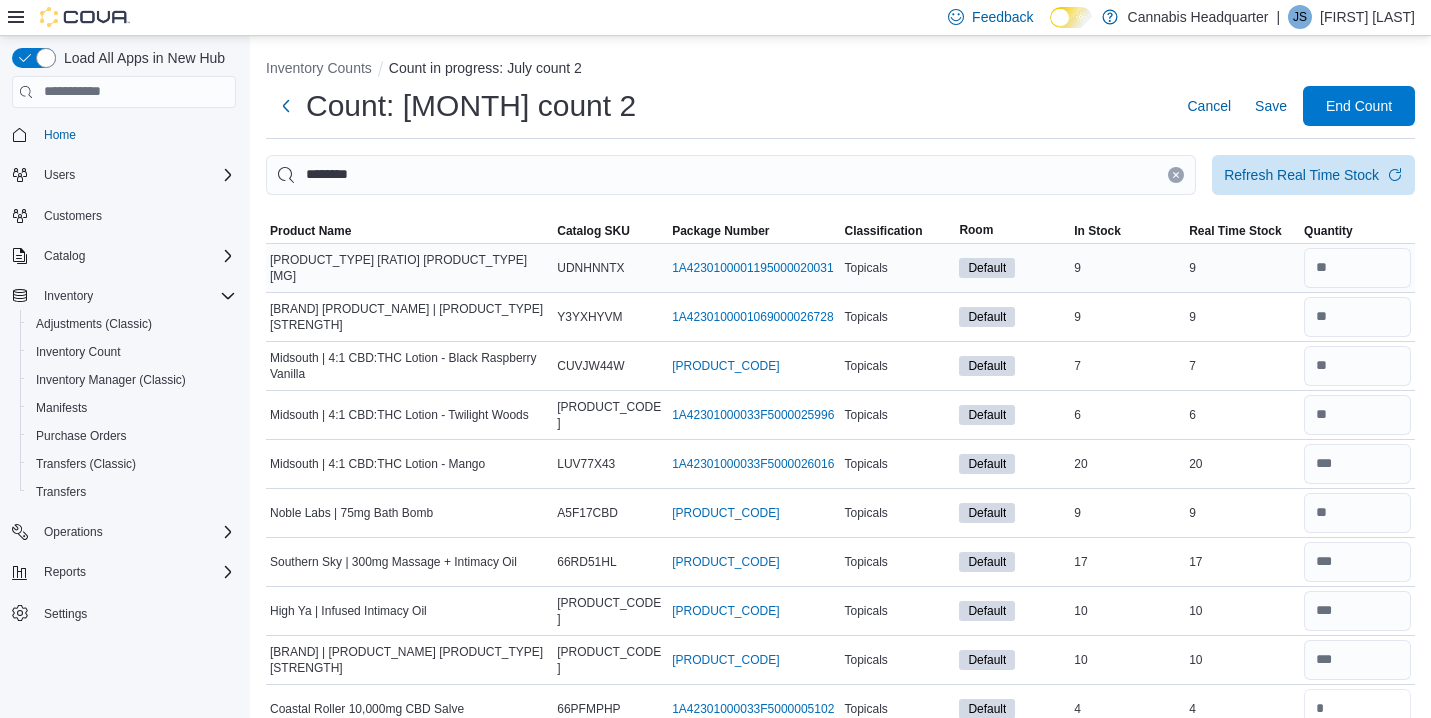 type on "*" 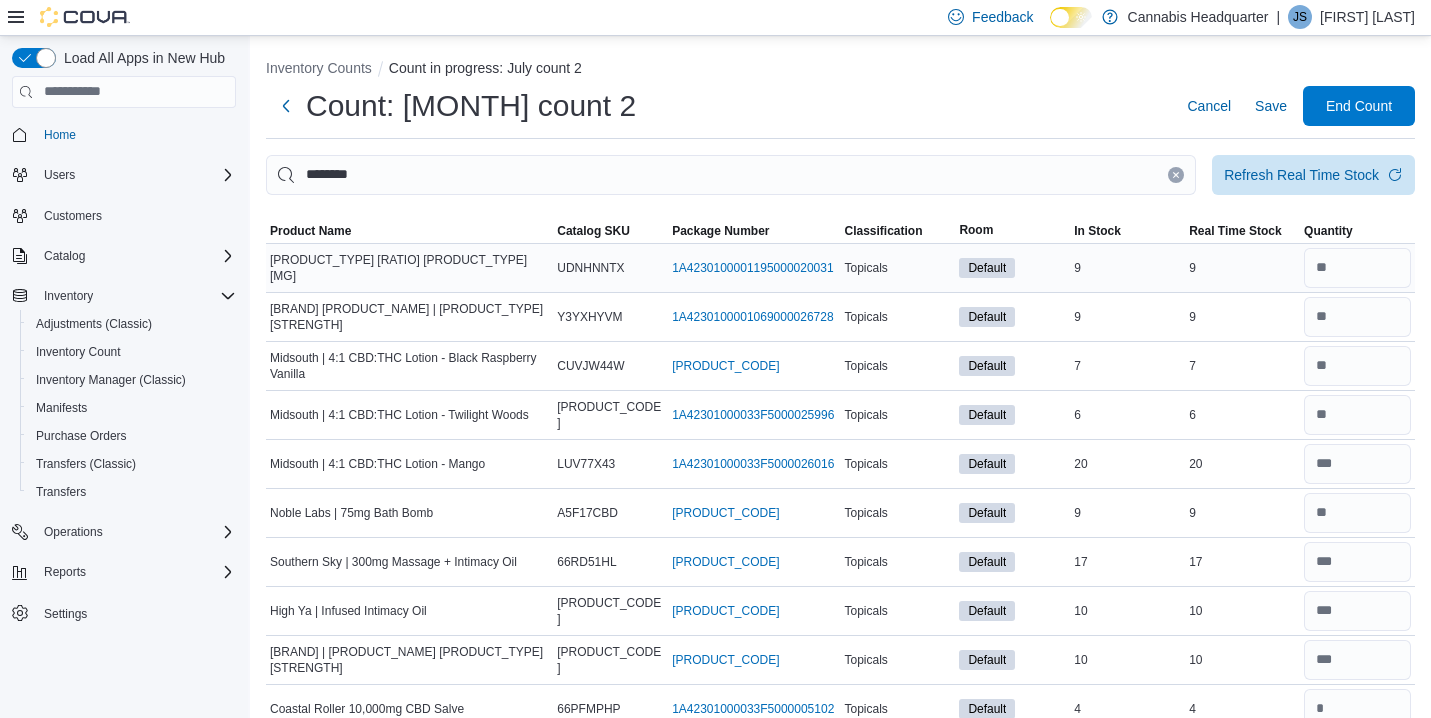 type 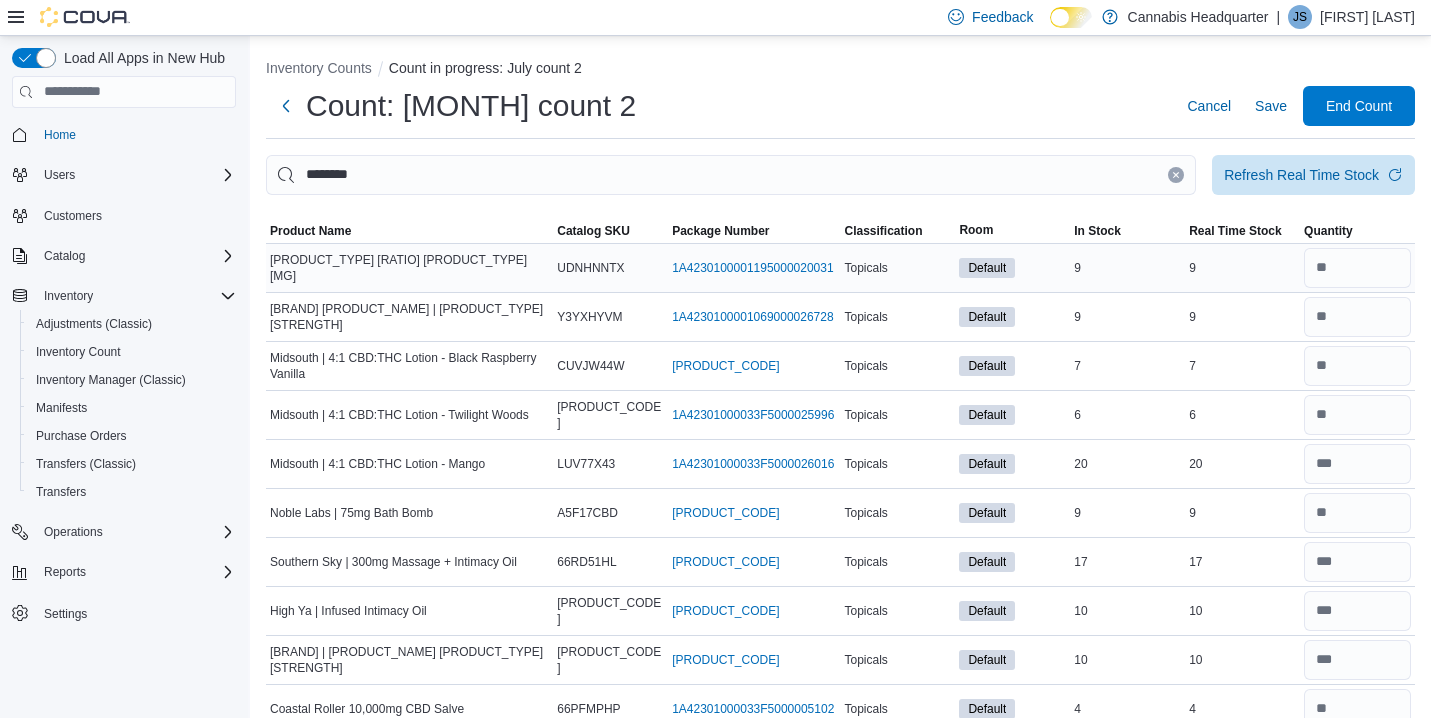scroll, scrollTop: 181, scrollLeft: 0, axis: vertical 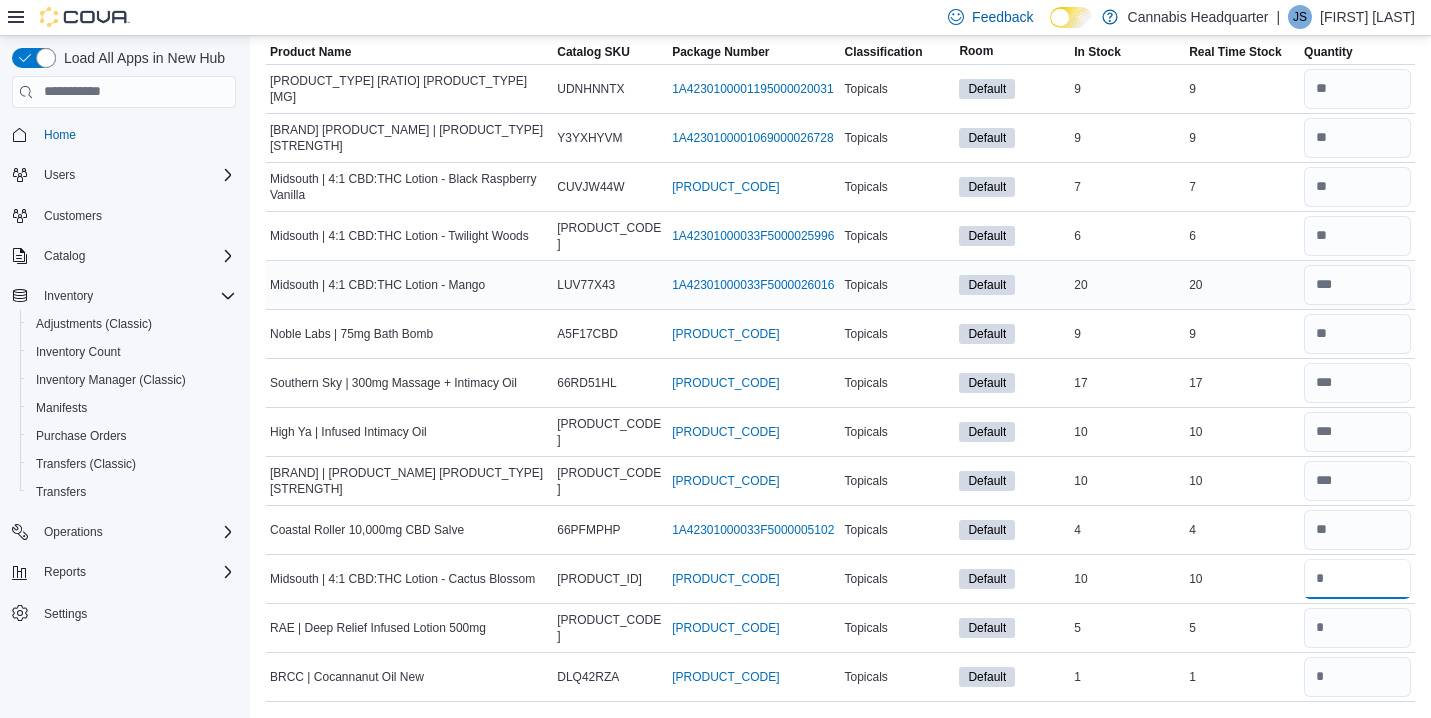type on "**" 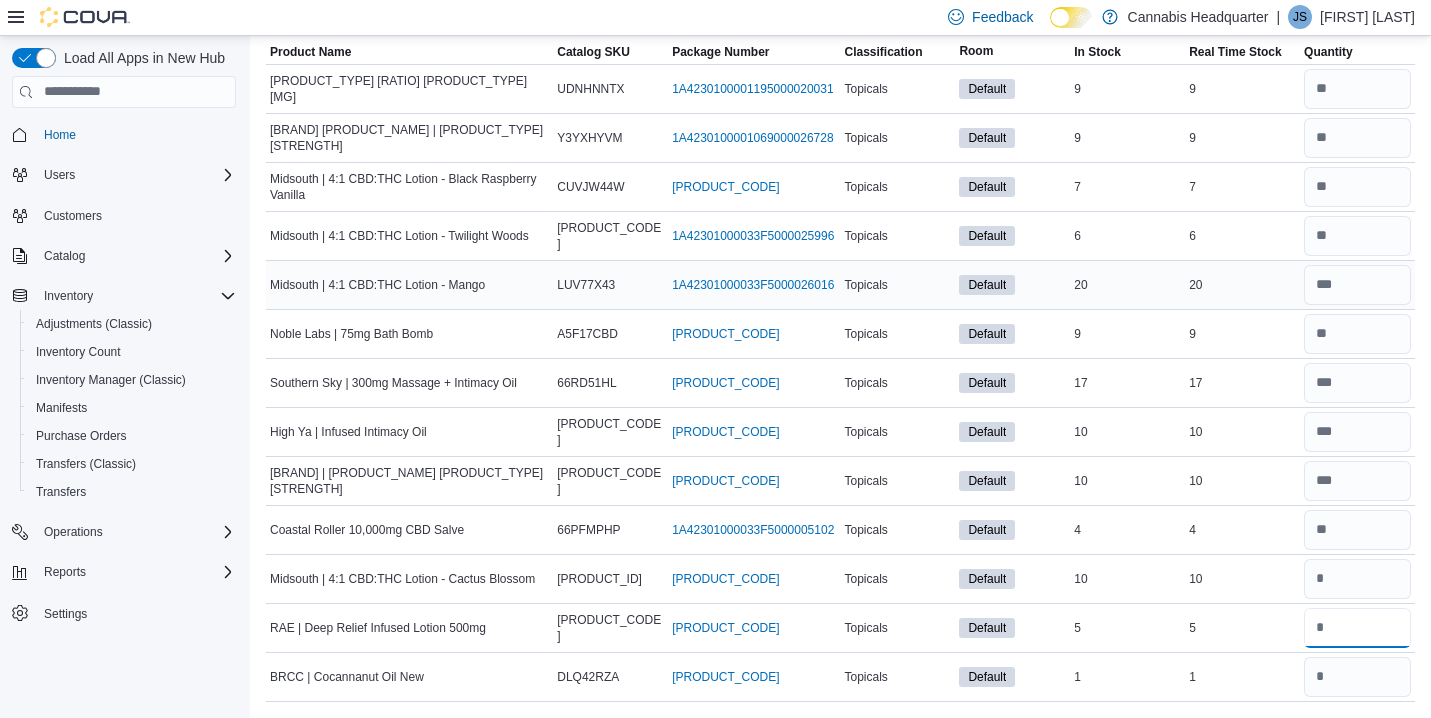 type 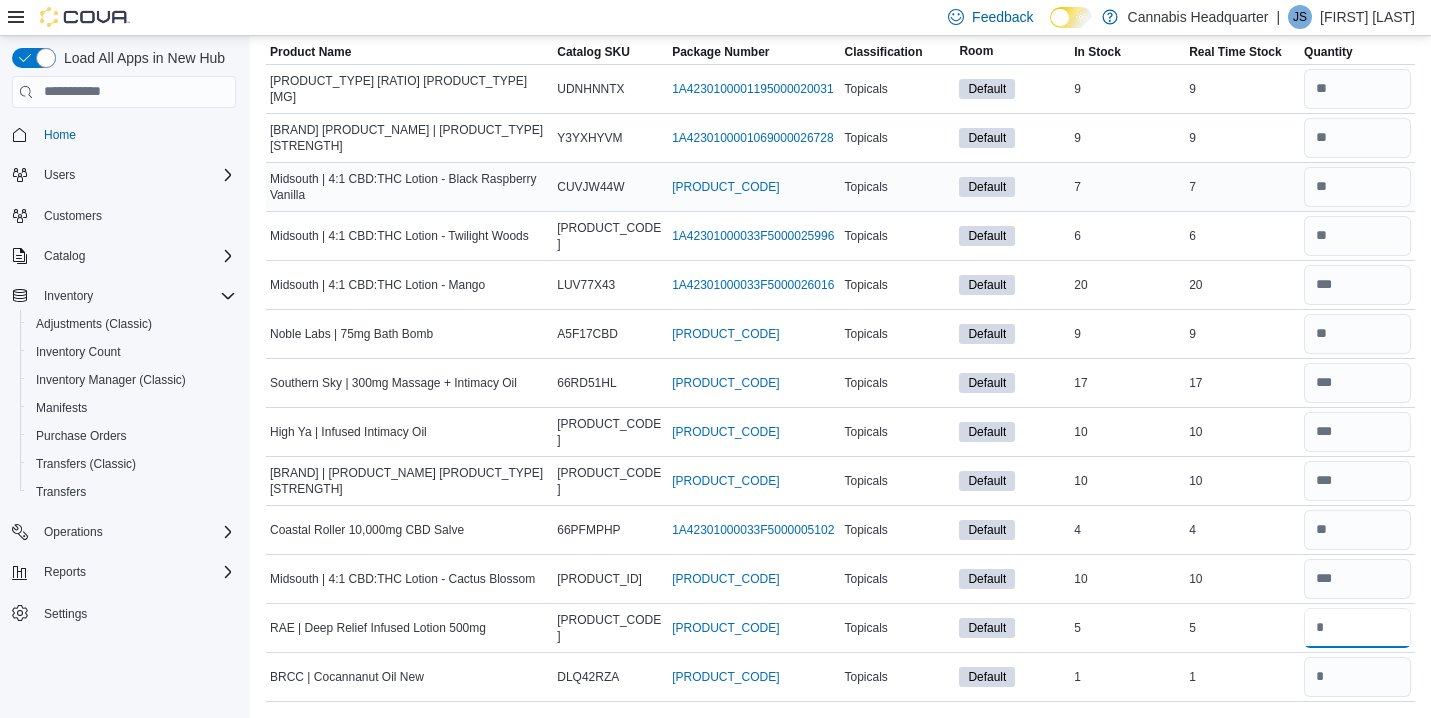type on "*" 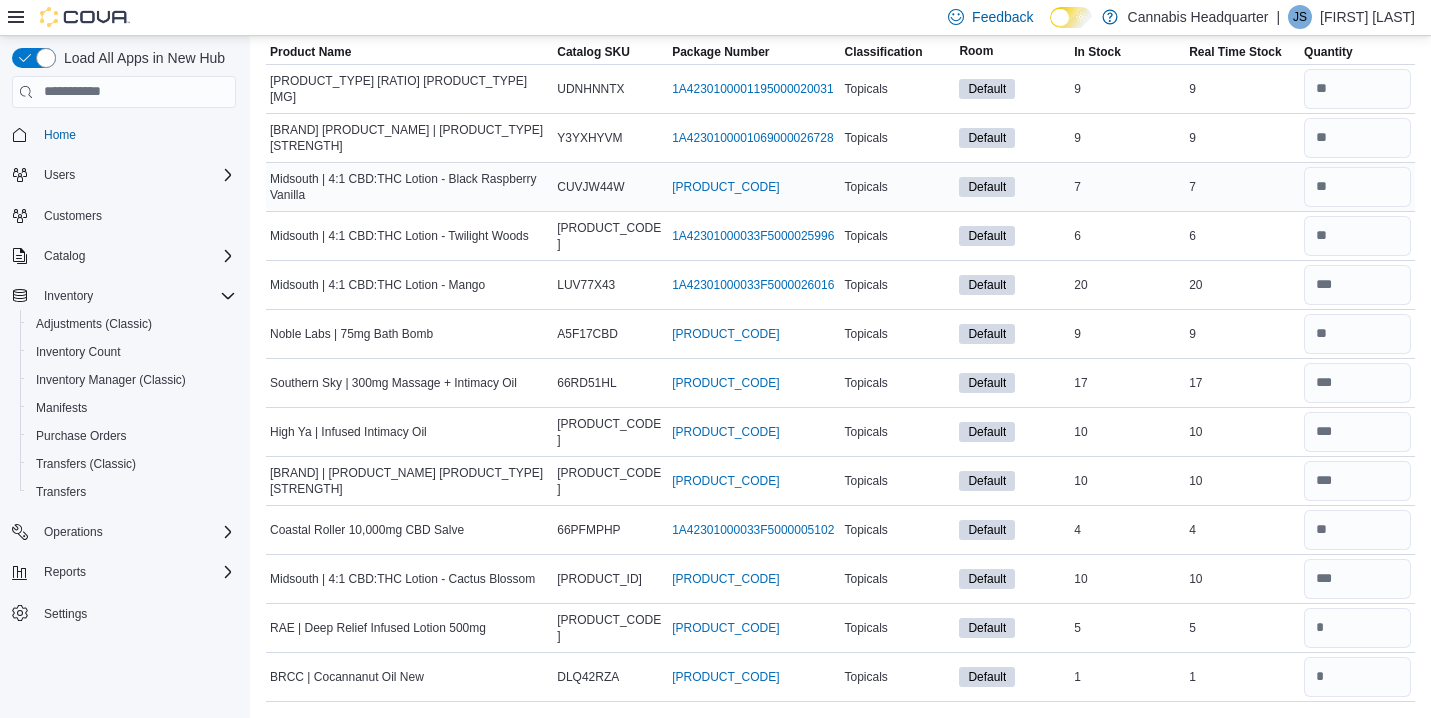 type 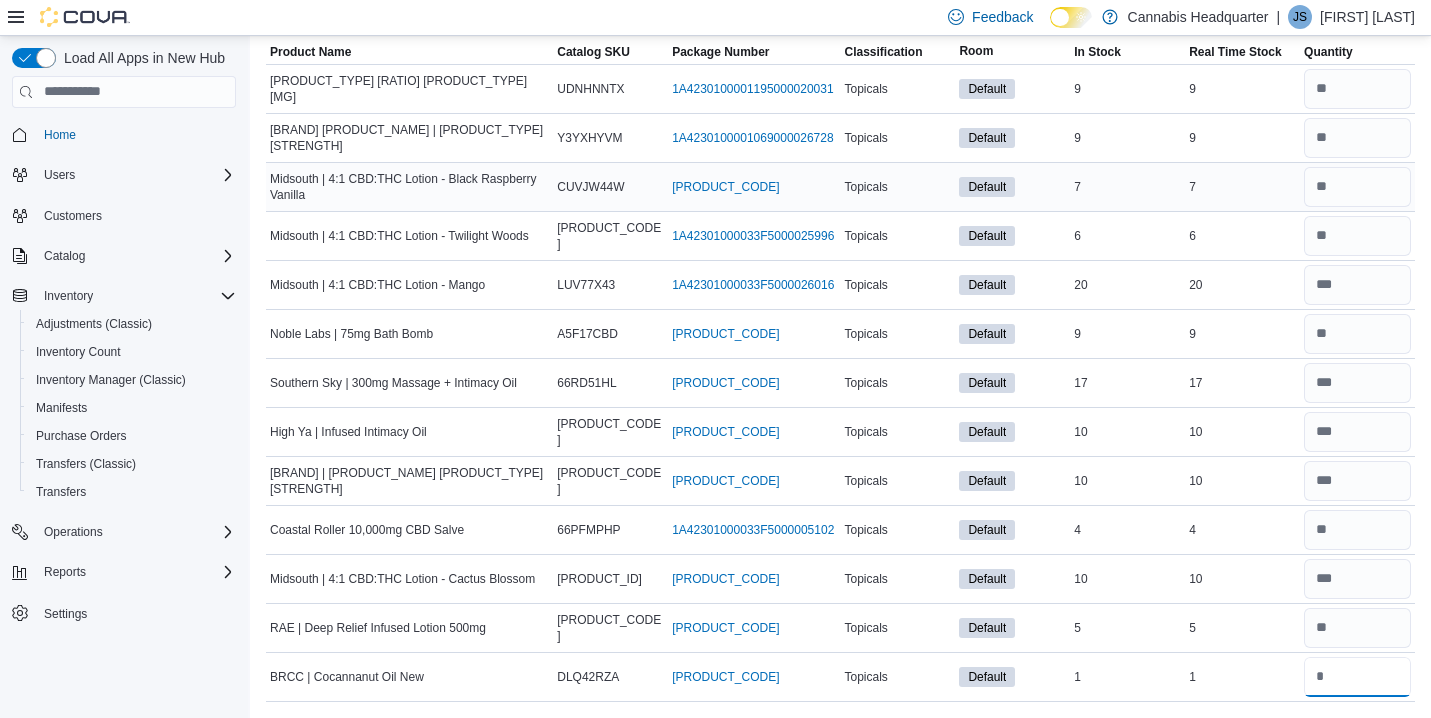 type on "*" 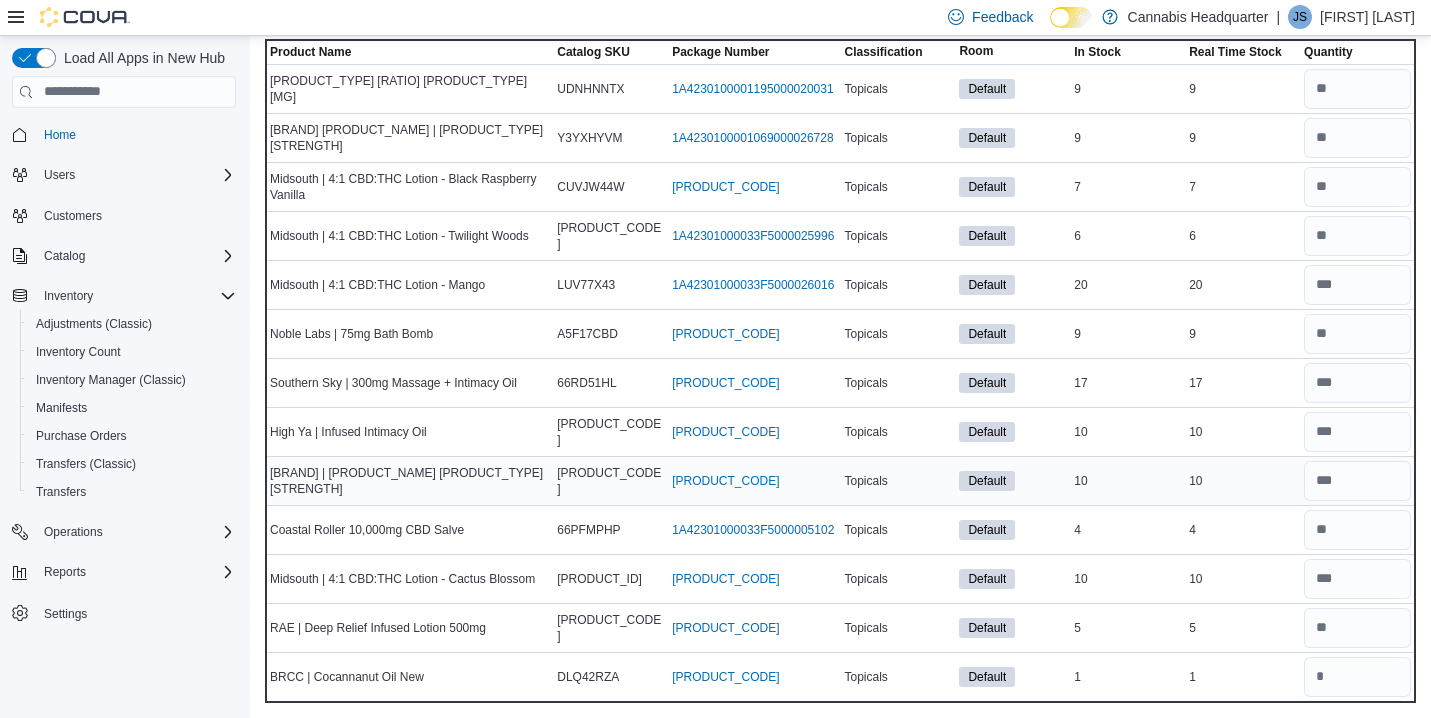 click on "Real Time Stock 10" at bounding box center [1242, 480] 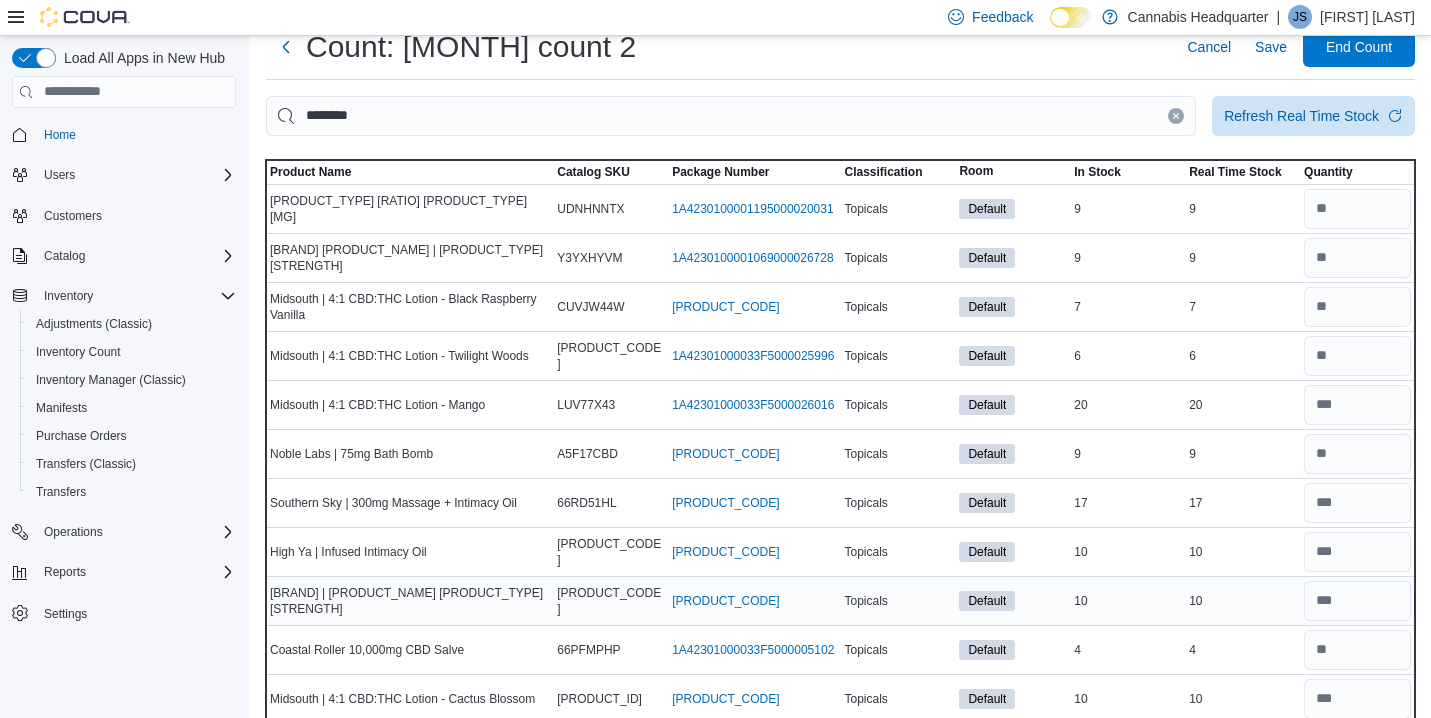 scroll, scrollTop: 0, scrollLeft: 0, axis: both 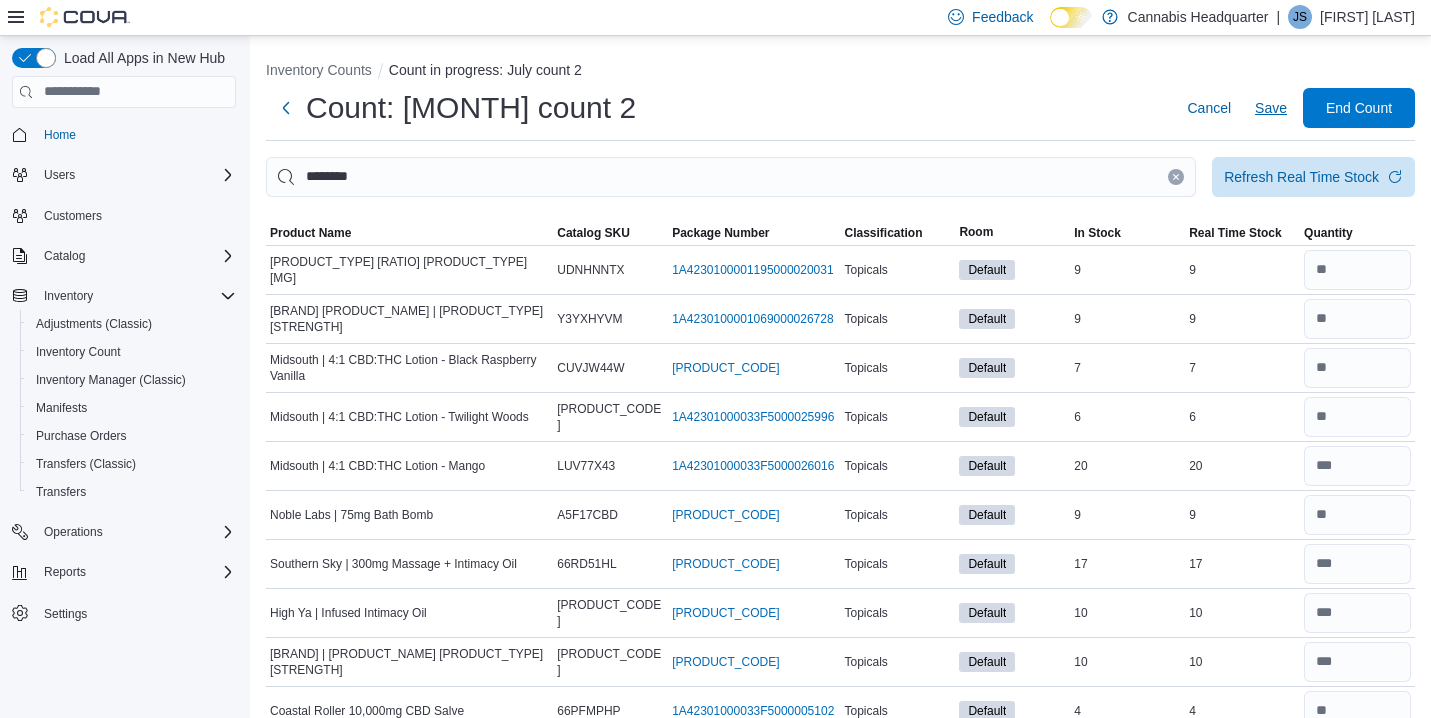 click on "Save" at bounding box center [1271, 108] 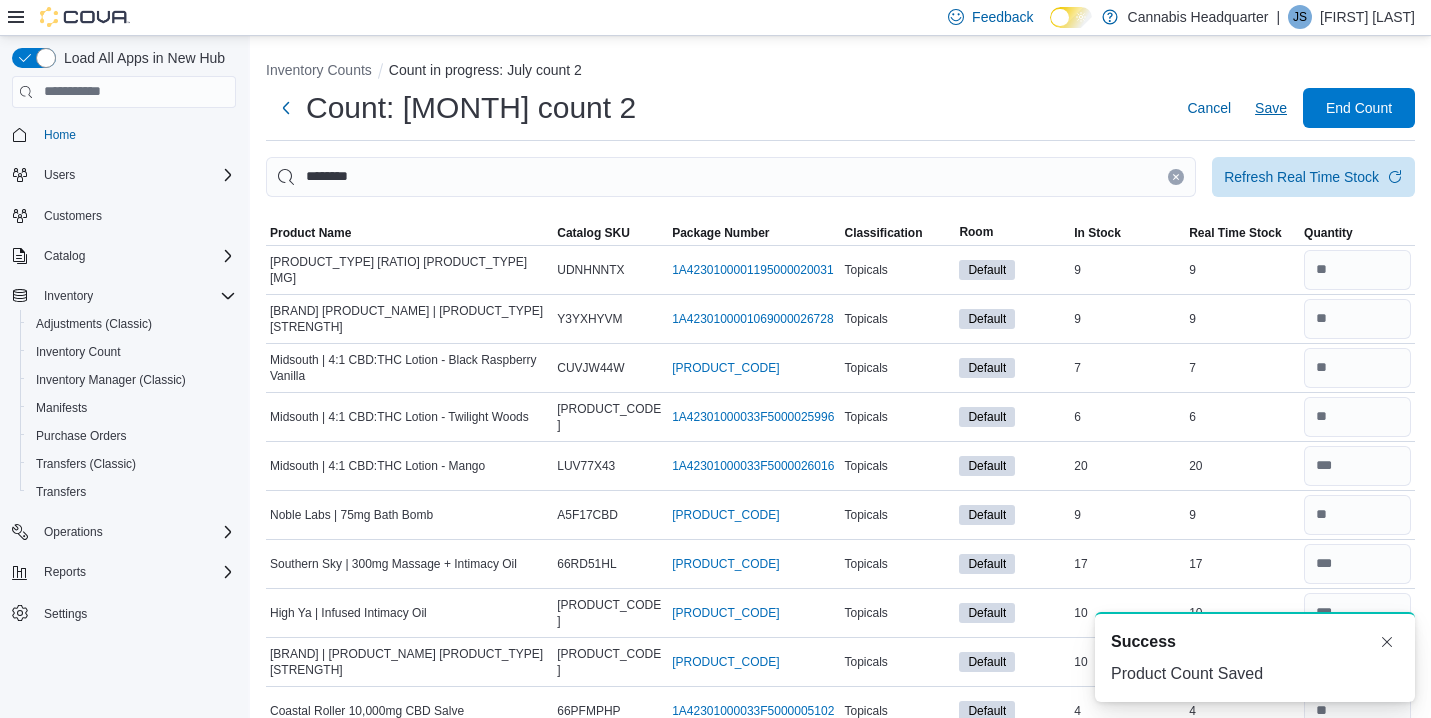 scroll, scrollTop: 0, scrollLeft: 0, axis: both 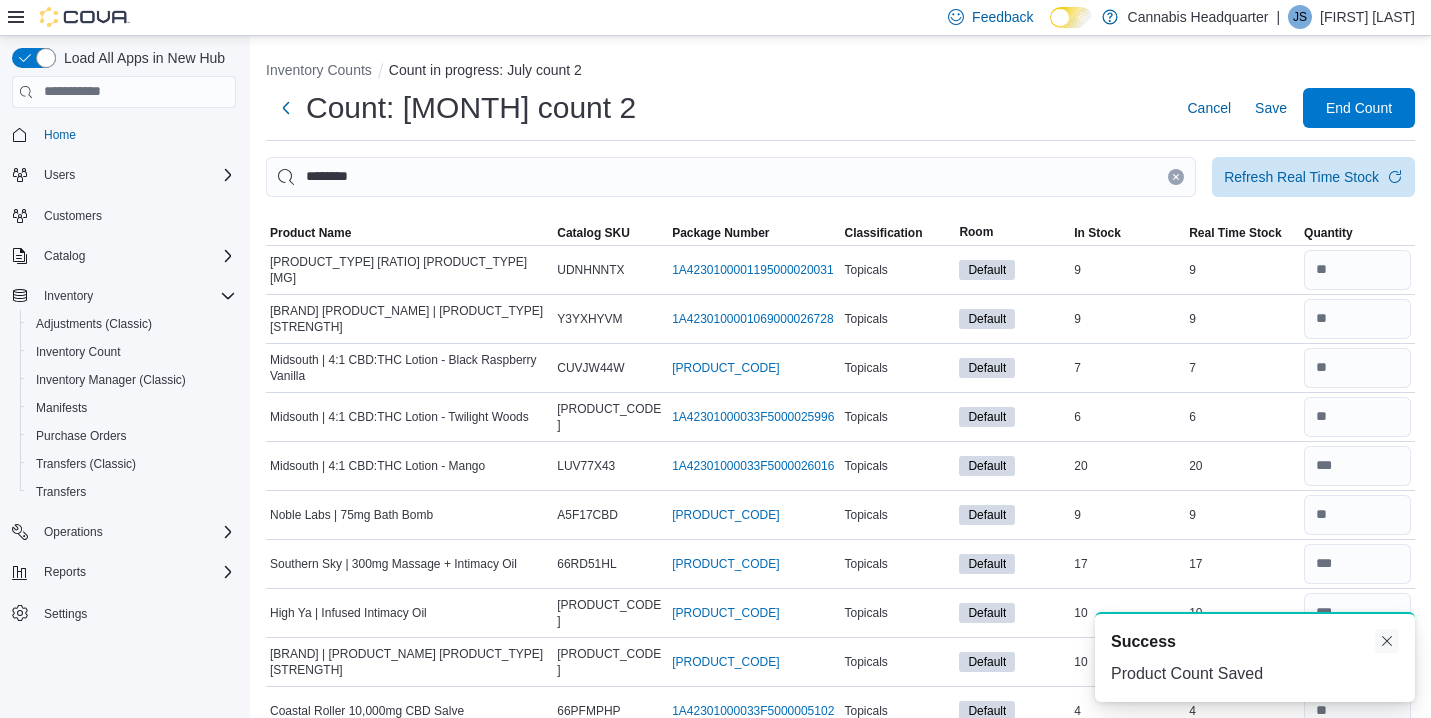 click at bounding box center (1387, 641) 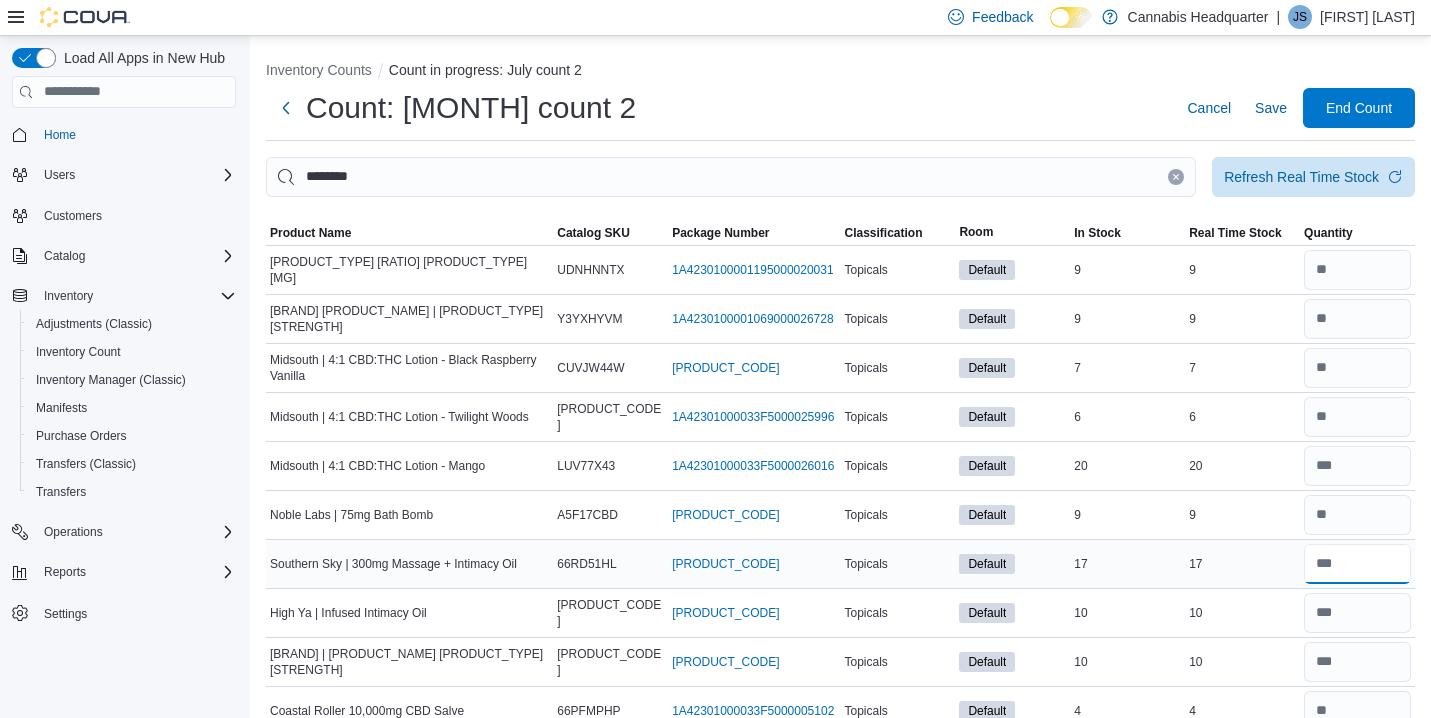 click at bounding box center (1357, 564) 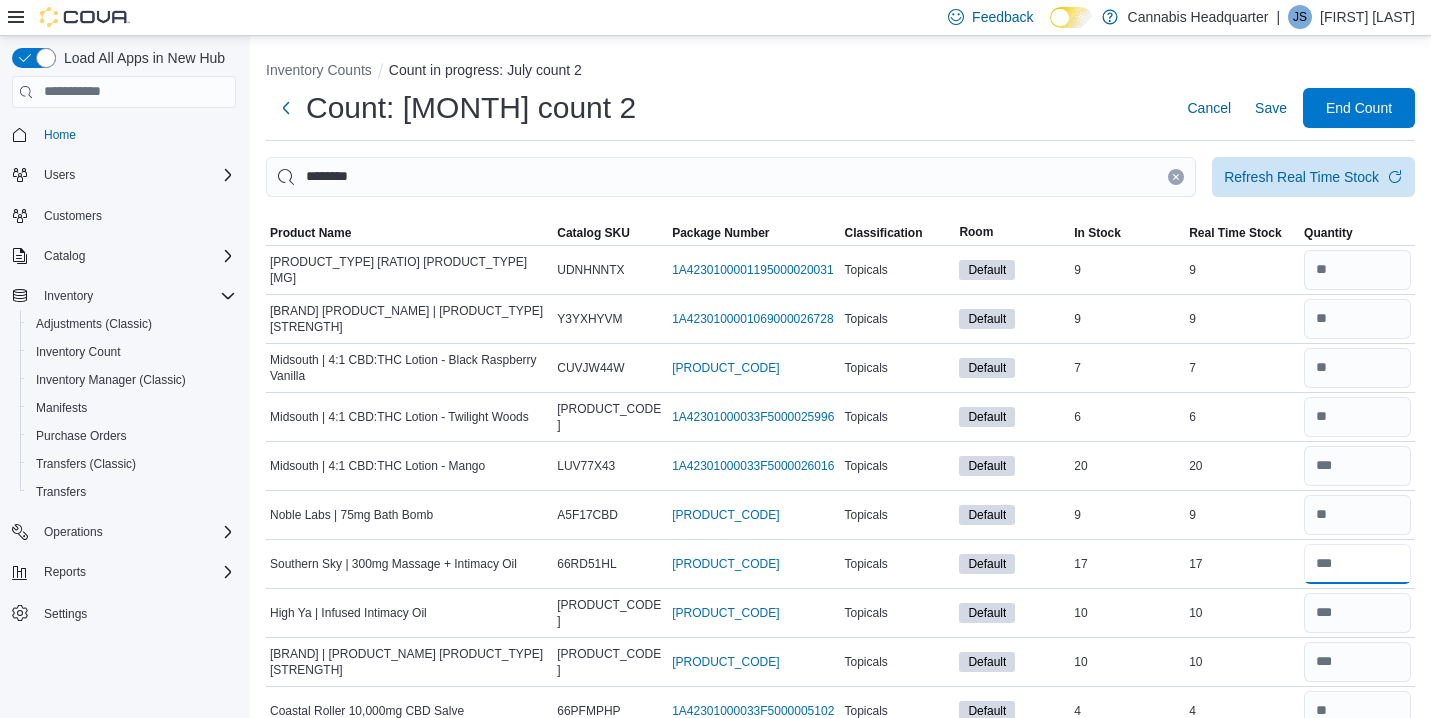 type 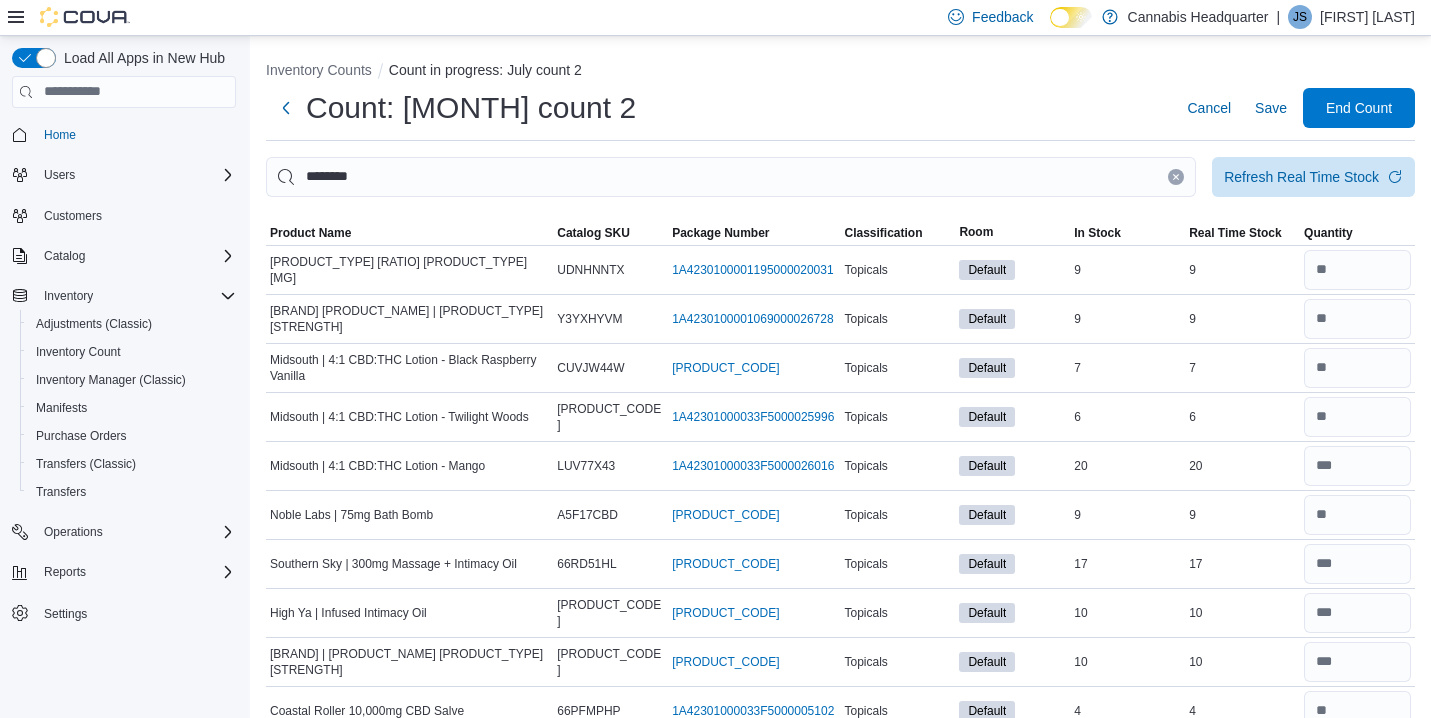 click on "Count: [MONTH] count 2  Cancel Save End Count" at bounding box center [840, 114] 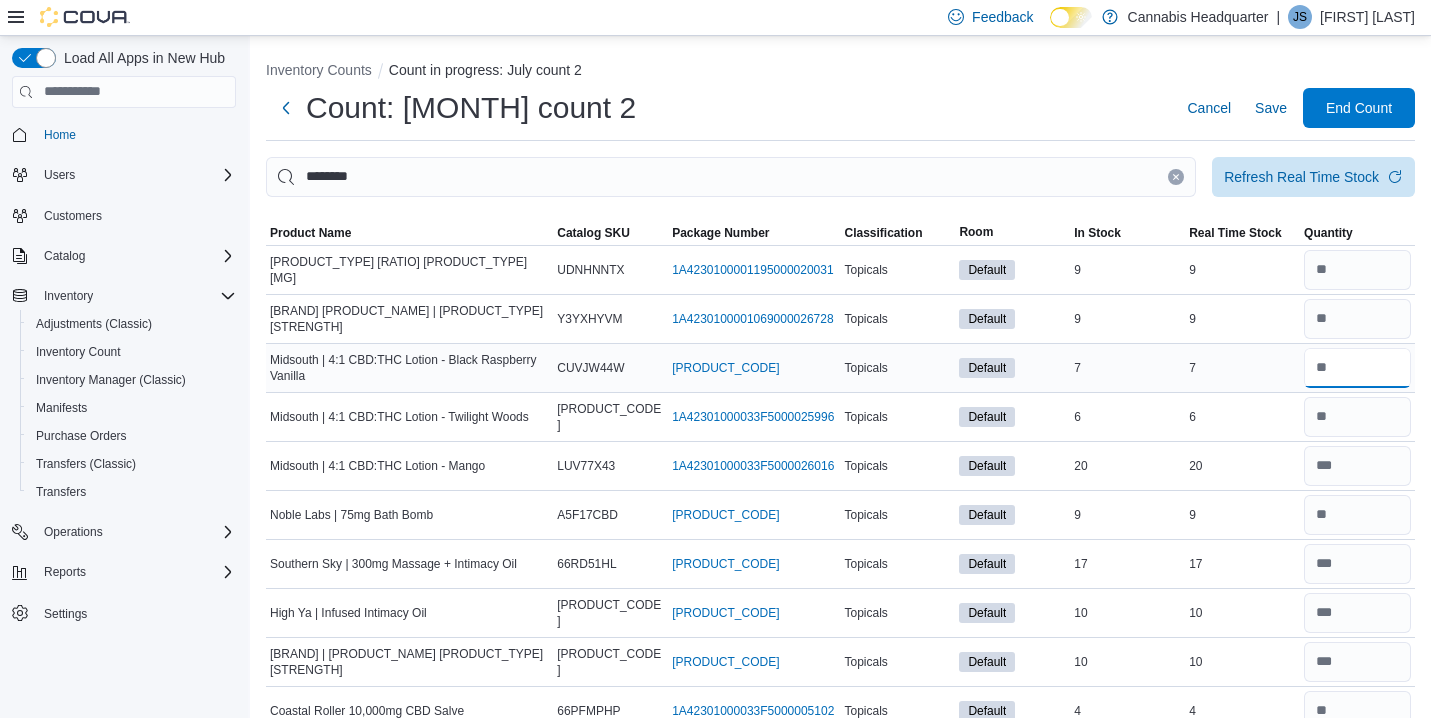 click at bounding box center (1357, 368) 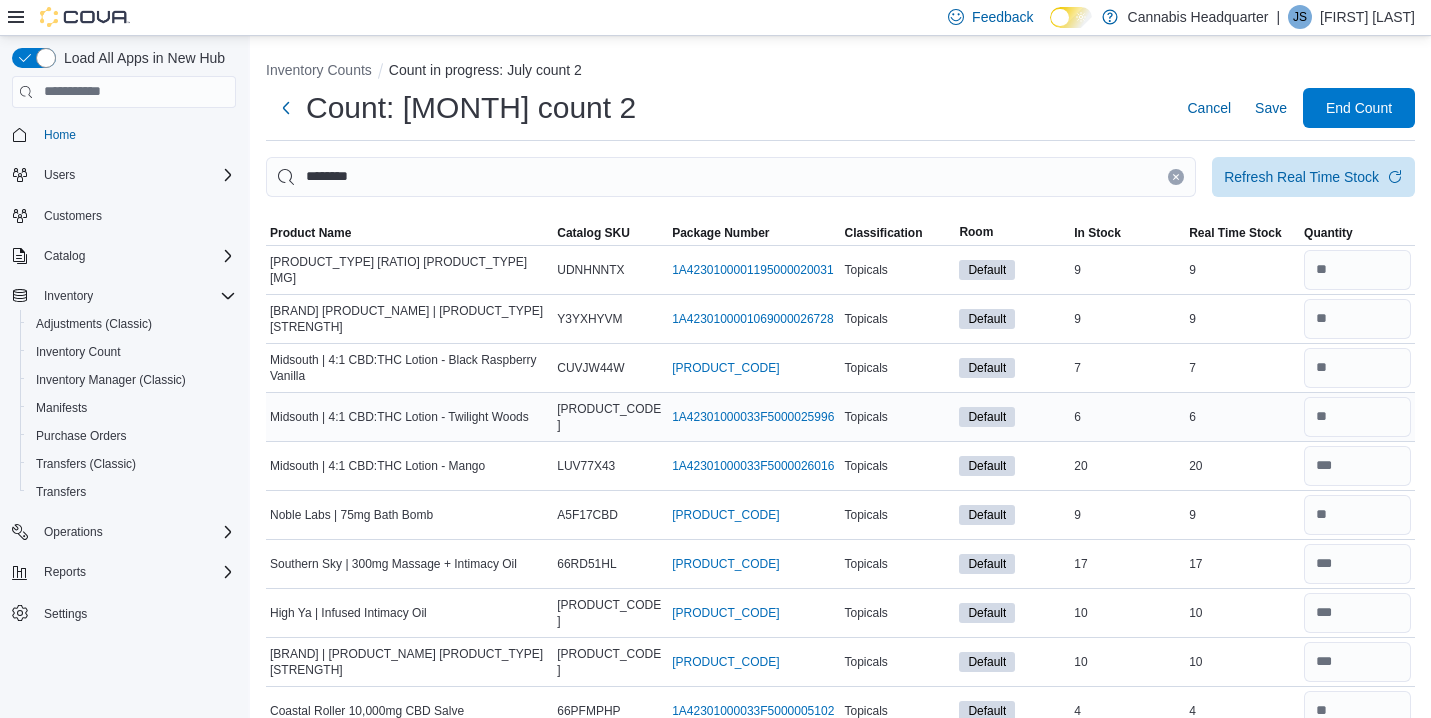 type 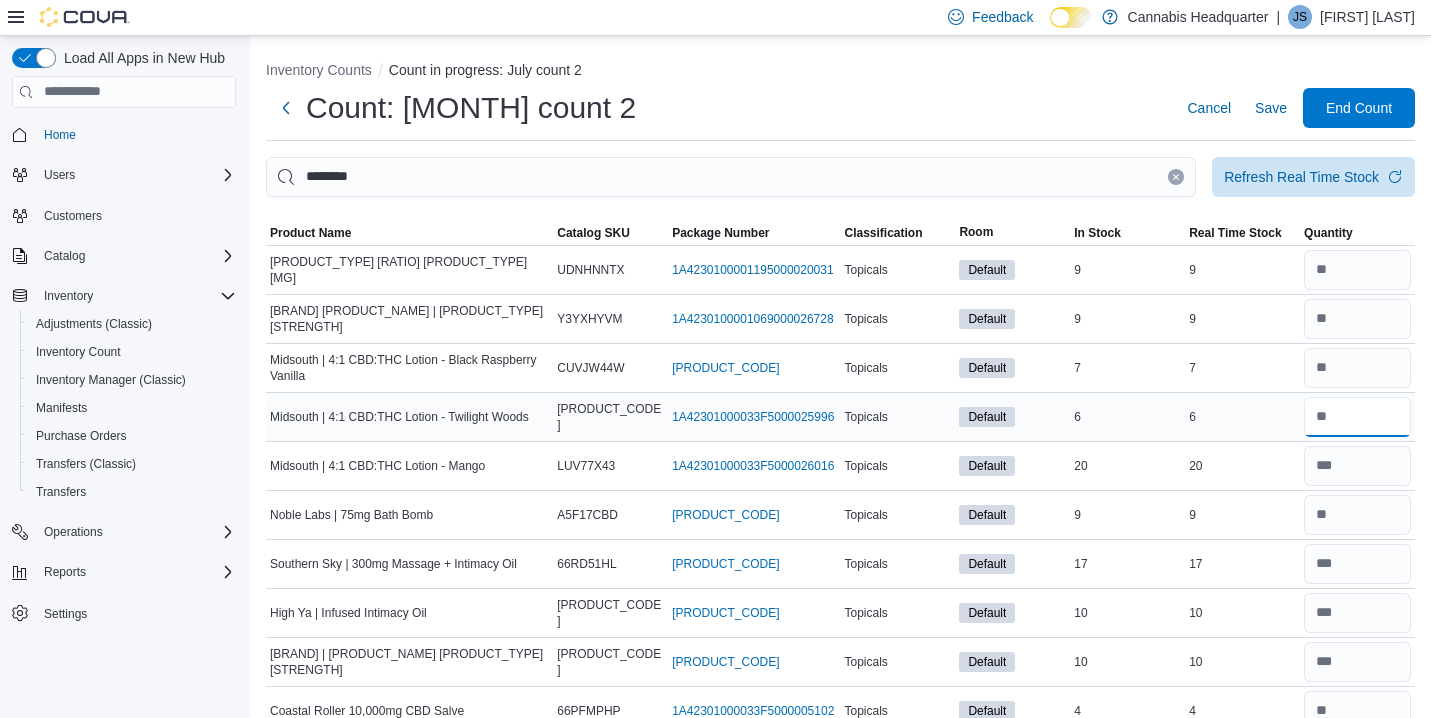 click at bounding box center [1357, 417] 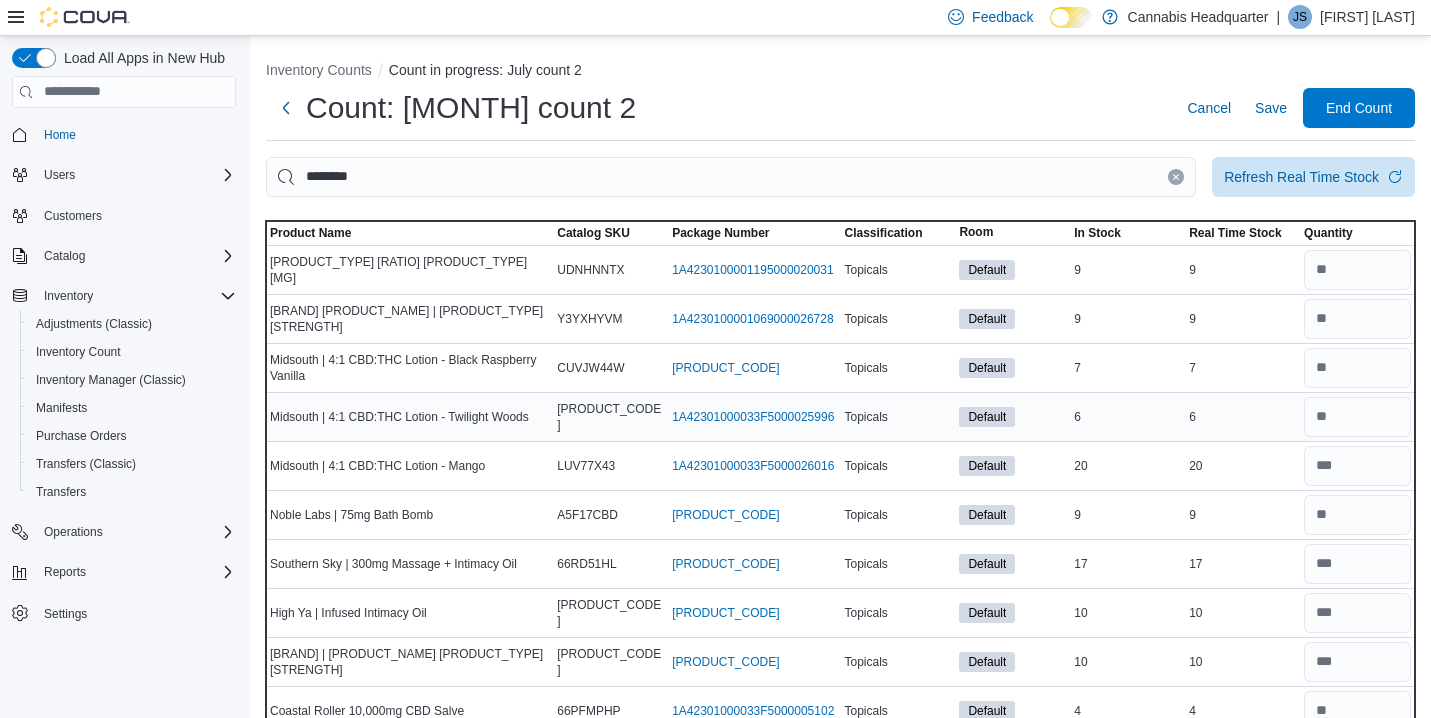 type 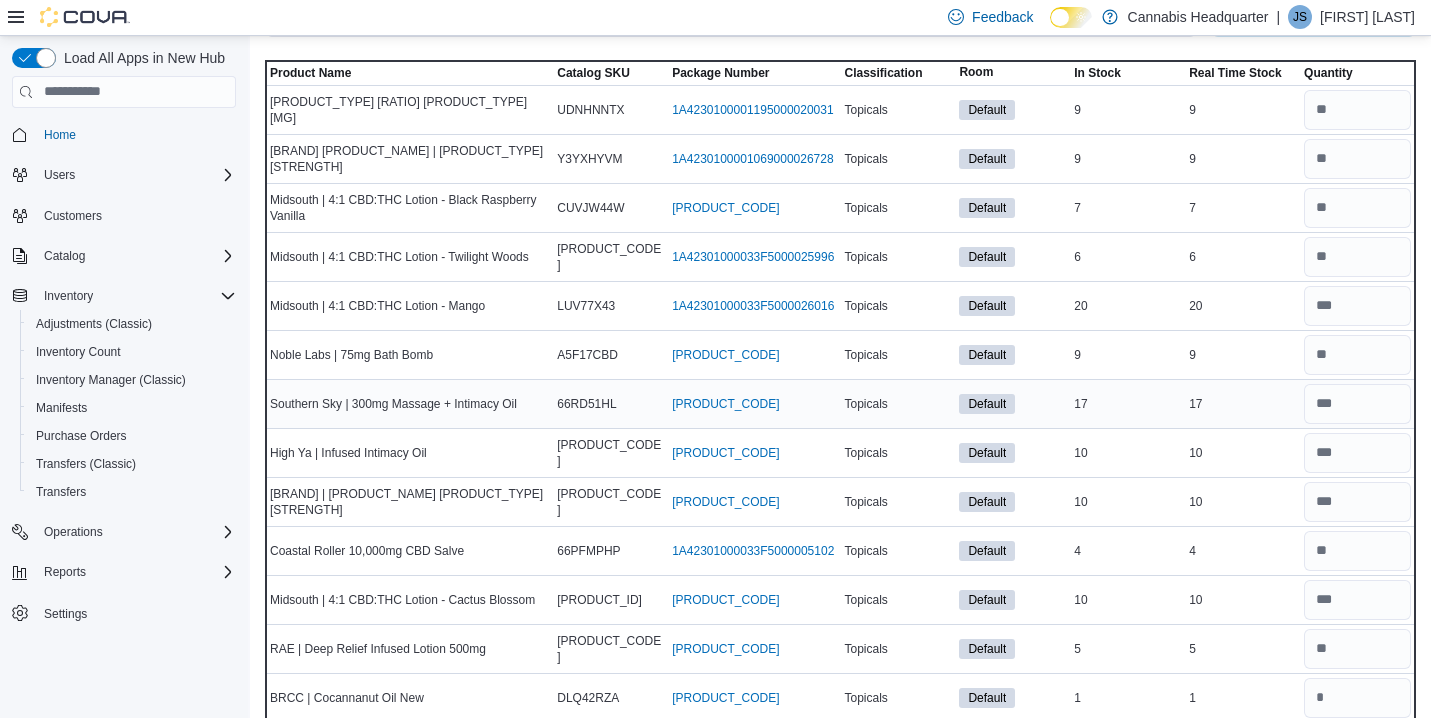 scroll, scrollTop: 181, scrollLeft: 0, axis: vertical 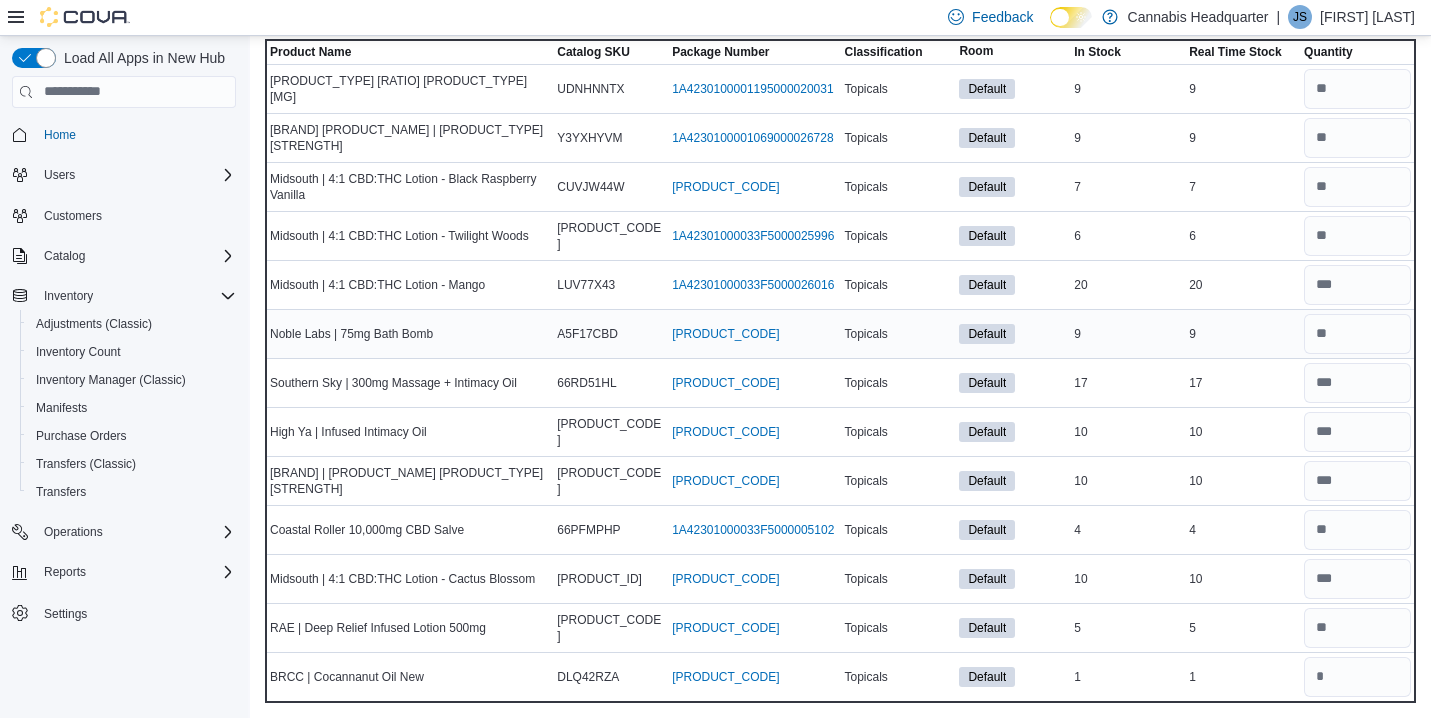 click on "9" at bounding box center (1242, 334) 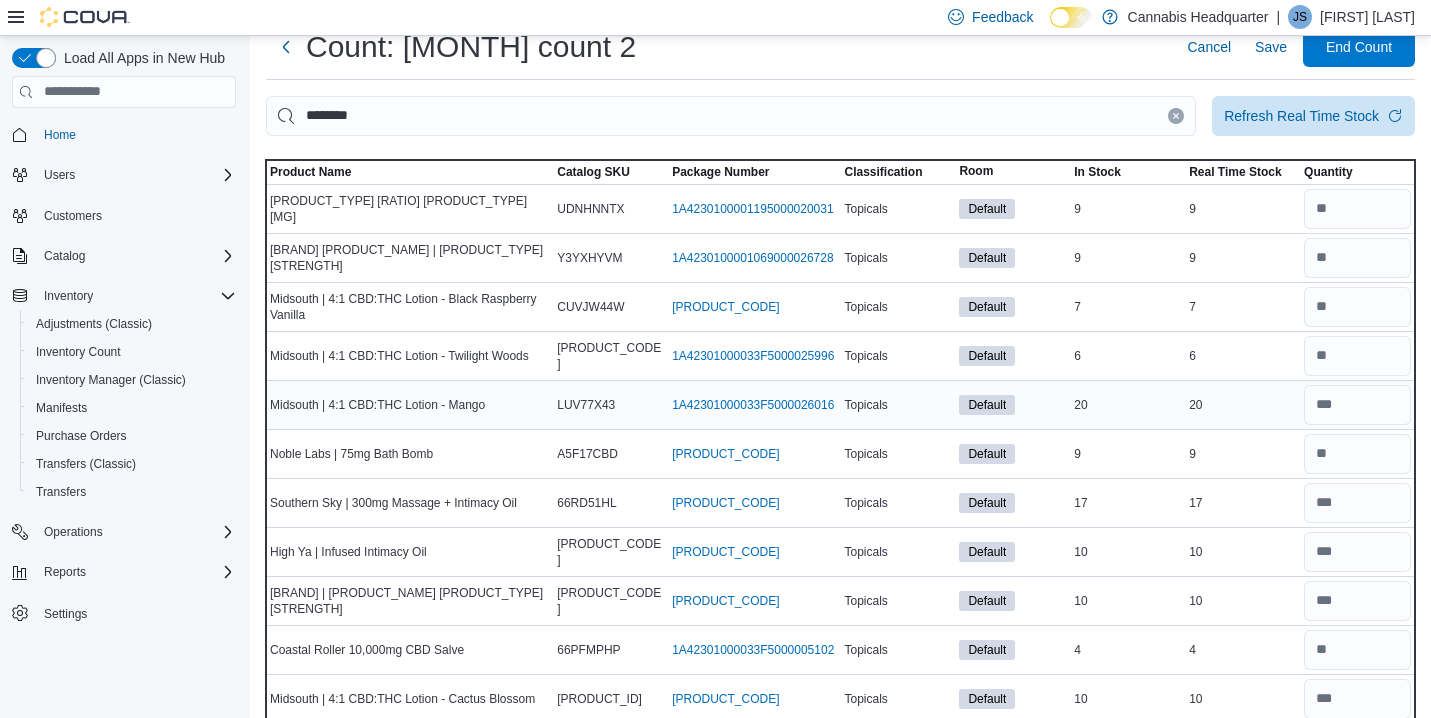 scroll, scrollTop: 0, scrollLeft: 0, axis: both 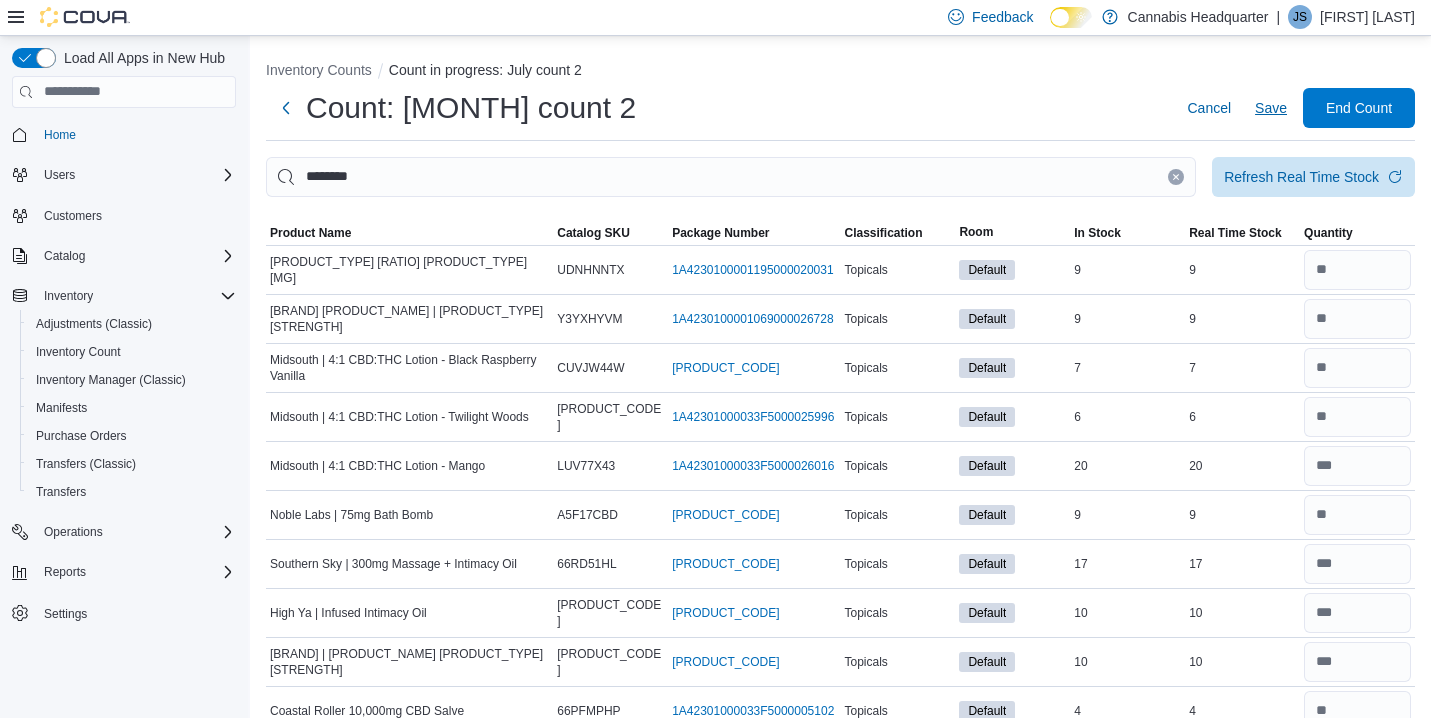 click on "Save" at bounding box center [1271, 108] 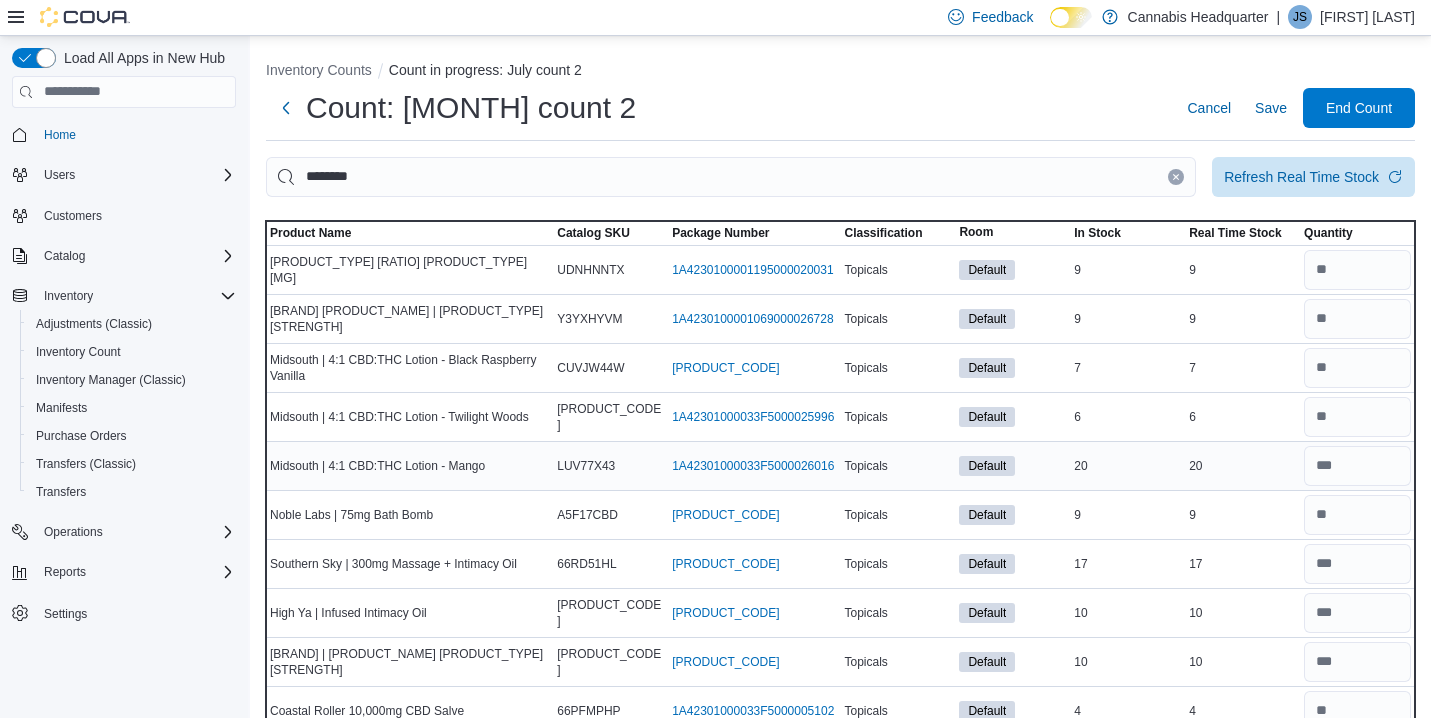 click on "20" at bounding box center [1242, 466] 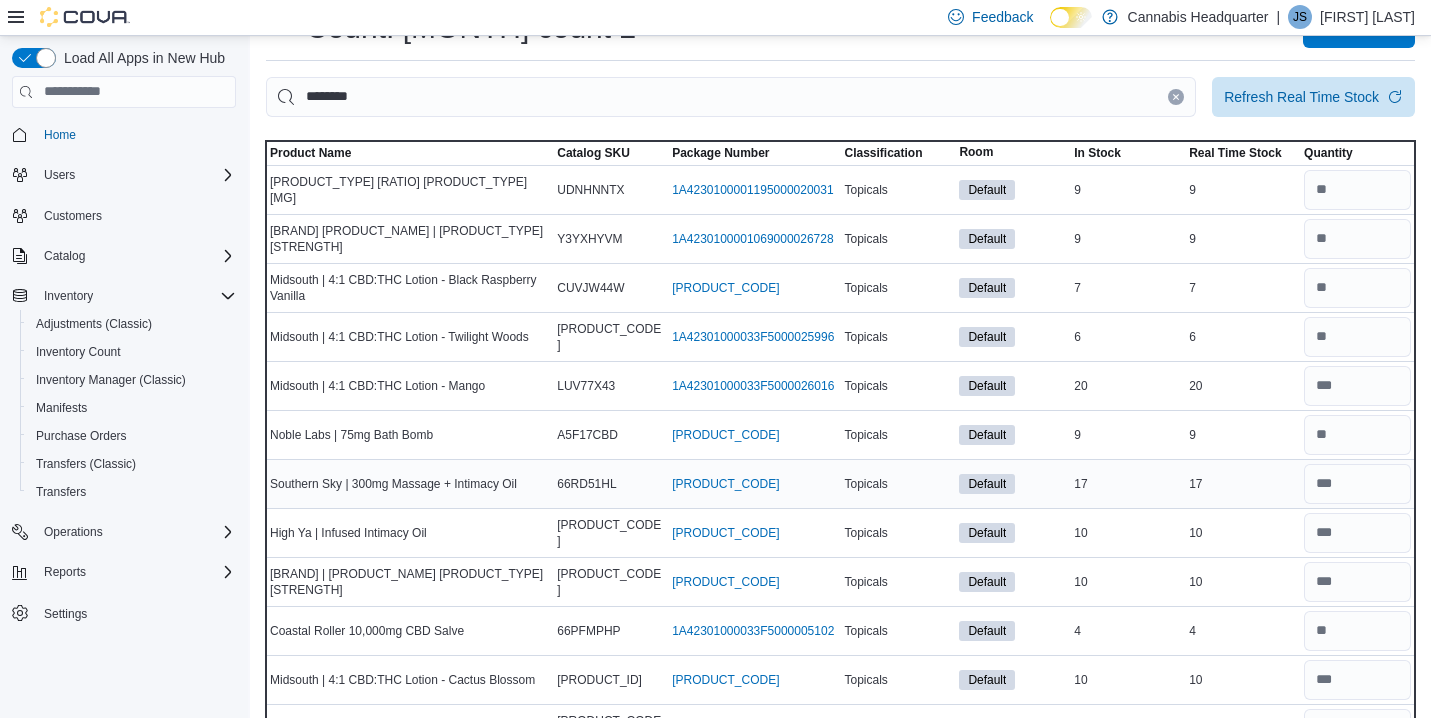 scroll, scrollTop: 0, scrollLeft: 0, axis: both 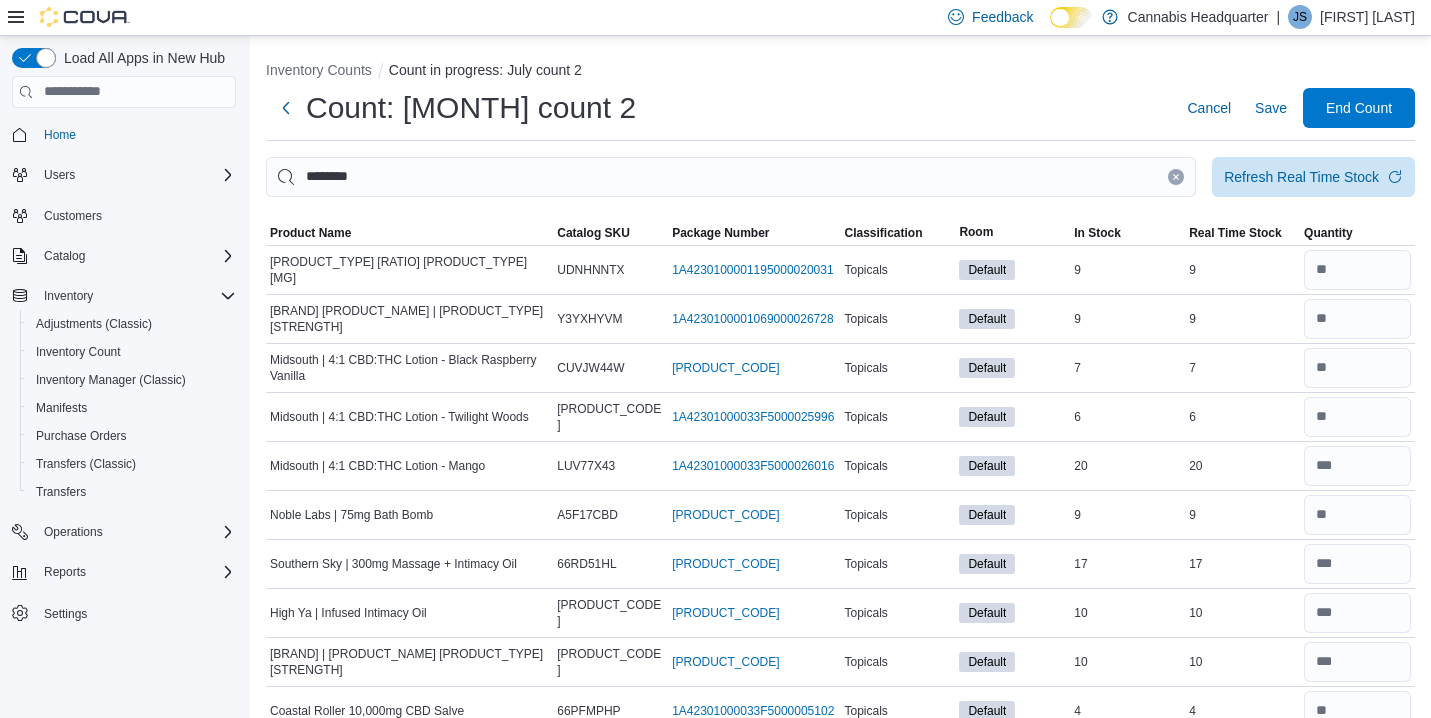 click 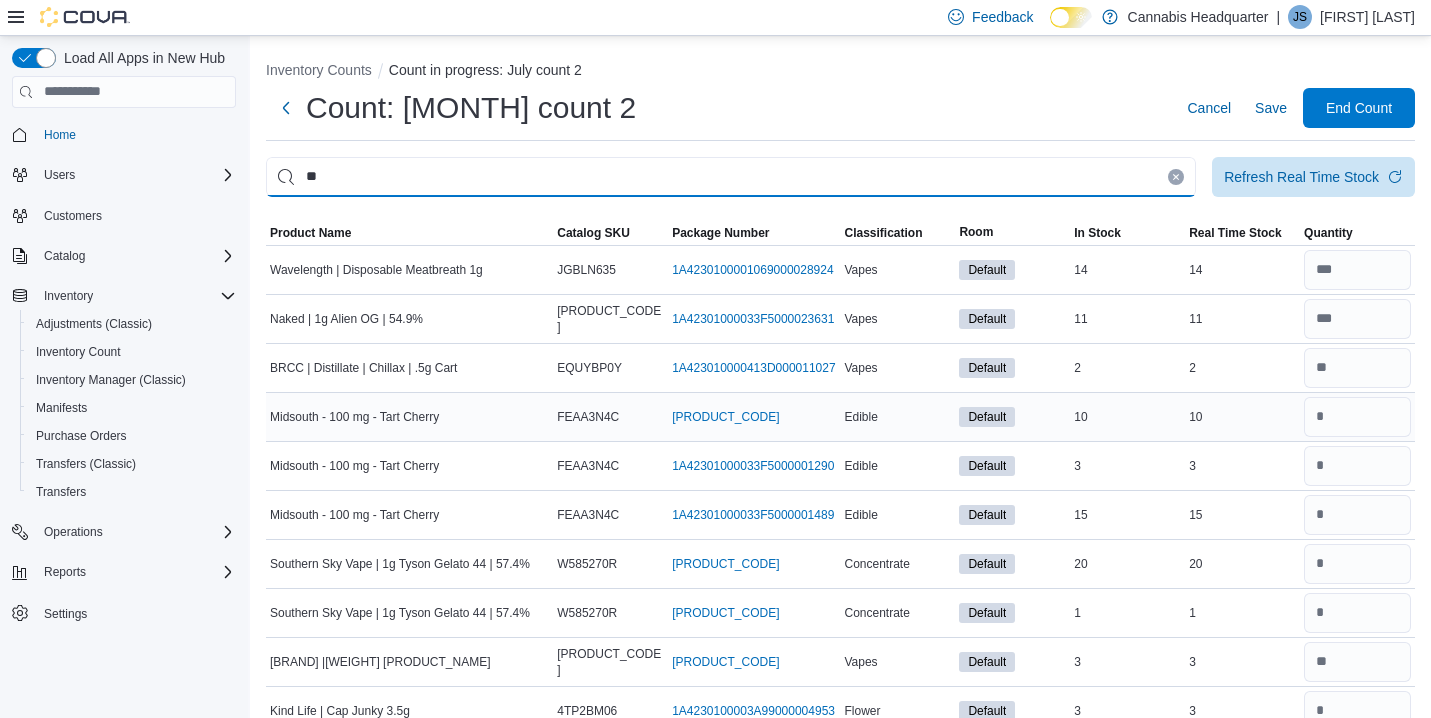 type on "**" 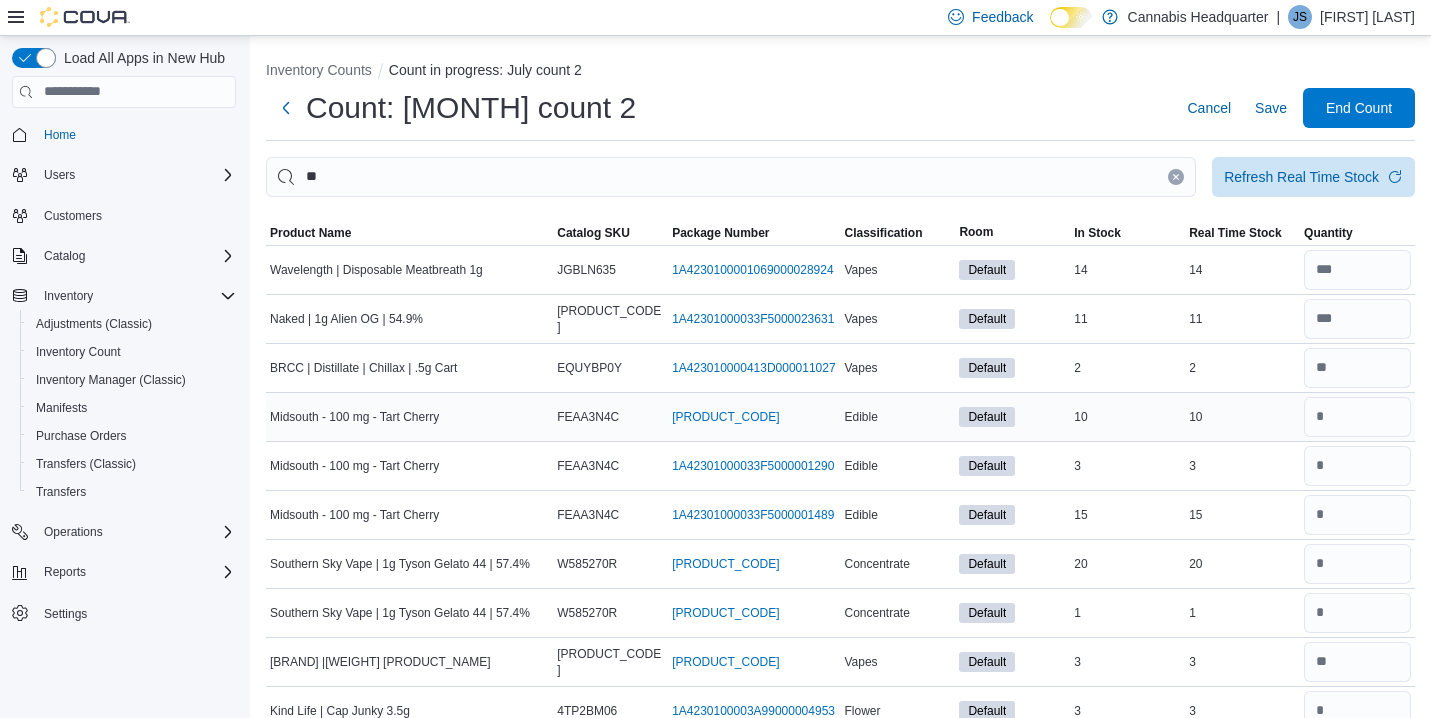 type 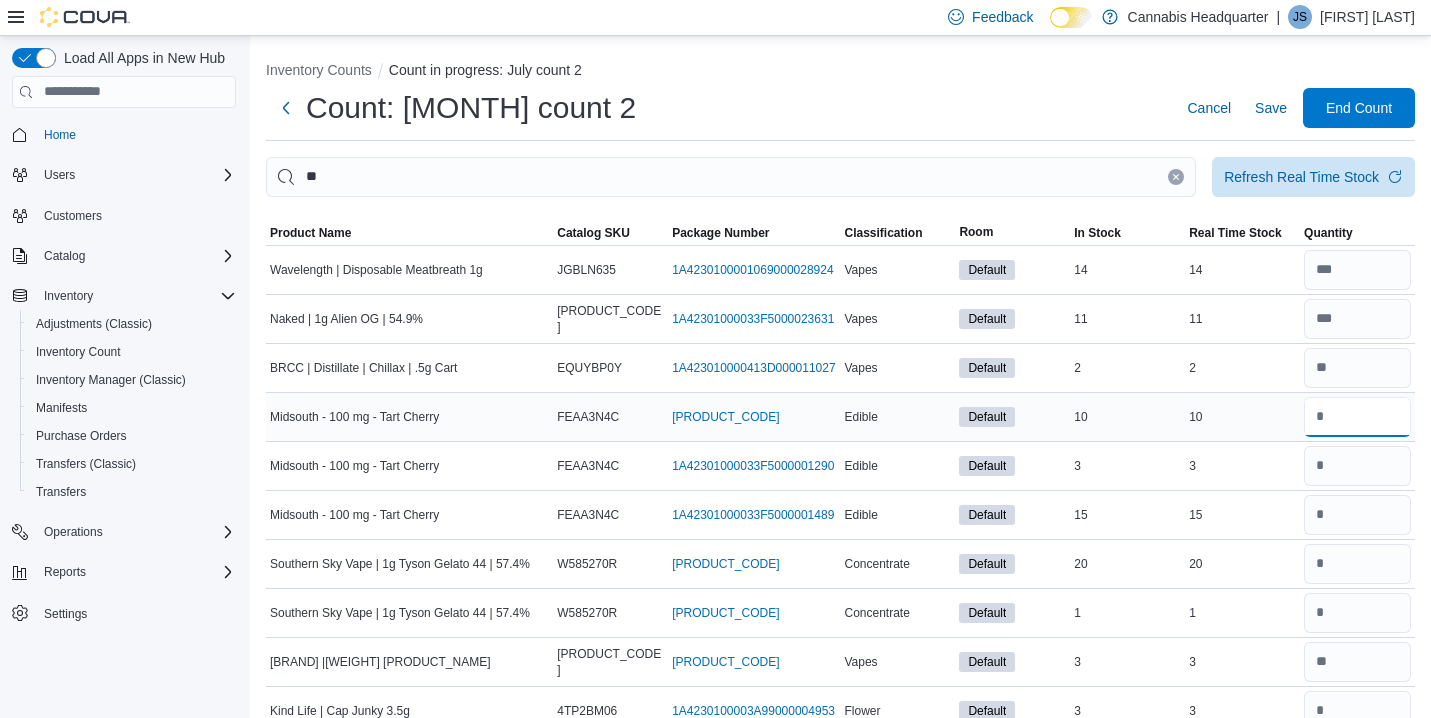 click at bounding box center (1357, 417) 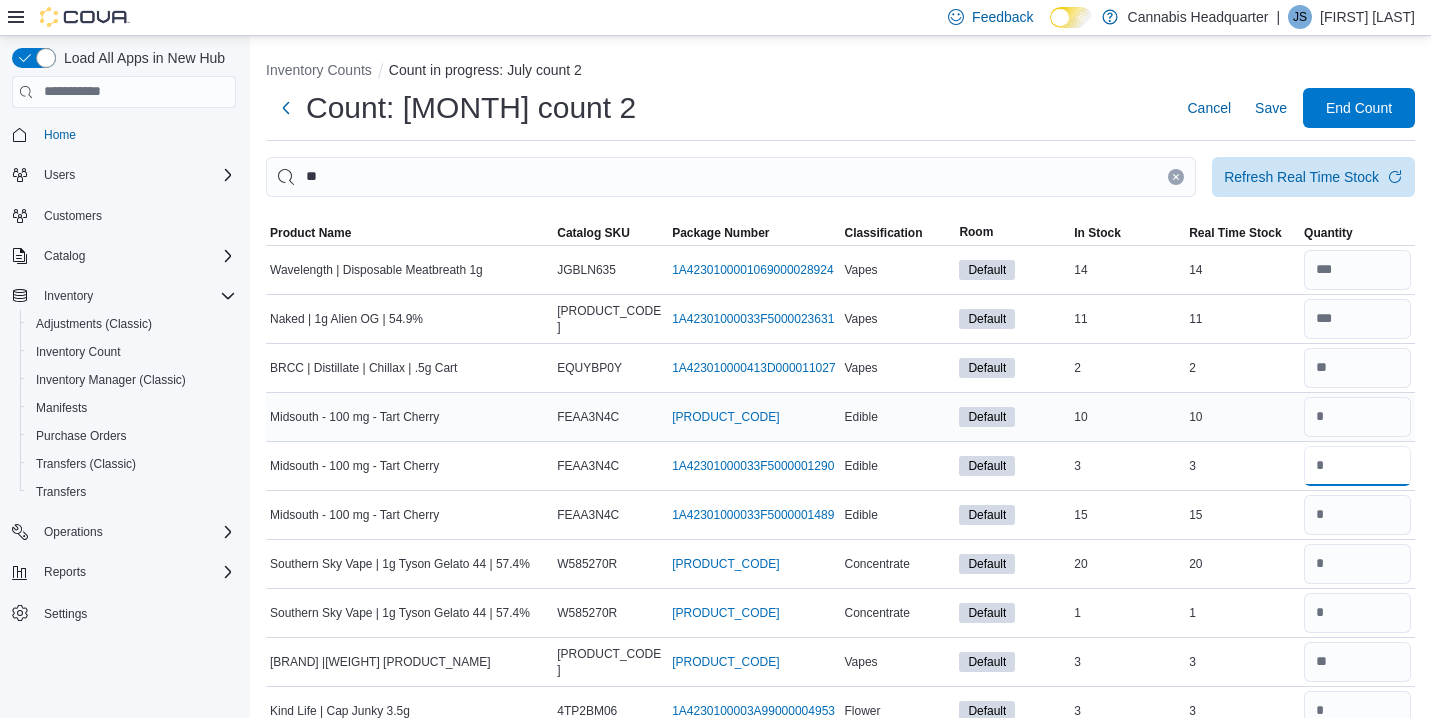 type 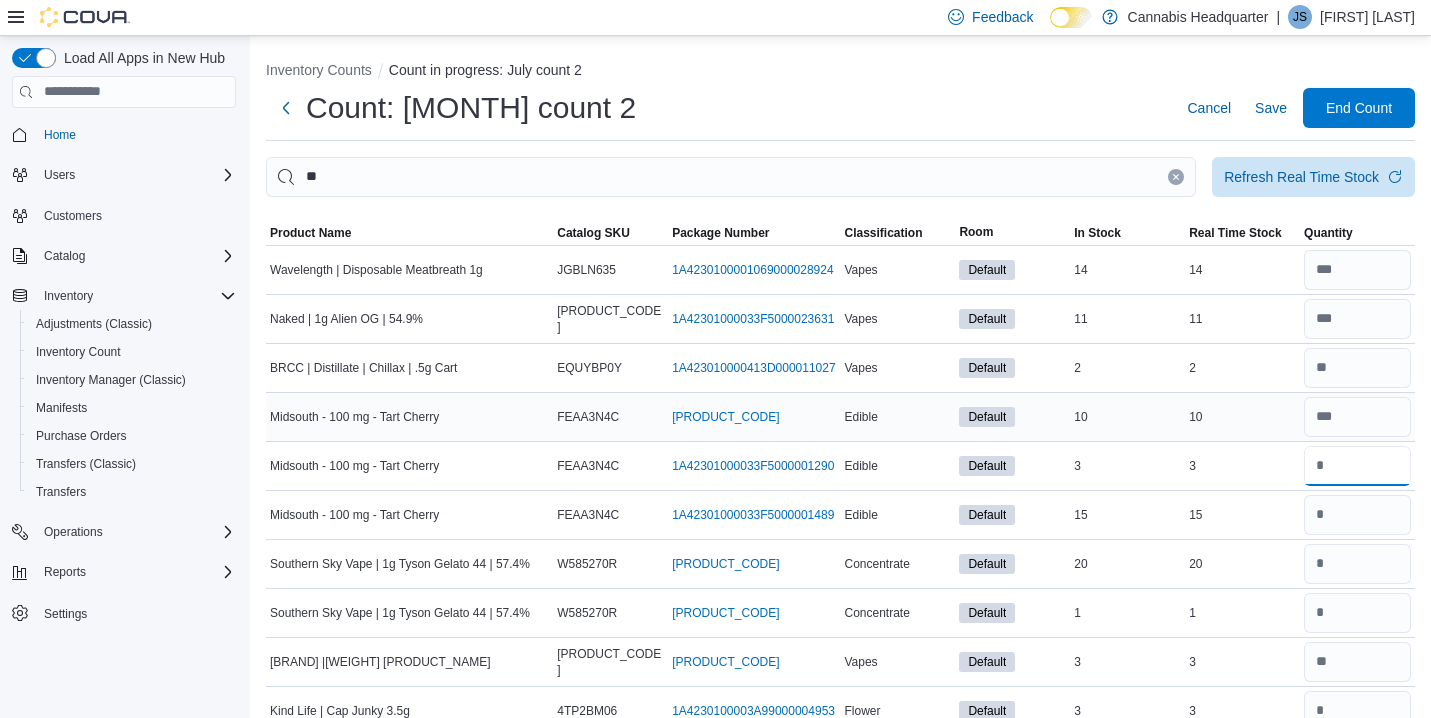 type on "*" 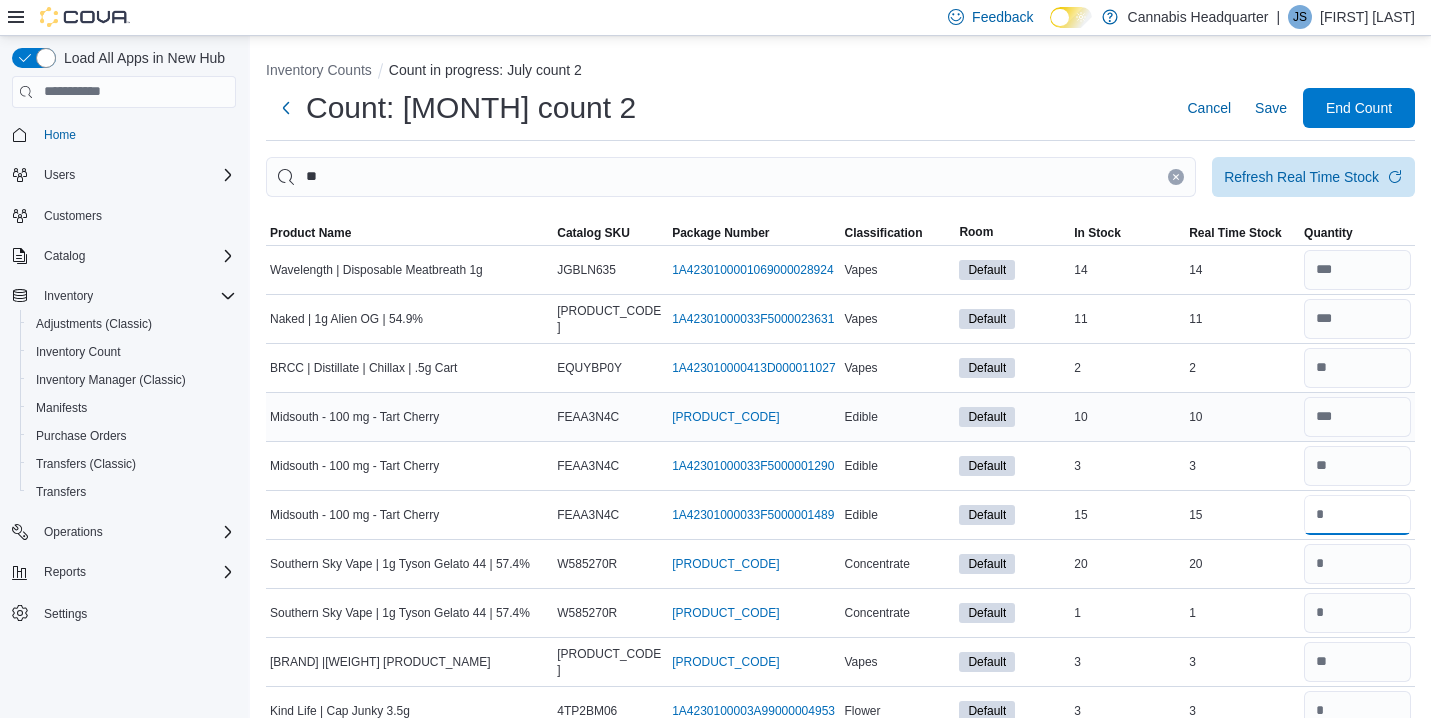 type 